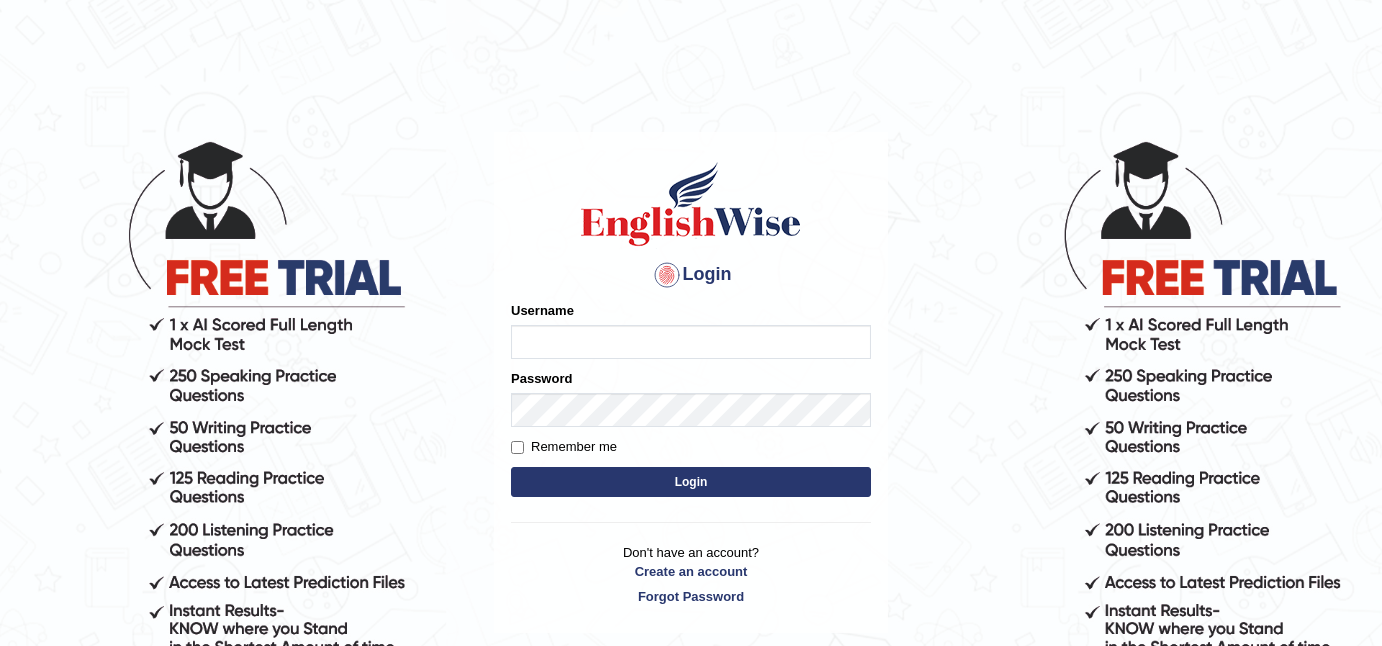 scroll, scrollTop: 0, scrollLeft: 0, axis: both 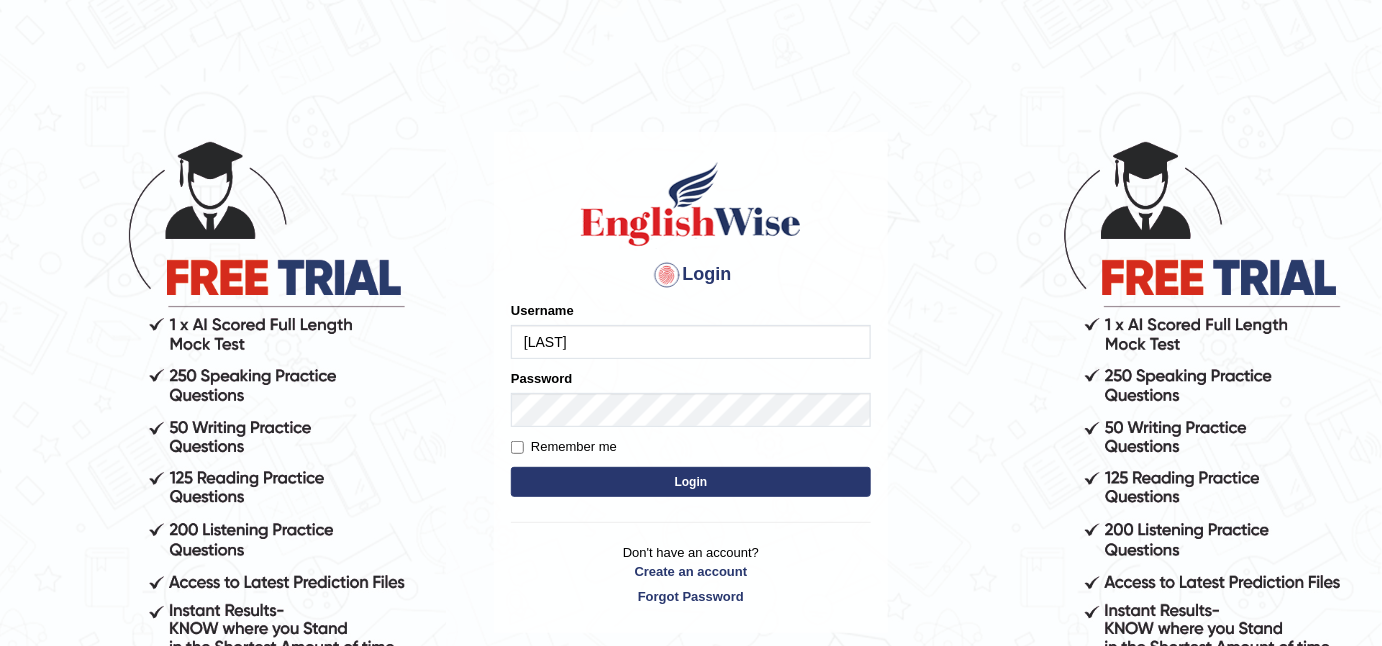 type on "karunakarchamala" 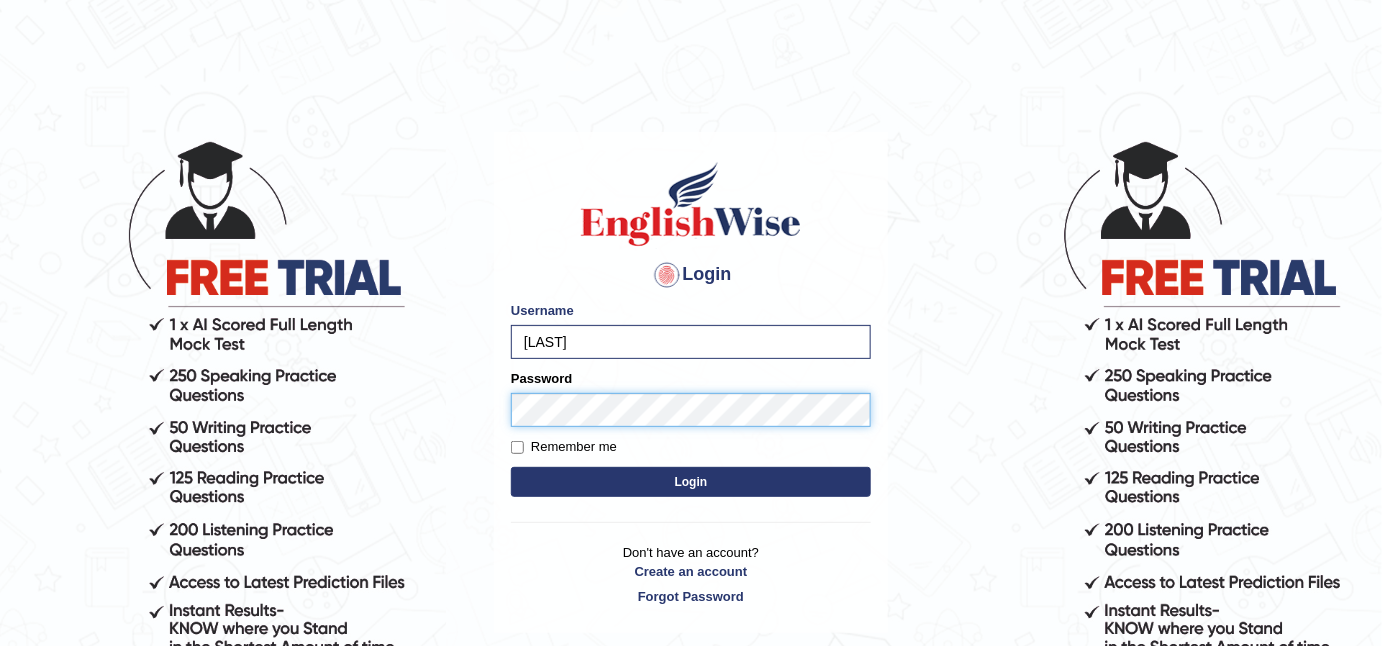 click on "Login" at bounding box center (691, 482) 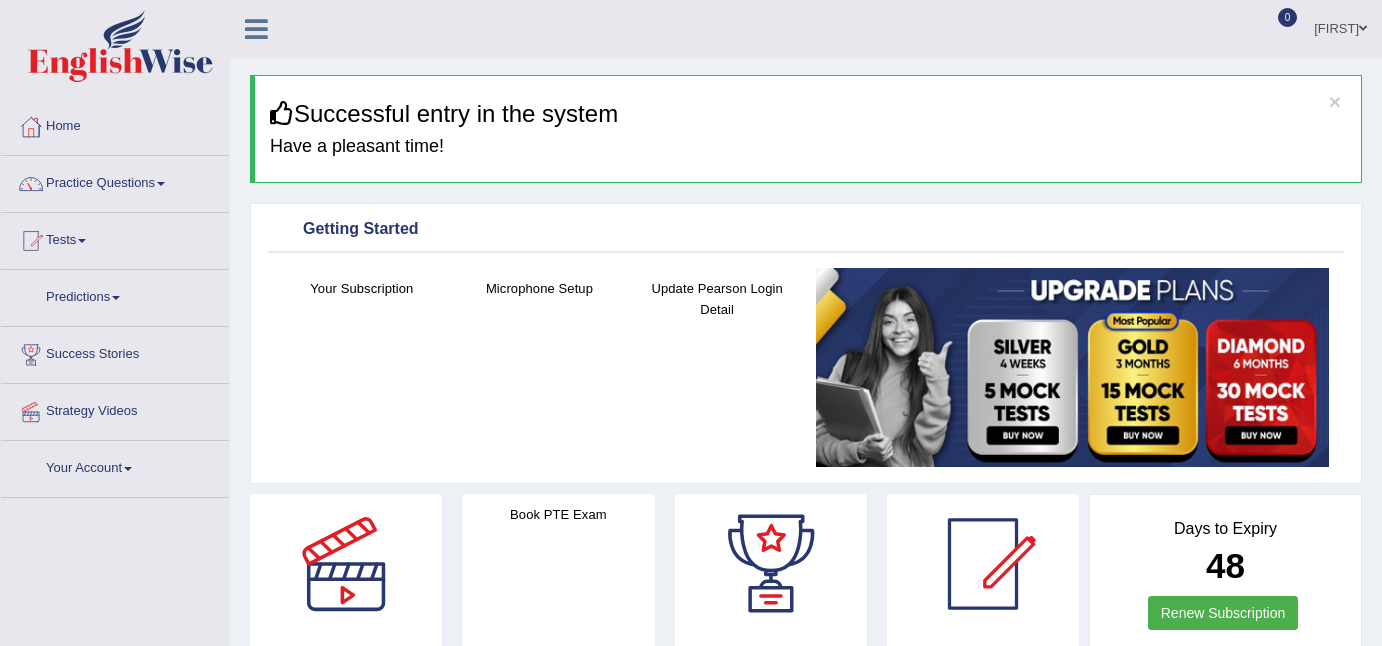 scroll, scrollTop: 0, scrollLeft: 0, axis: both 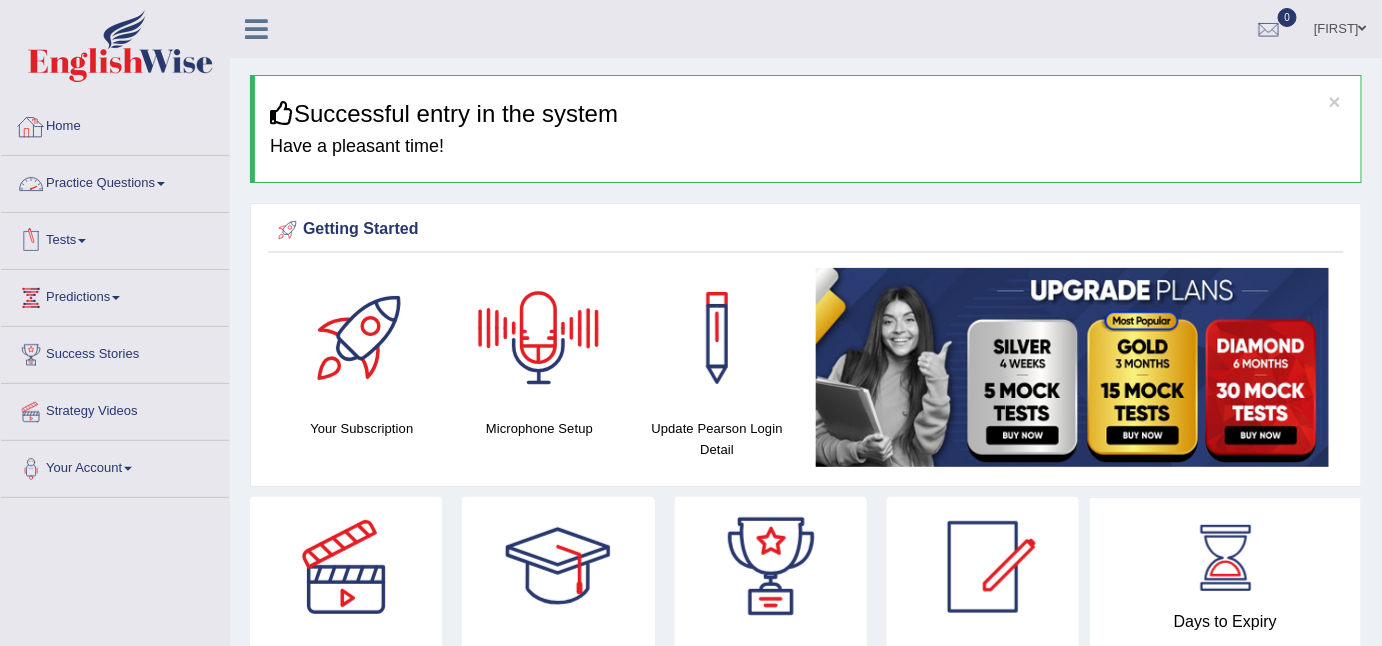 click on "Home" at bounding box center [115, 124] 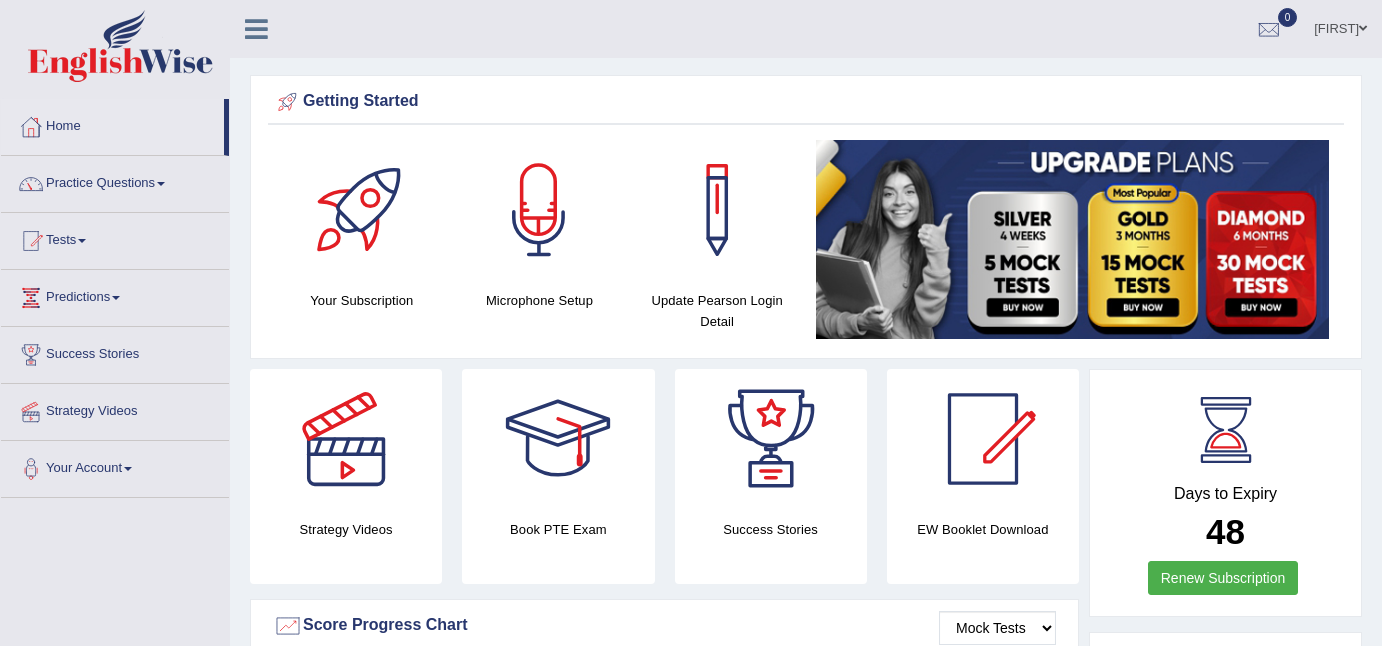 scroll, scrollTop: 0, scrollLeft: 0, axis: both 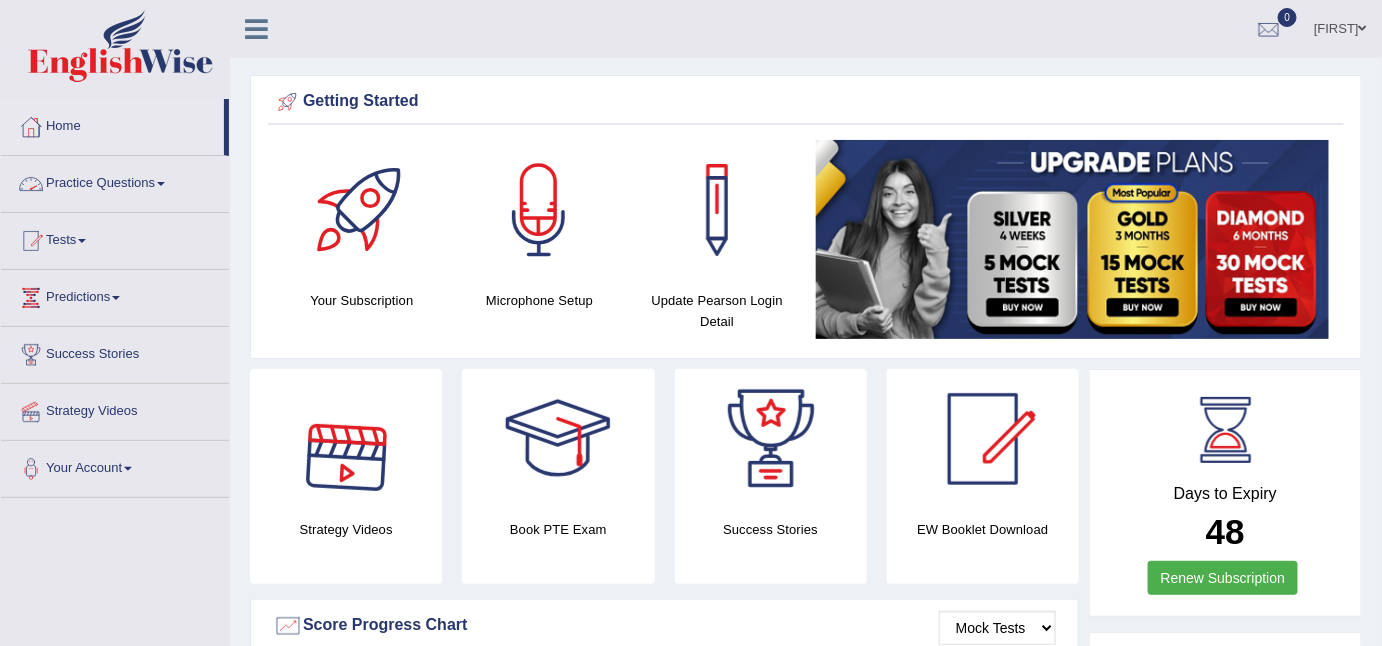 click on "Practice Questions" at bounding box center [115, 181] 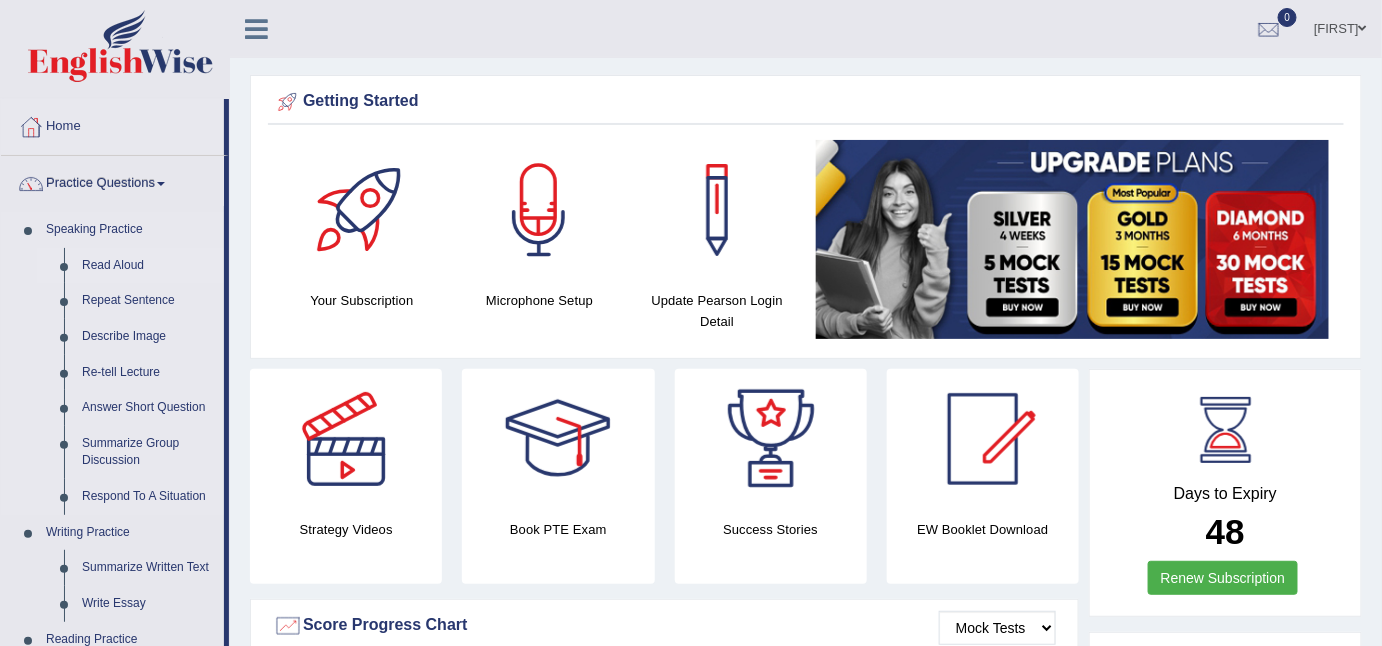 click on "Read Aloud" at bounding box center (148, 266) 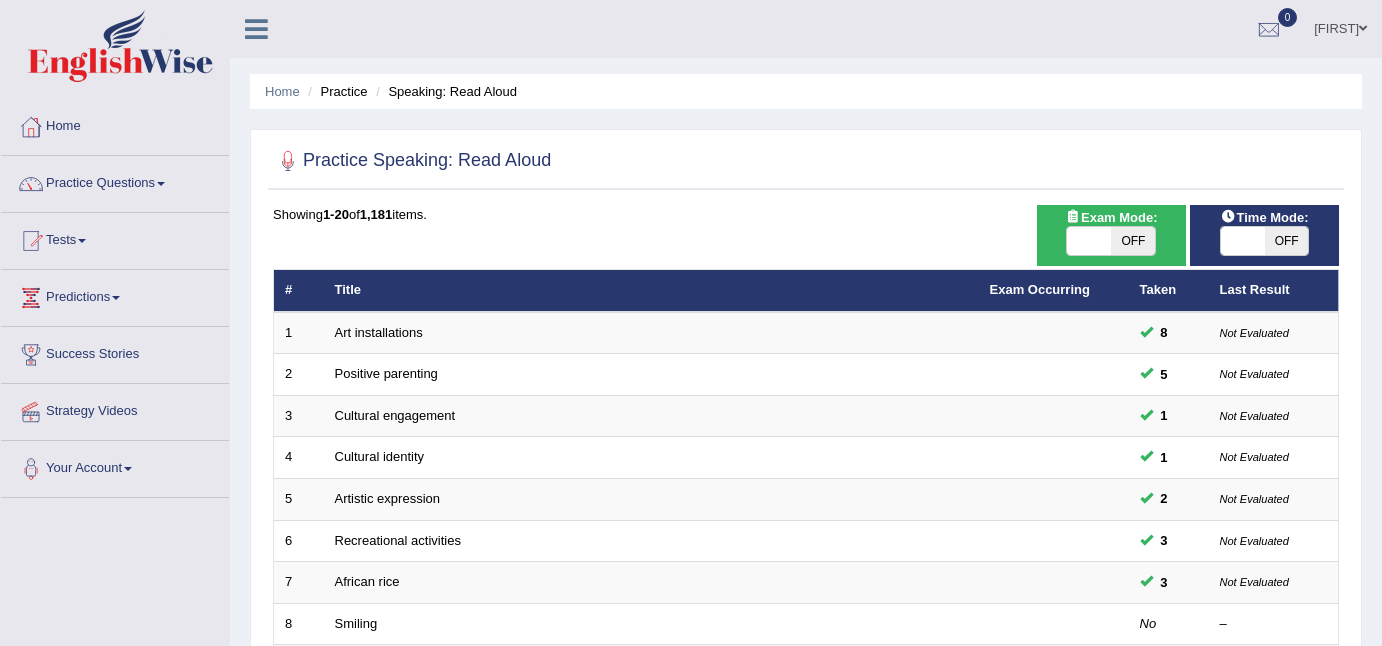 scroll, scrollTop: 0, scrollLeft: 0, axis: both 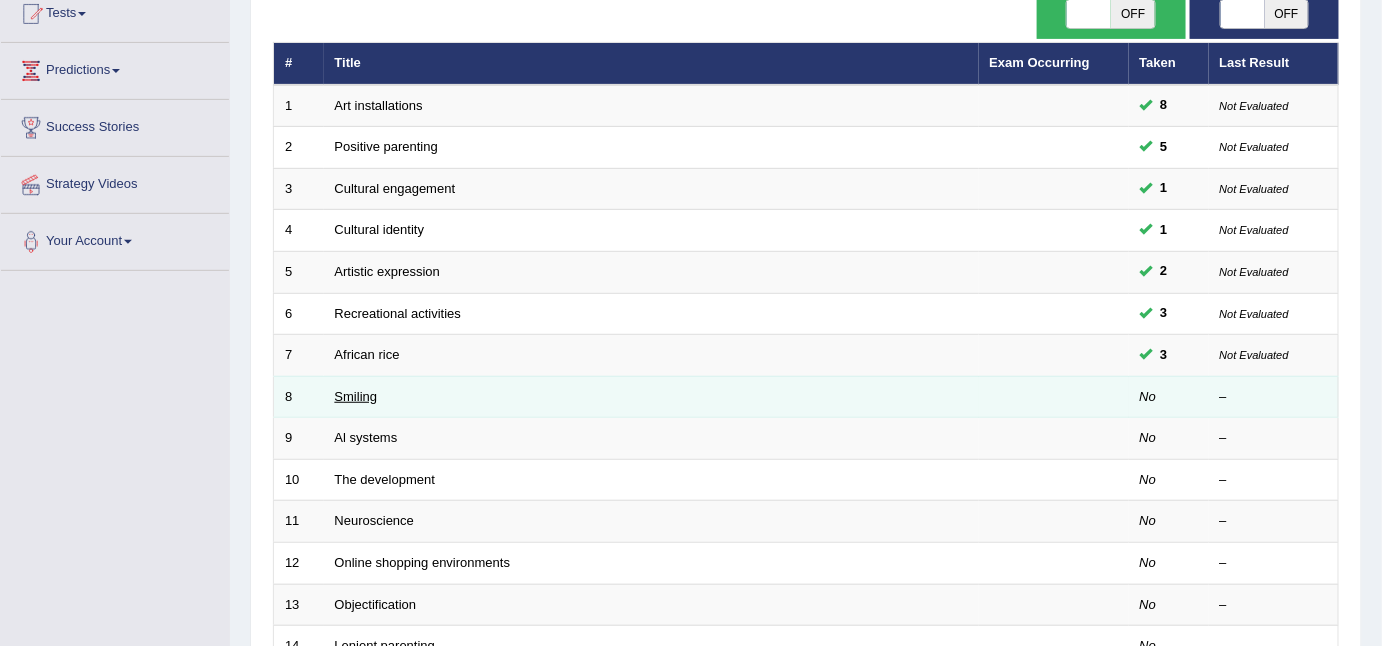 click on "Smiling" at bounding box center (356, 396) 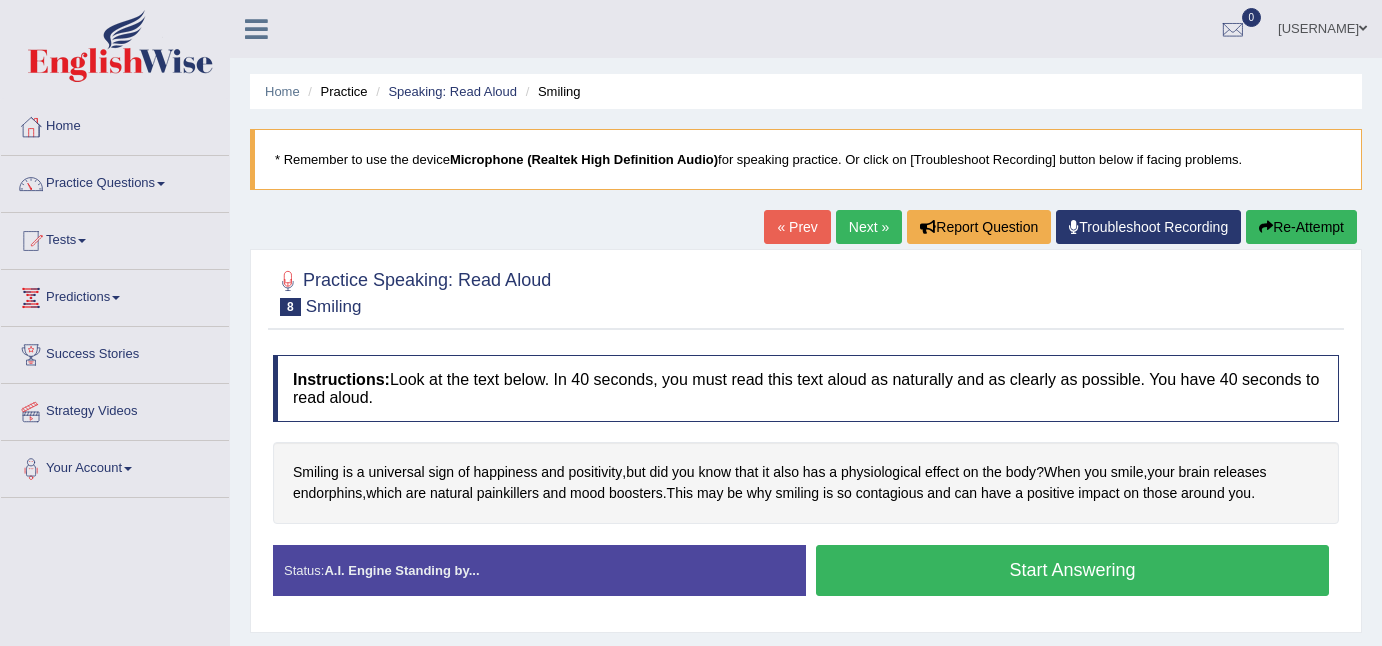 scroll, scrollTop: 0, scrollLeft: 0, axis: both 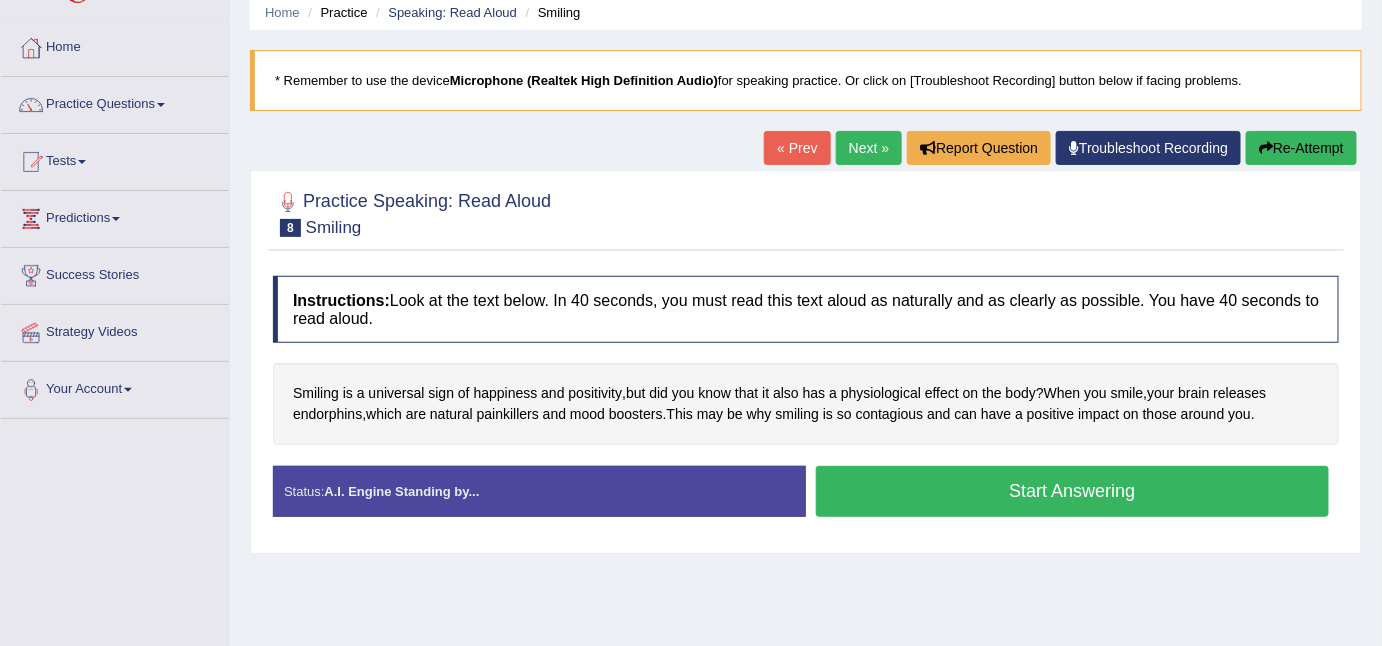 click on "Start Answering" at bounding box center [1072, 491] 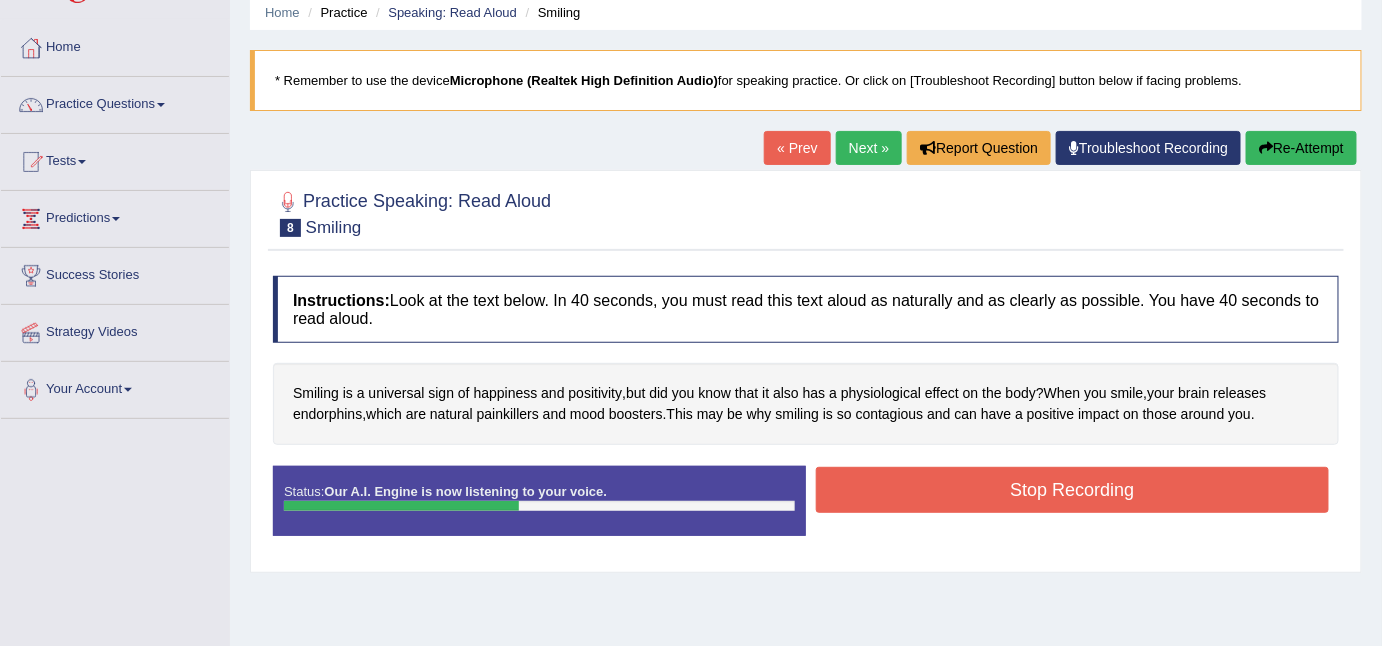 click on "Stop Recording" at bounding box center (1072, 490) 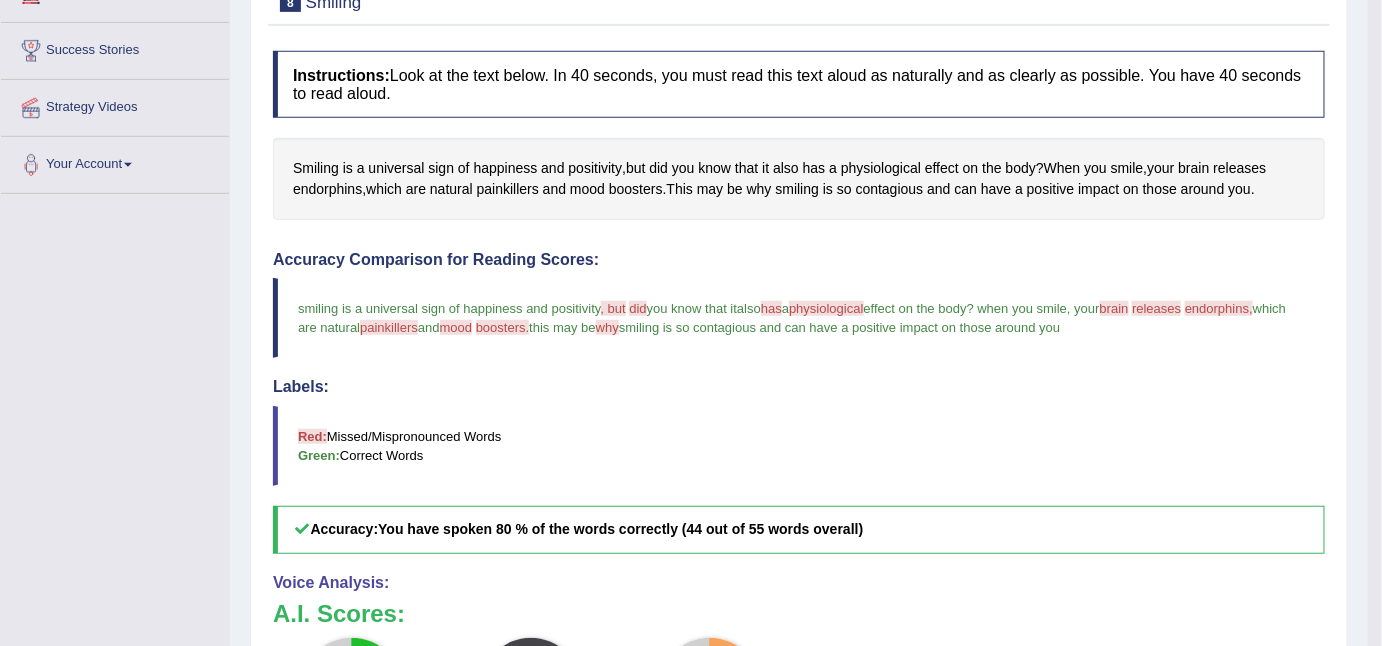 scroll, scrollTop: 586, scrollLeft: 0, axis: vertical 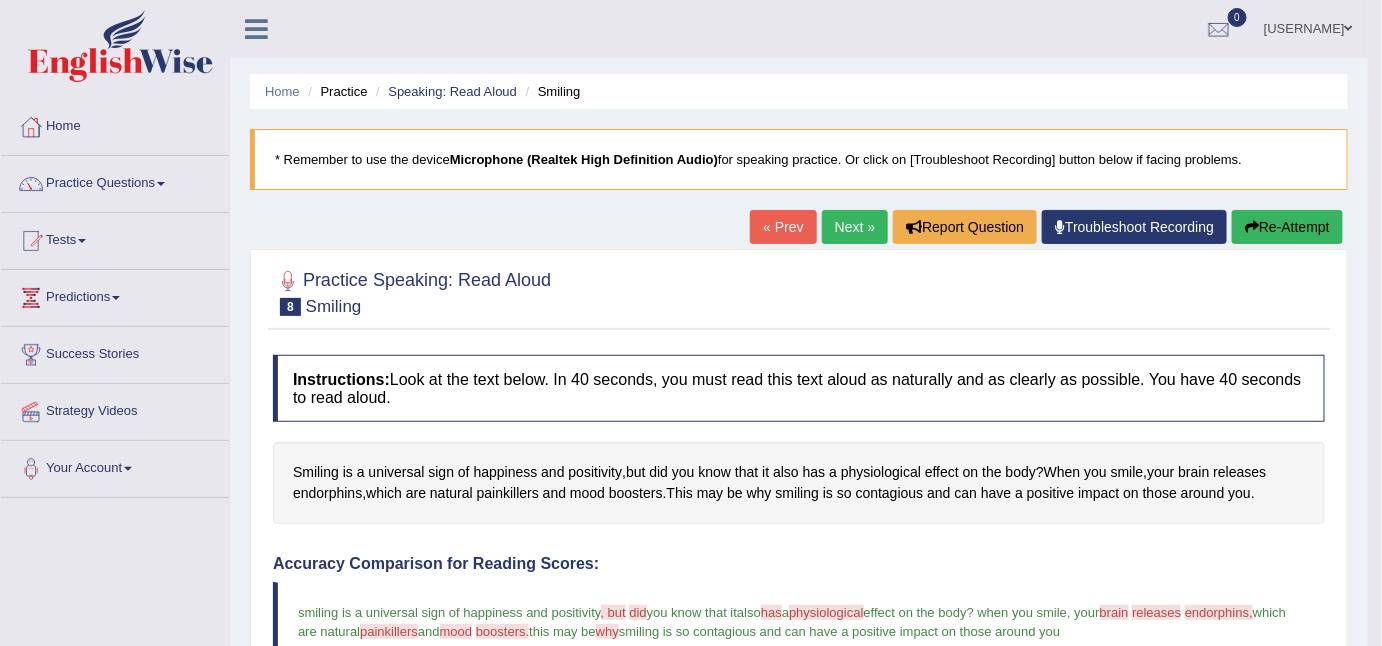 click on "Re-Attempt" at bounding box center [1287, 227] 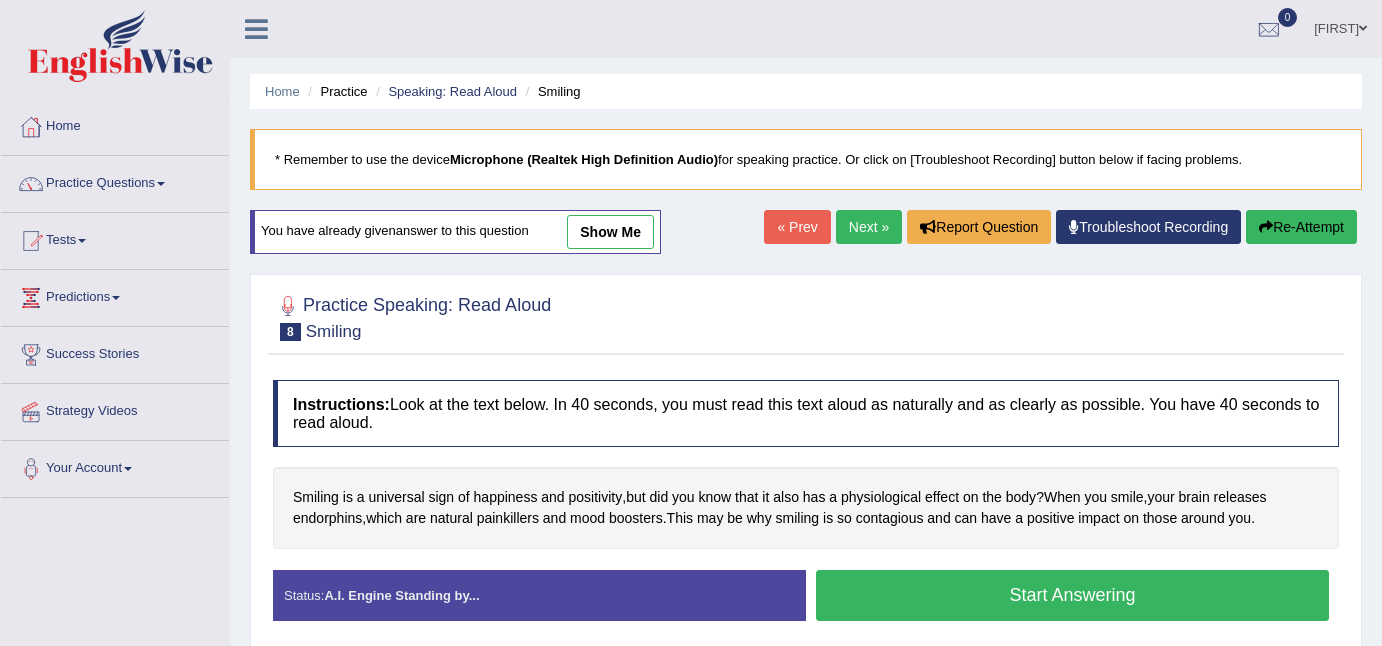 scroll, scrollTop: 0, scrollLeft: 0, axis: both 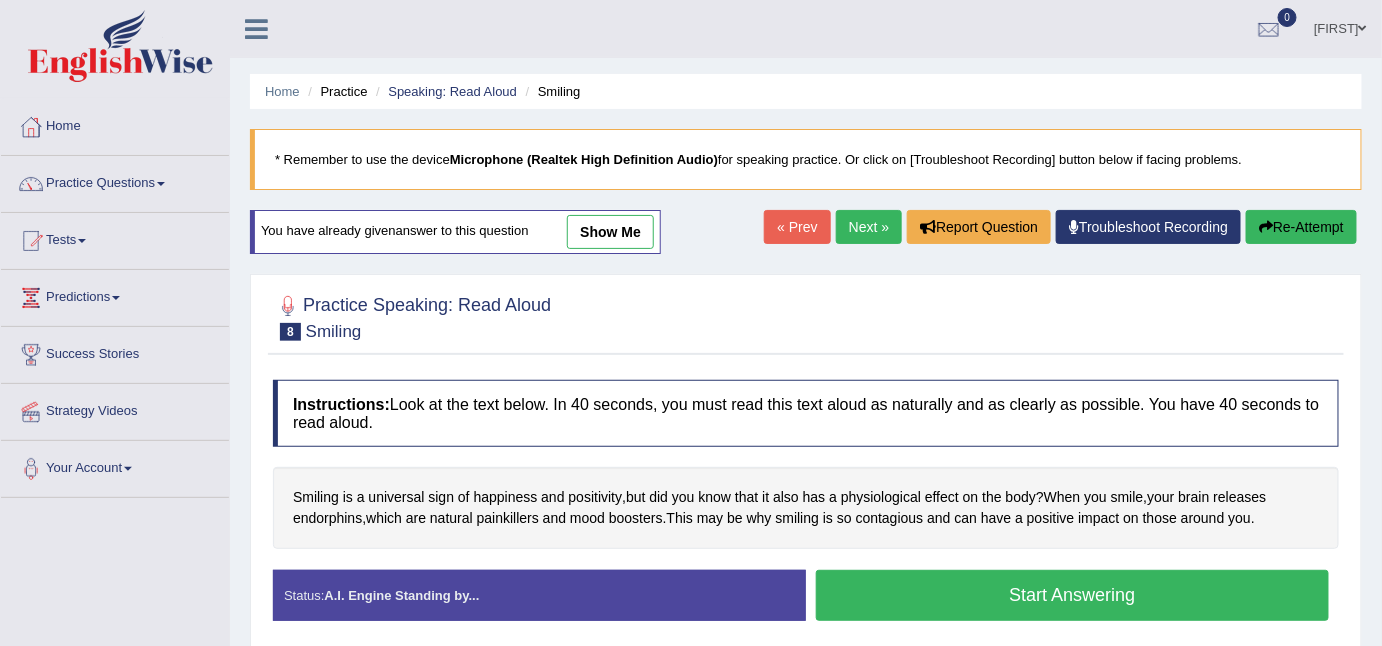 click on "Start Answering" at bounding box center (1072, 595) 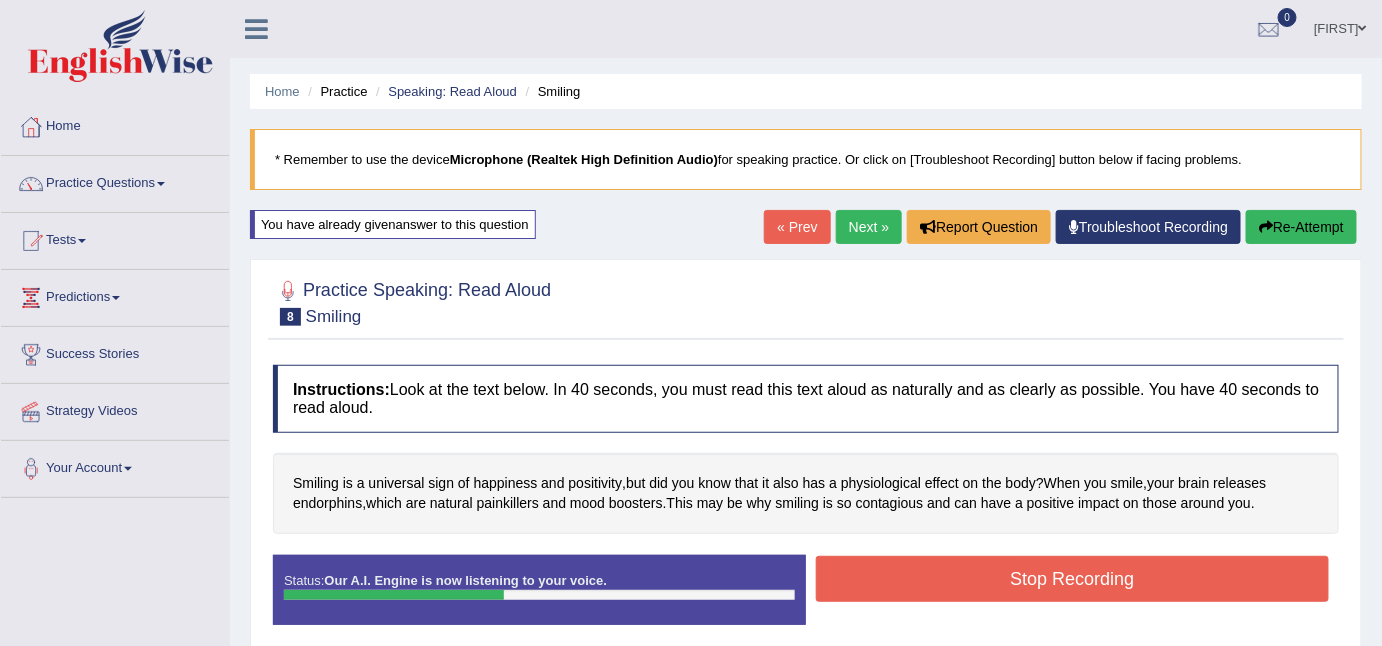 click on "Stop Recording" at bounding box center (1072, 579) 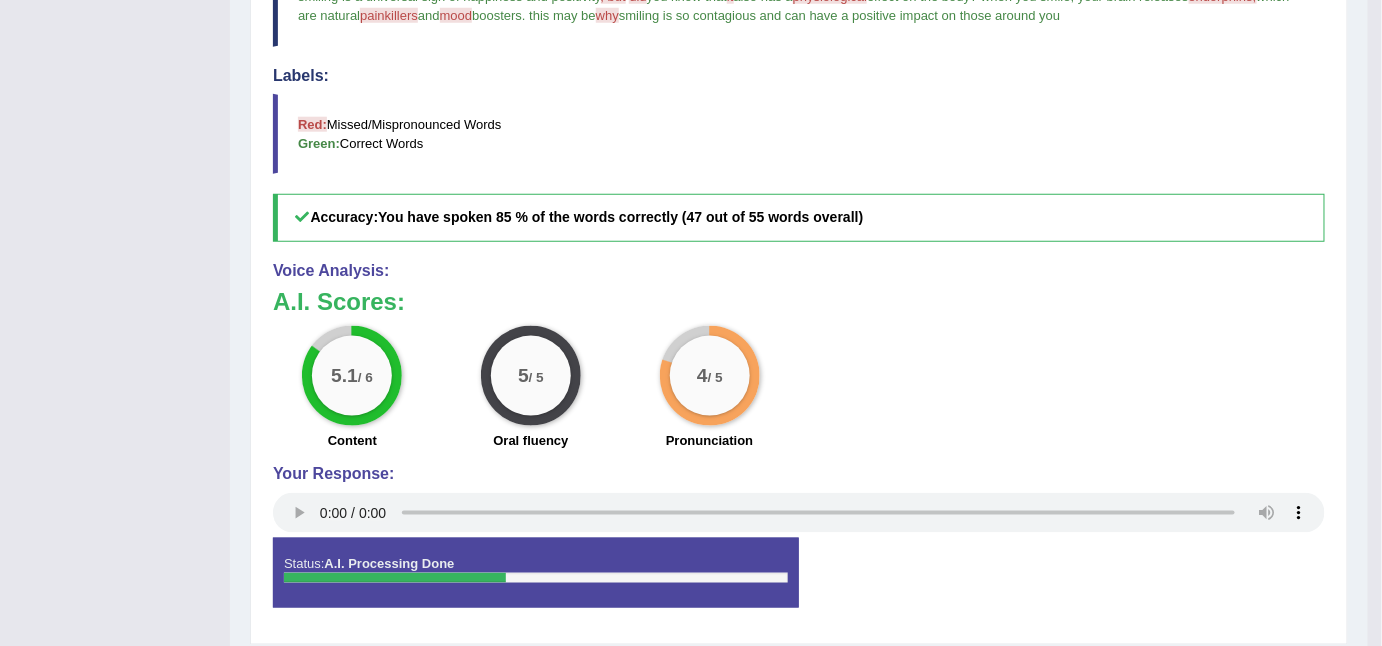 scroll, scrollTop: 640, scrollLeft: 0, axis: vertical 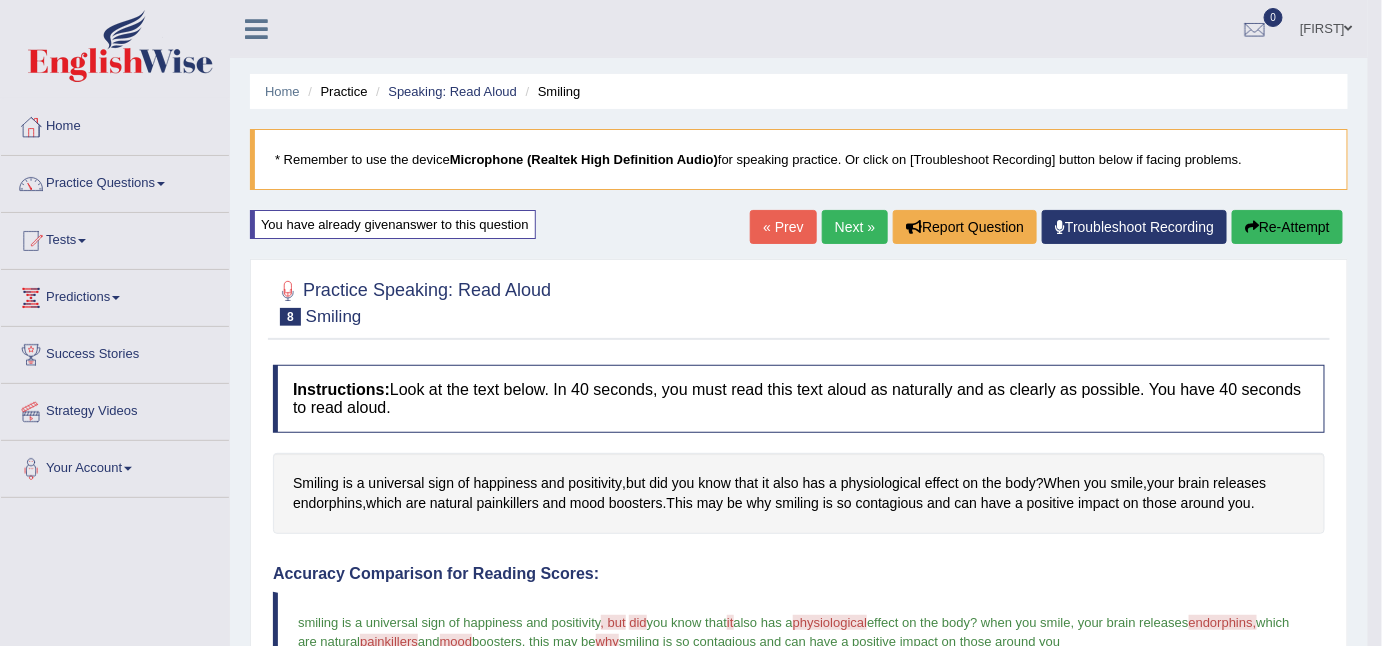 click on "Next »" at bounding box center [855, 227] 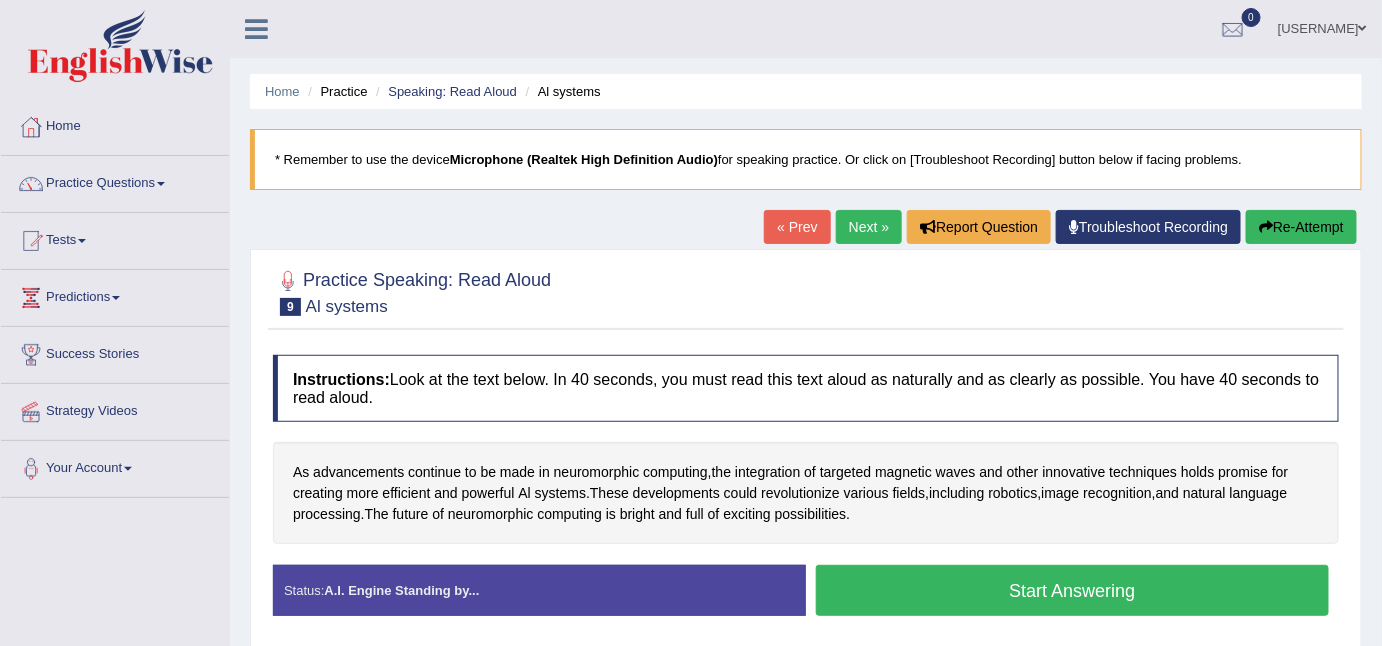 scroll, scrollTop: 131, scrollLeft: 0, axis: vertical 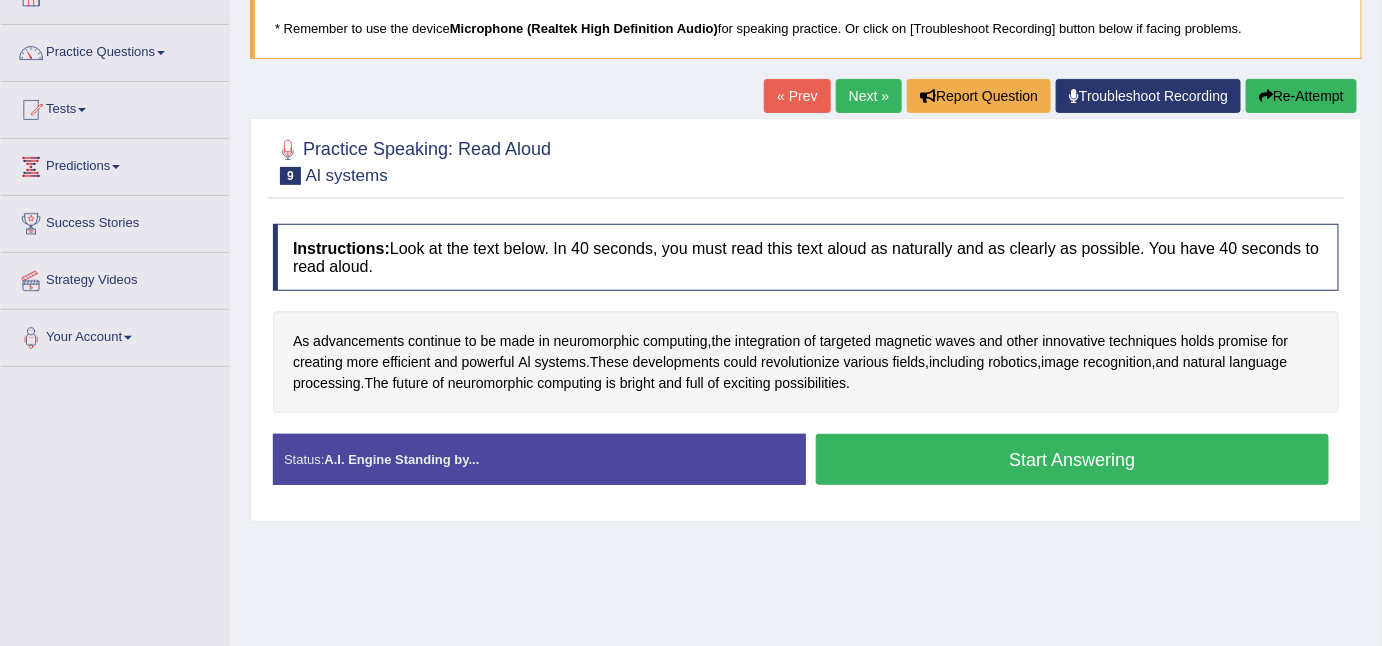 click on "Start Answering" at bounding box center (1072, 459) 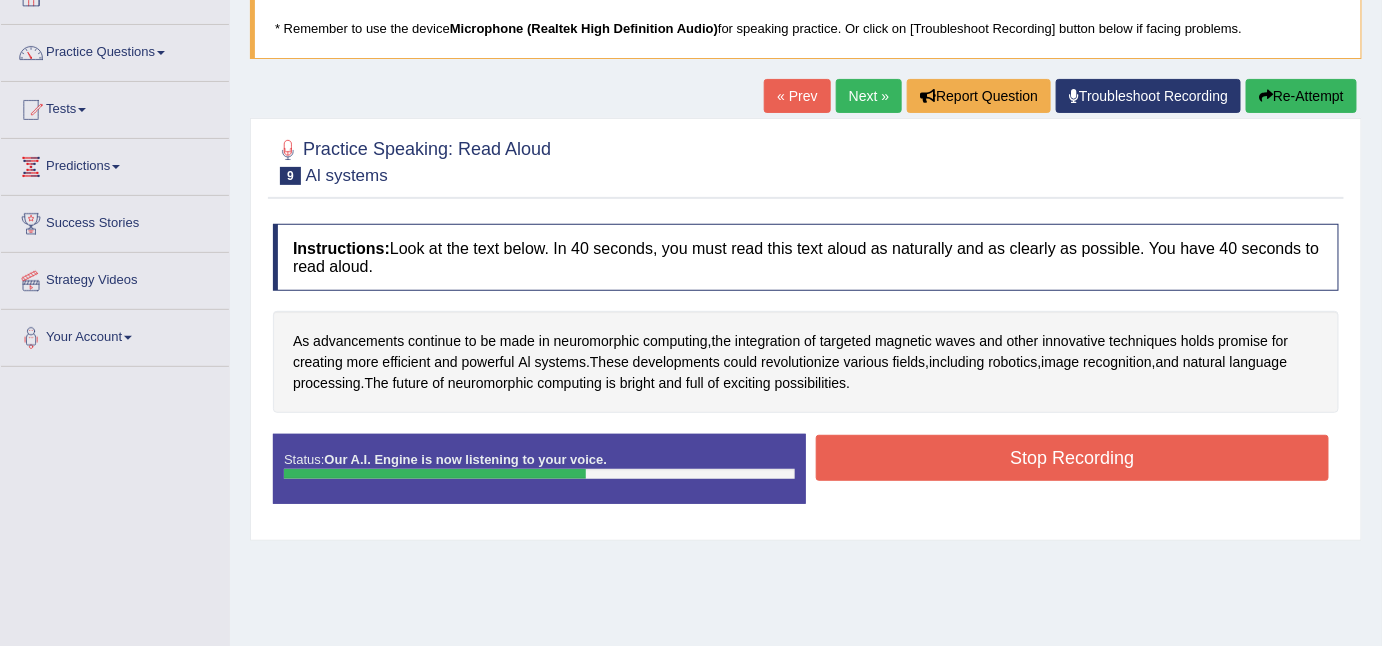 click on "Instructions:  Look at the text below. In 40 seconds, you must read this text aloud as naturally and as clearly as possible. You have 40 seconds to read aloud.
As   advancements   continue   to   be   made   in   neuromorphic   computing ,  the   integration   of   targeted   magnetic   waves   and   other   innovative   techniques   holds   promise   for   creating   more   efficient   and   powerful   Al   systems .  These   developments   could   revolutionize   various   fields ,  including   robotics ,  image   recognition ,  and   natural   language   processing .  The   future   of   neuromorphic   computing   is   bright   and   full   of   exciting   possibilities . Created with Highcharts 7.1.2 Too low Too high Time Pitch meter: 0 10 20 30 40 Created with Highcharts 7.1.2 Great Too slow Too fast Time Speech pace meter: 0 10 20 30 40 Accuracy Comparison for Reading Scores: Labels:
Red:  Missed/Mispronounced Words
Green:  Correct Words  Accuracy:  Voice Analysis:" at bounding box center (806, 372) 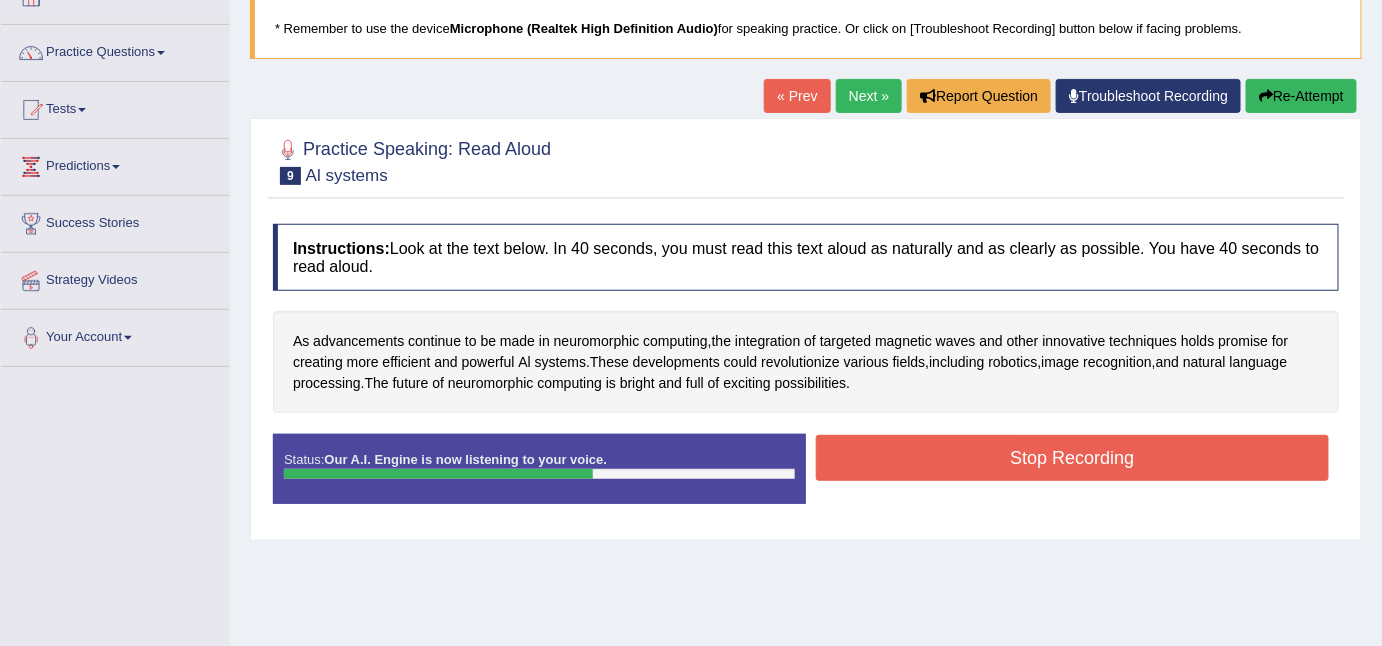 click on "Stop Recording" at bounding box center (1072, 458) 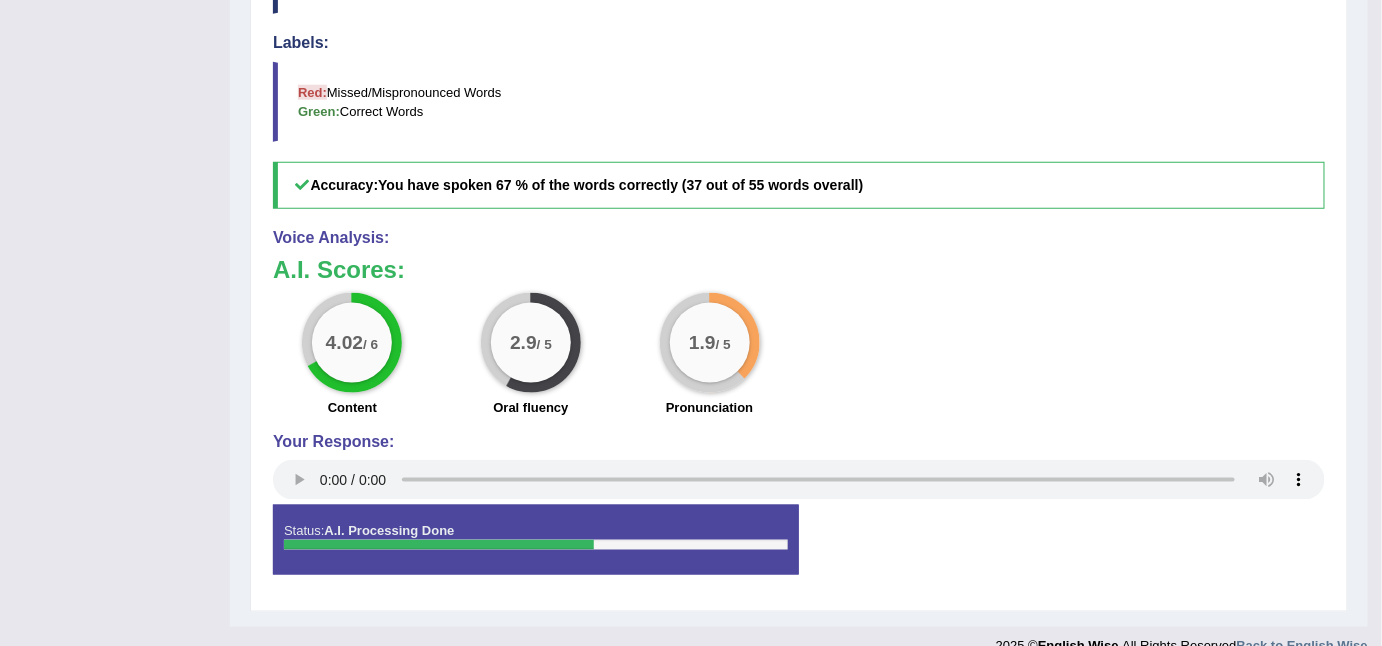 scroll, scrollTop: 714, scrollLeft: 0, axis: vertical 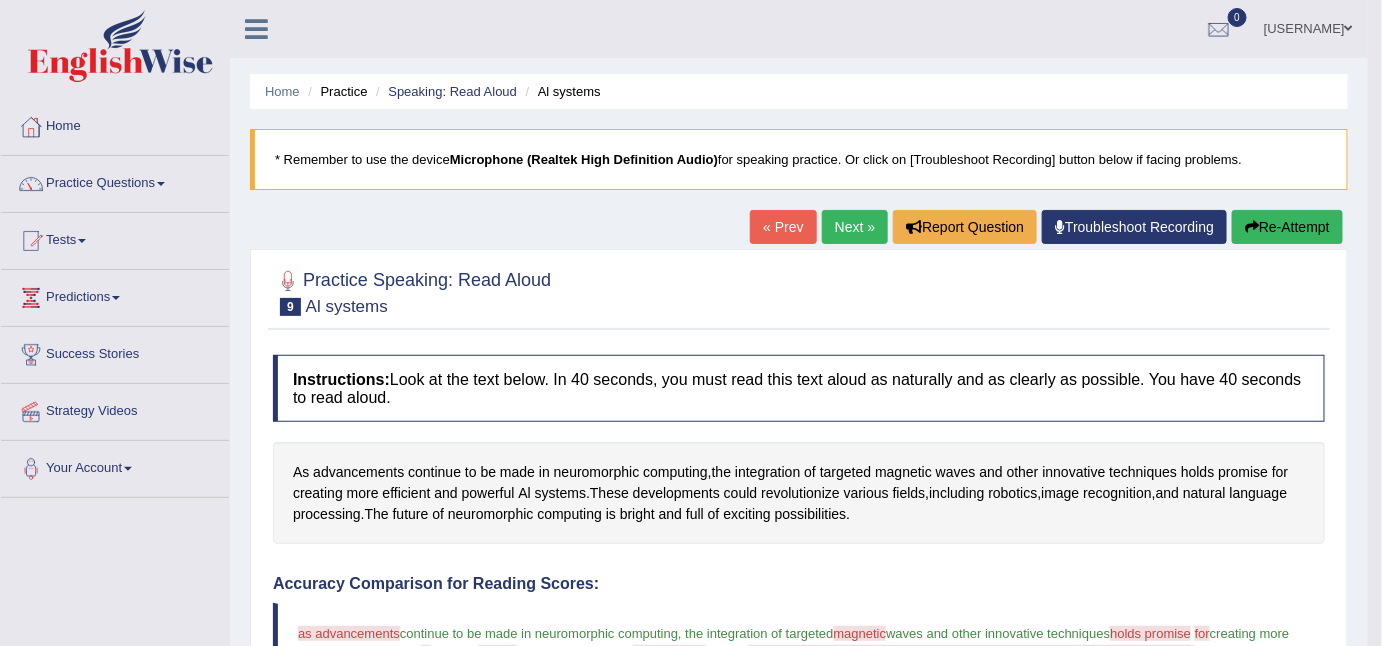 click on "Re-Attempt" at bounding box center (1287, 227) 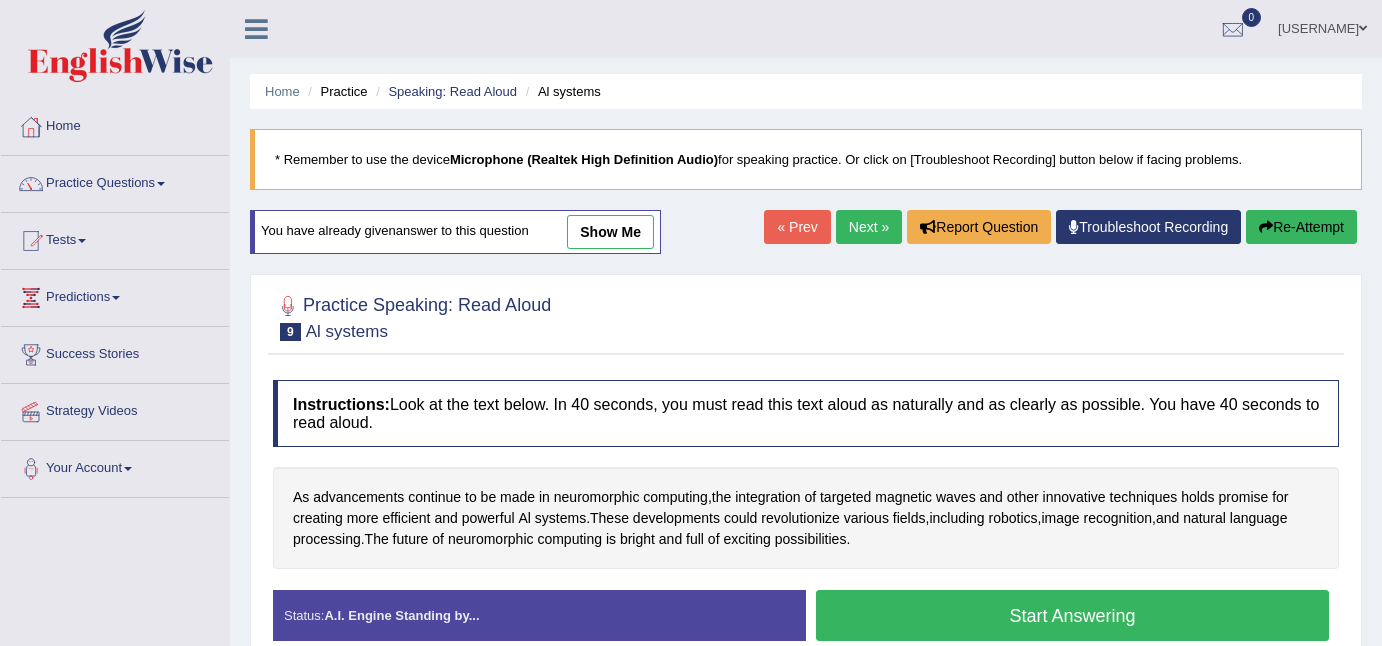 scroll, scrollTop: 197, scrollLeft: 0, axis: vertical 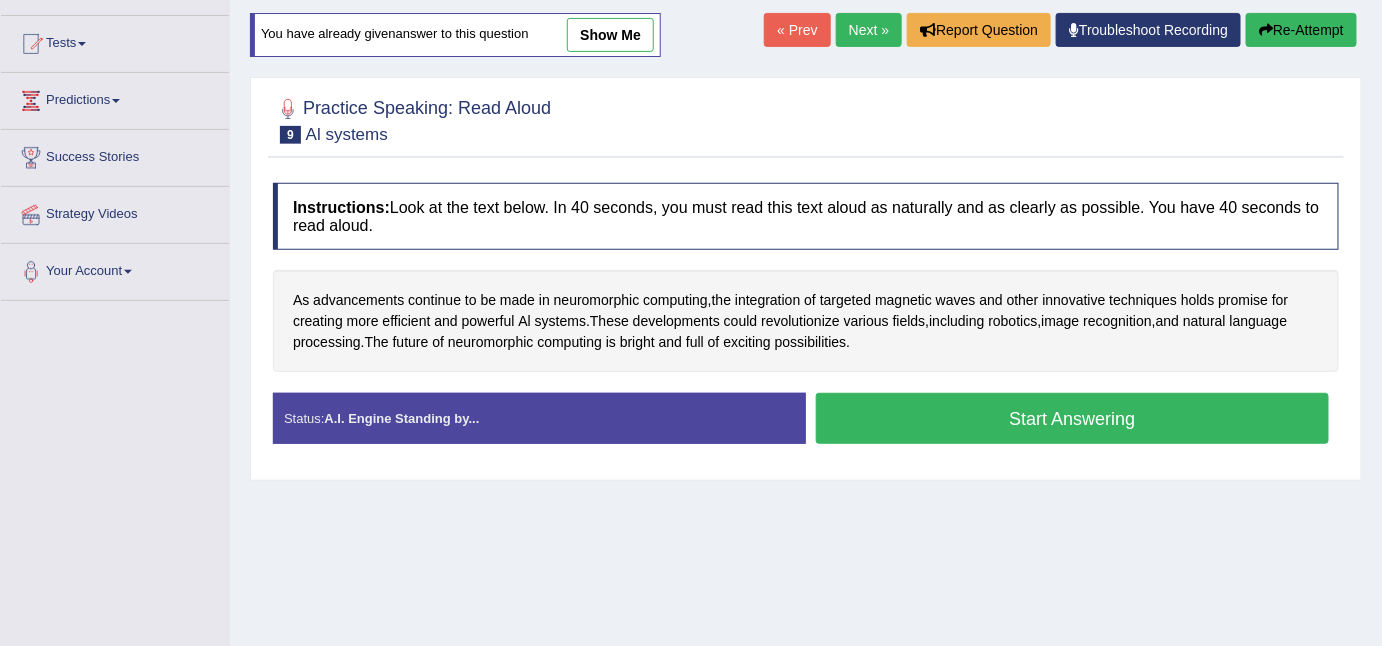 click on "Start Answering" at bounding box center (1072, 418) 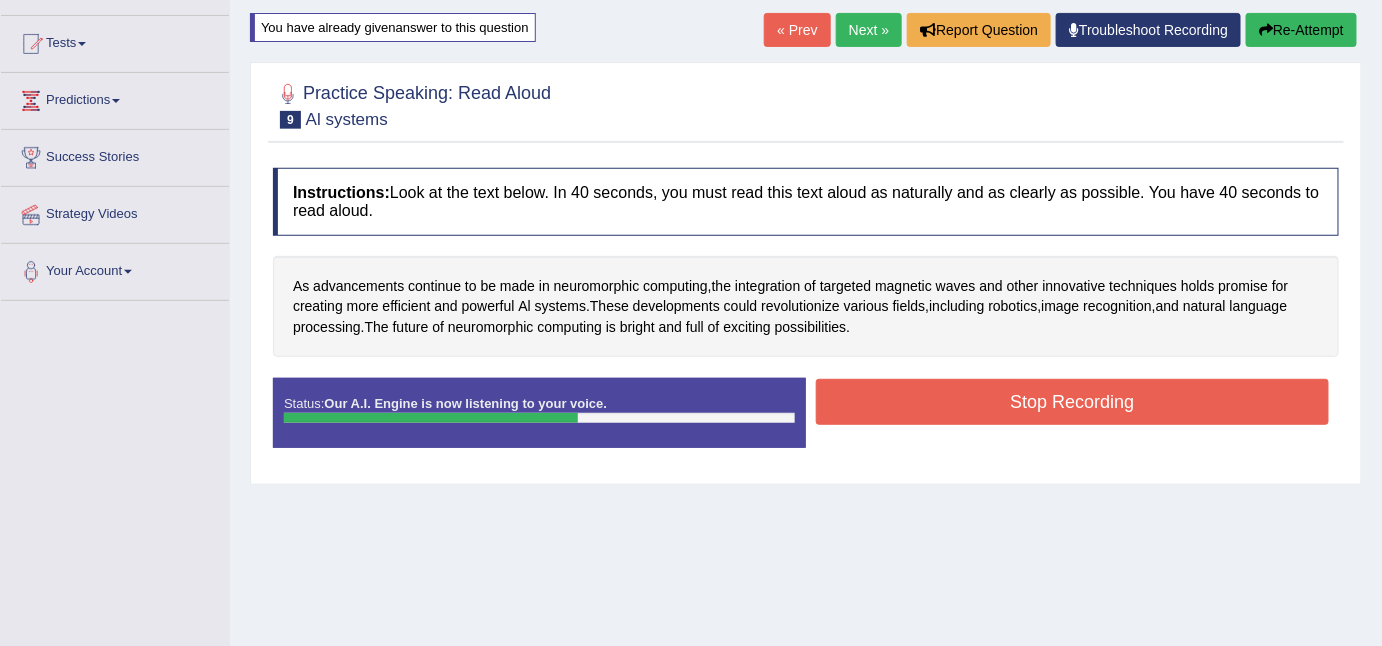 click on "Stop Recording" at bounding box center [1072, 402] 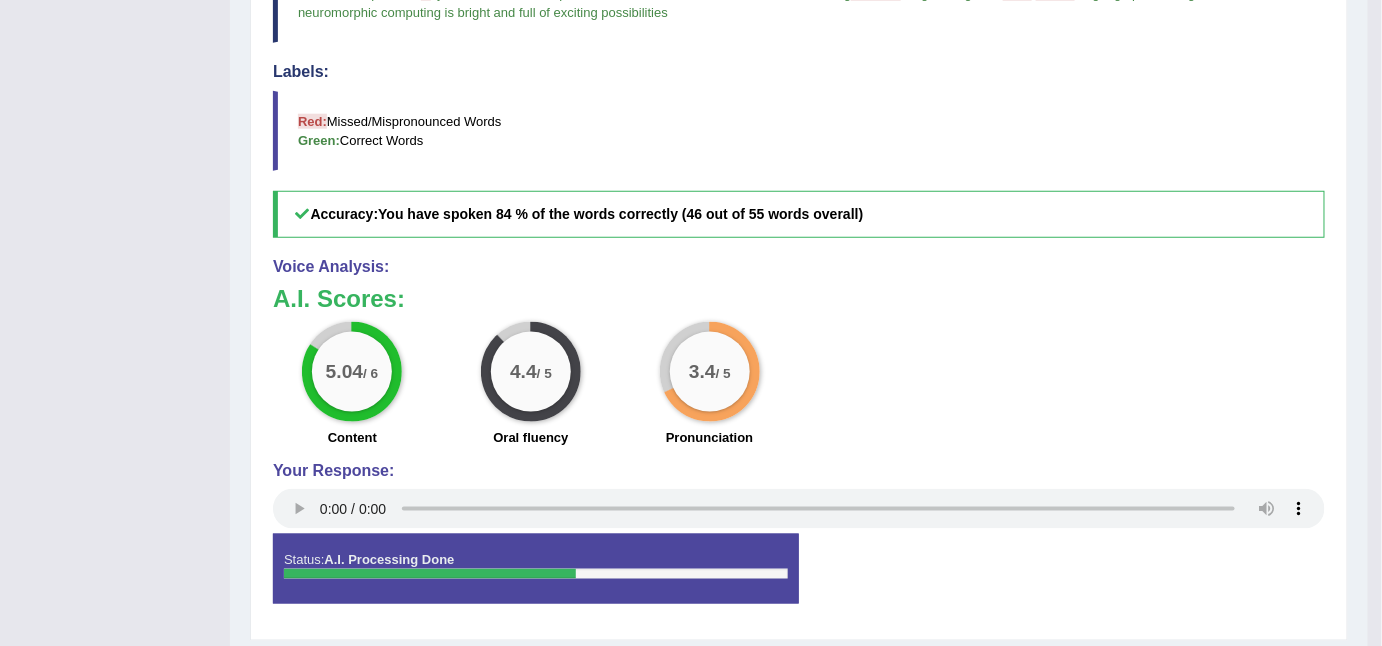 scroll, scrollTop: 669, scrollLeft: 0, axis: vertical 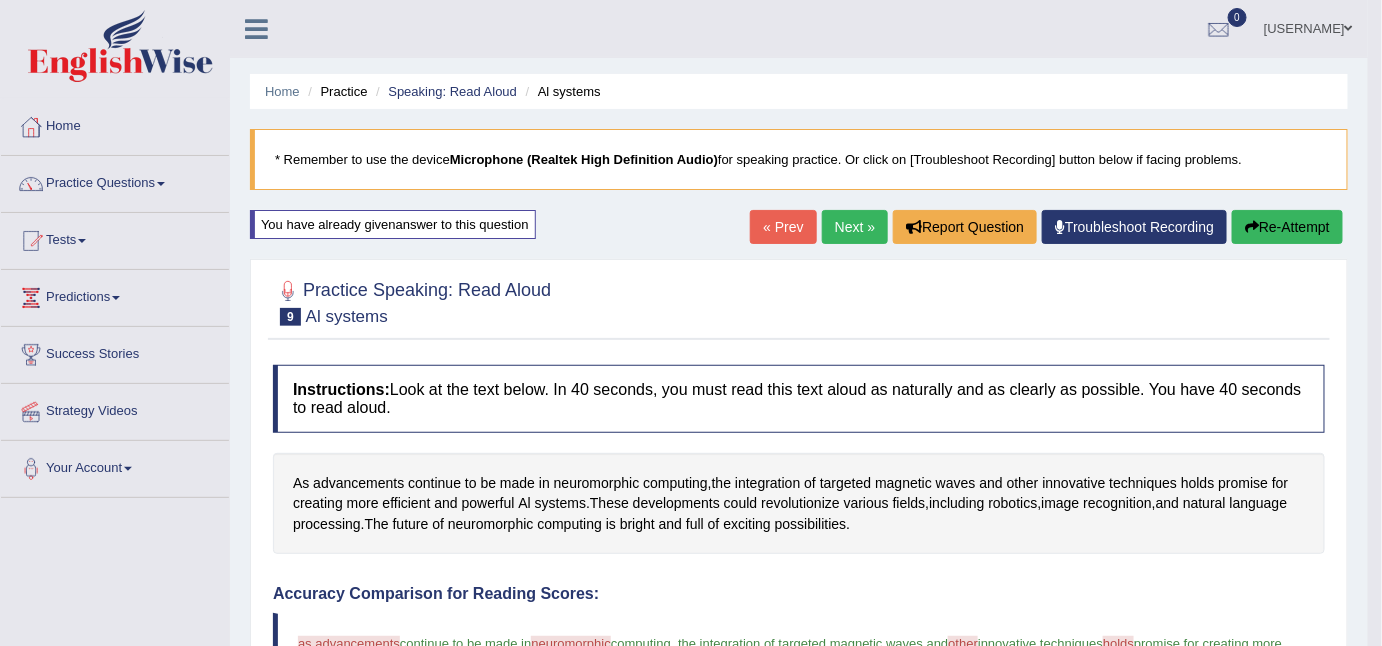 click on "Home
Practice
Speaking: Read Aloud
Al systems
* Remember to use the device  Microphone (Realtek High Definition Audio)  for speaking practice. Or click on [Troubleshoot Recording] button below if facing problems.
You have already given   answer to this question
« Prev Next »  Report Question  Troubleshoot Recording  Re-Attempt
Practice Speaking: Read Aloud
9
Al systems
Instructions:  Look at the text below. In 40 seconds, you must read this text aloud as naturally and as clearly as possible. You have 40 seconds to read aloud.
As   advancements   continue   to   be   made   in   neuromorphic   computing ,  the   integration   of   targeted   magnetic   waves   and   other   innovative   techniques   holds   promise   for   creating   more   efficient   and   powerful   Al   ." at bounding box center (799, 663) 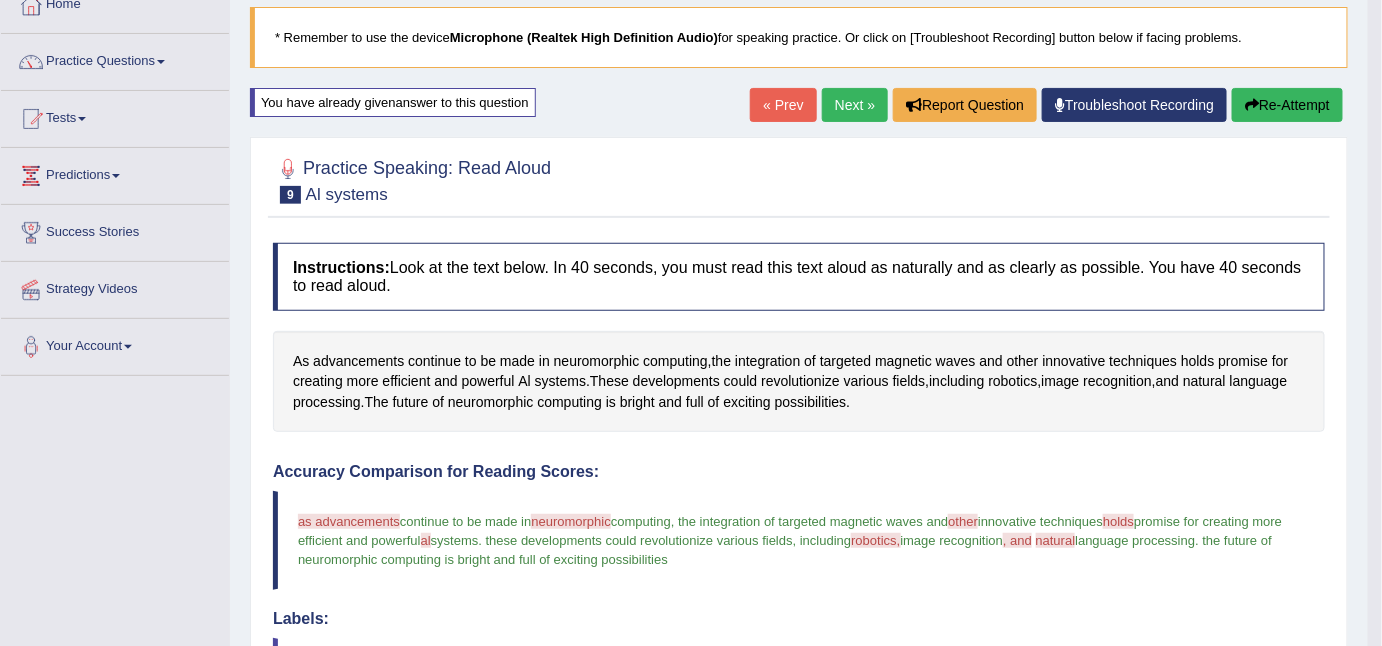 scroll, scrollTop: 149, scrollLeft: 0, axis: vertical 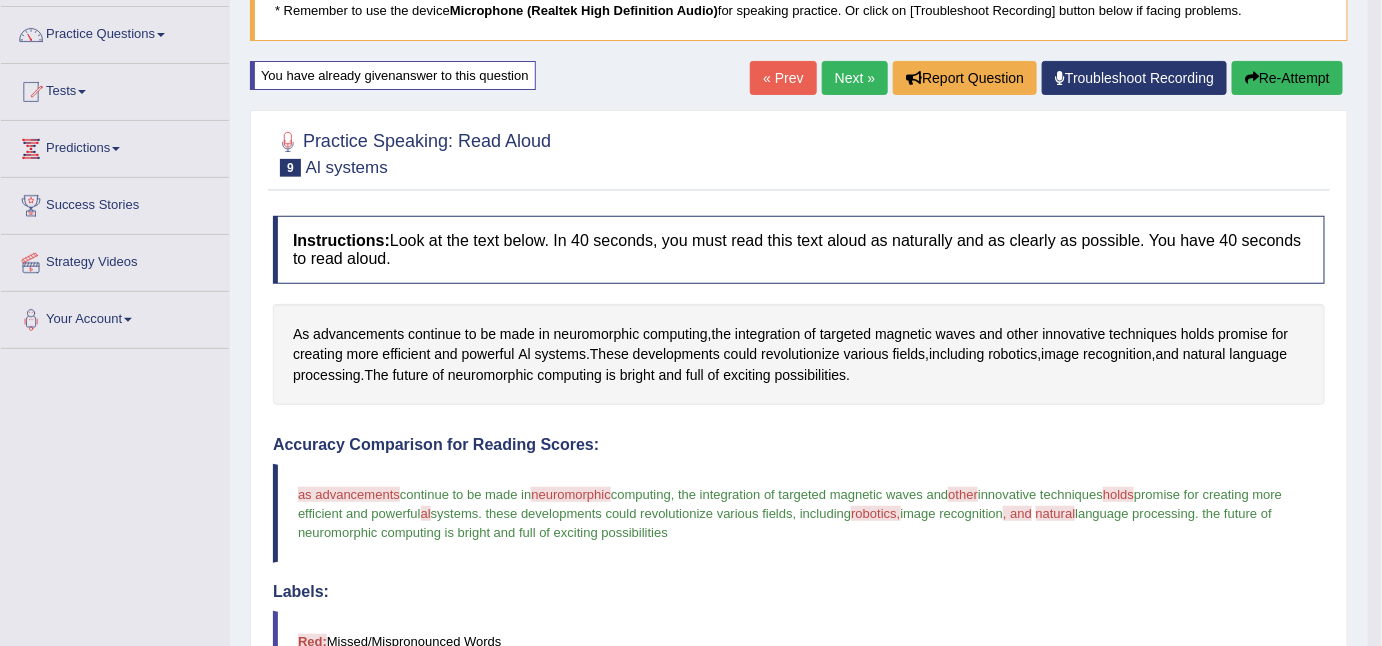 click on "« Prev Next »  Report Question  Troubleshoot Recording  Re-Attempt" at bounding box center [1049, 80] 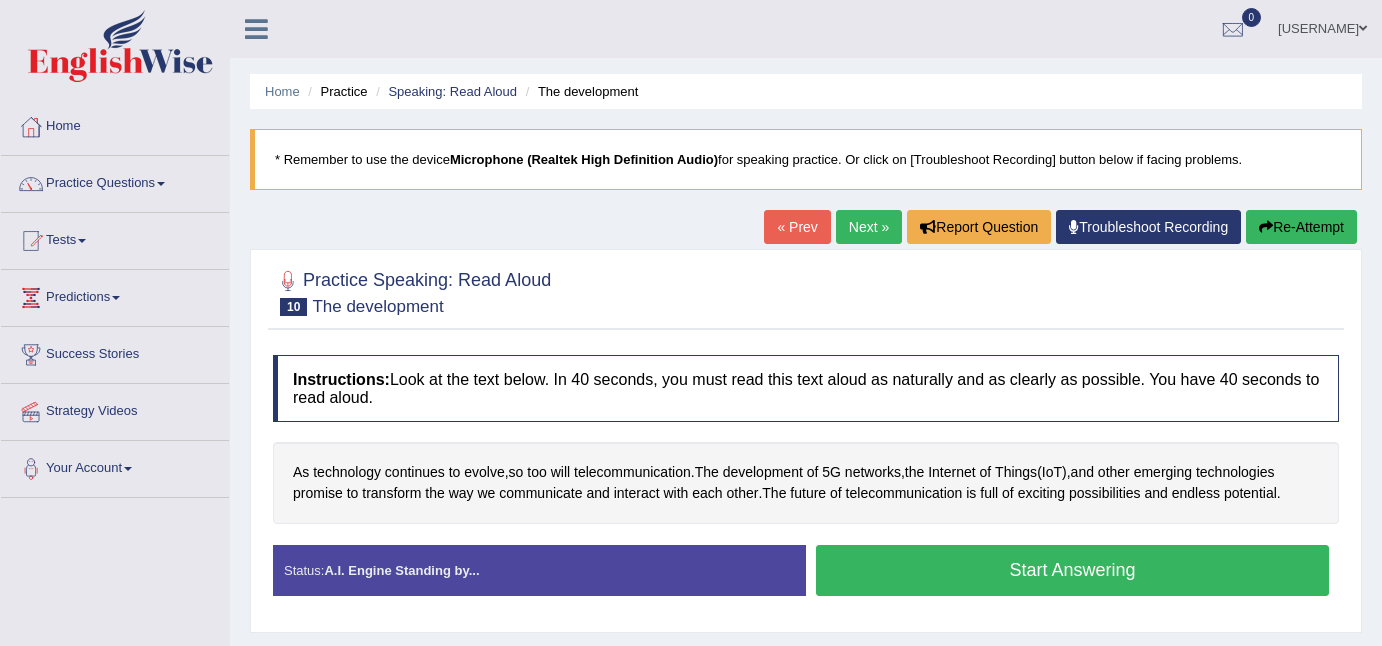 scroll, scrollTop: 0, scrollLeft: 0, axis: both 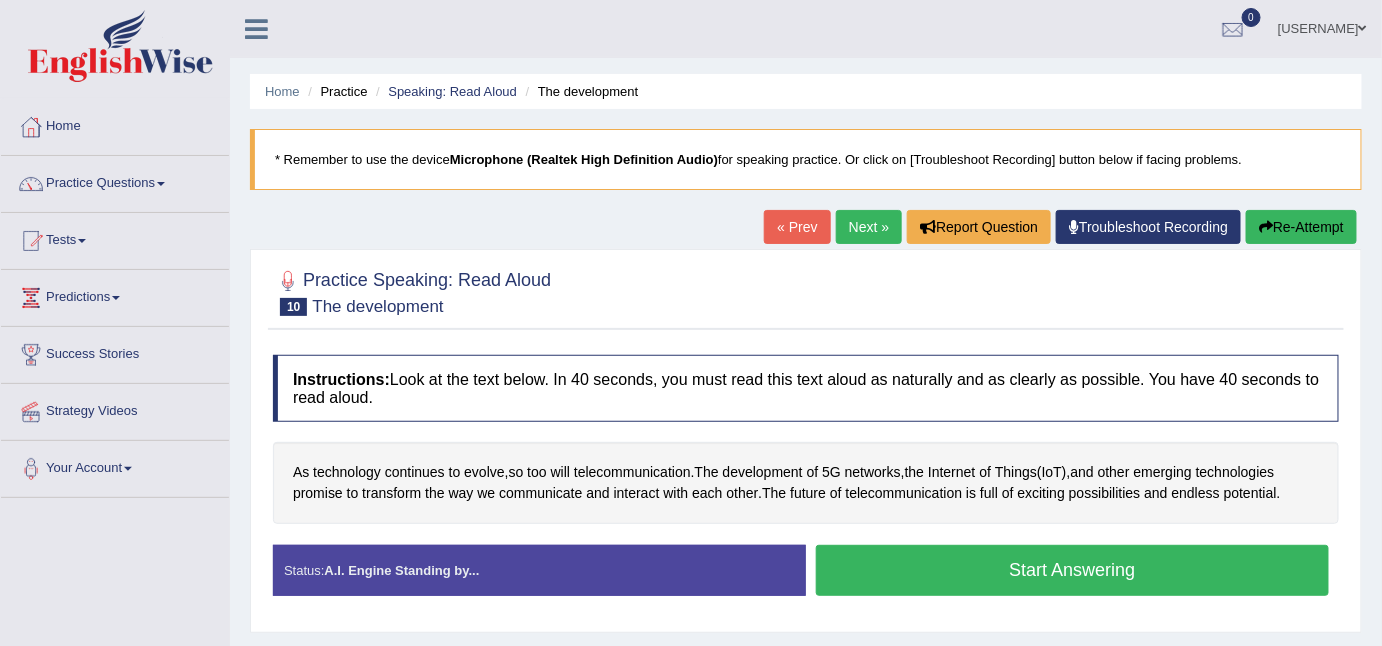click on "Start Answering" at bounding box center (1072, 570) 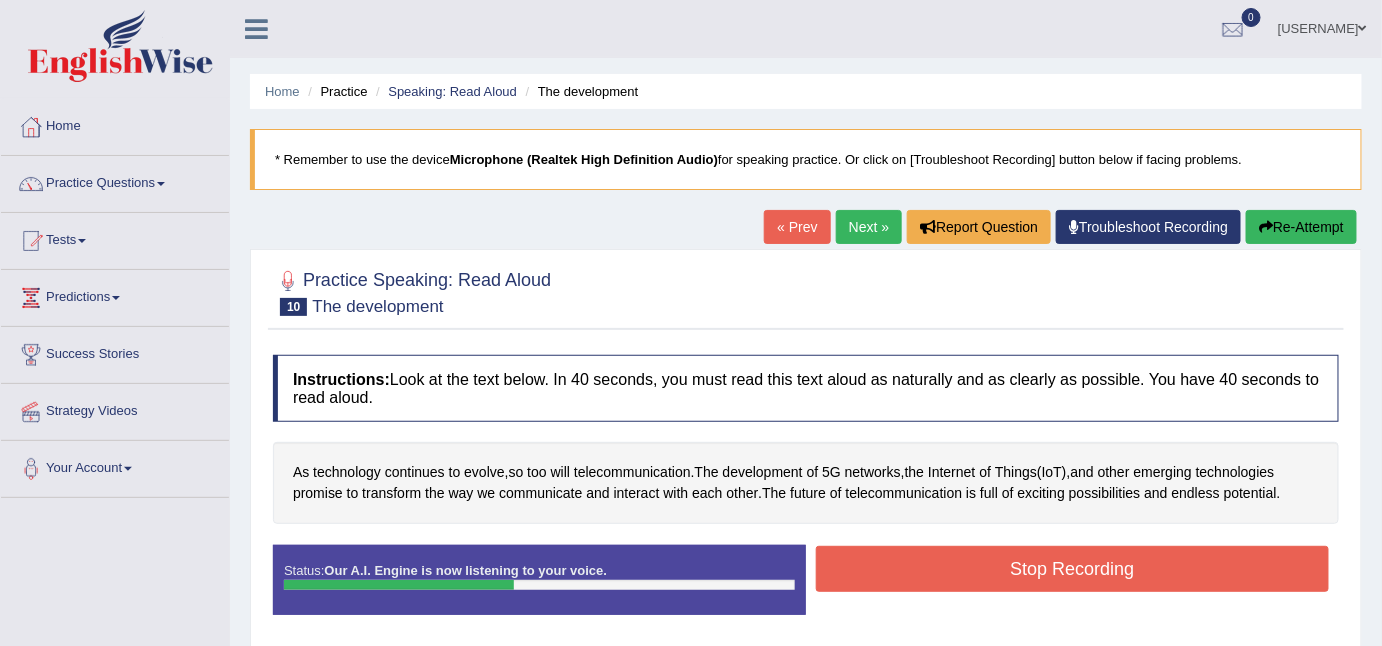 click on "Stop Recording" at bounding box center (1072, 569) 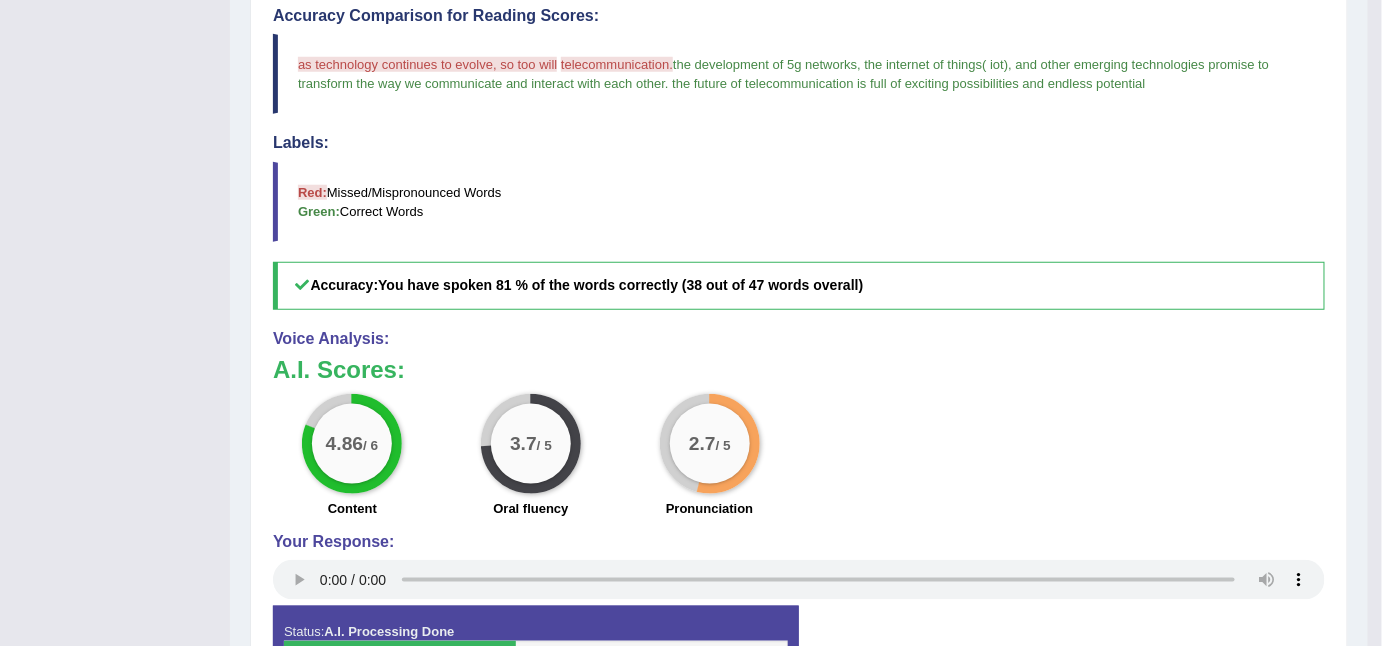 scroll, scrollTop: 668, scrollLeft: 0, axis: vertical 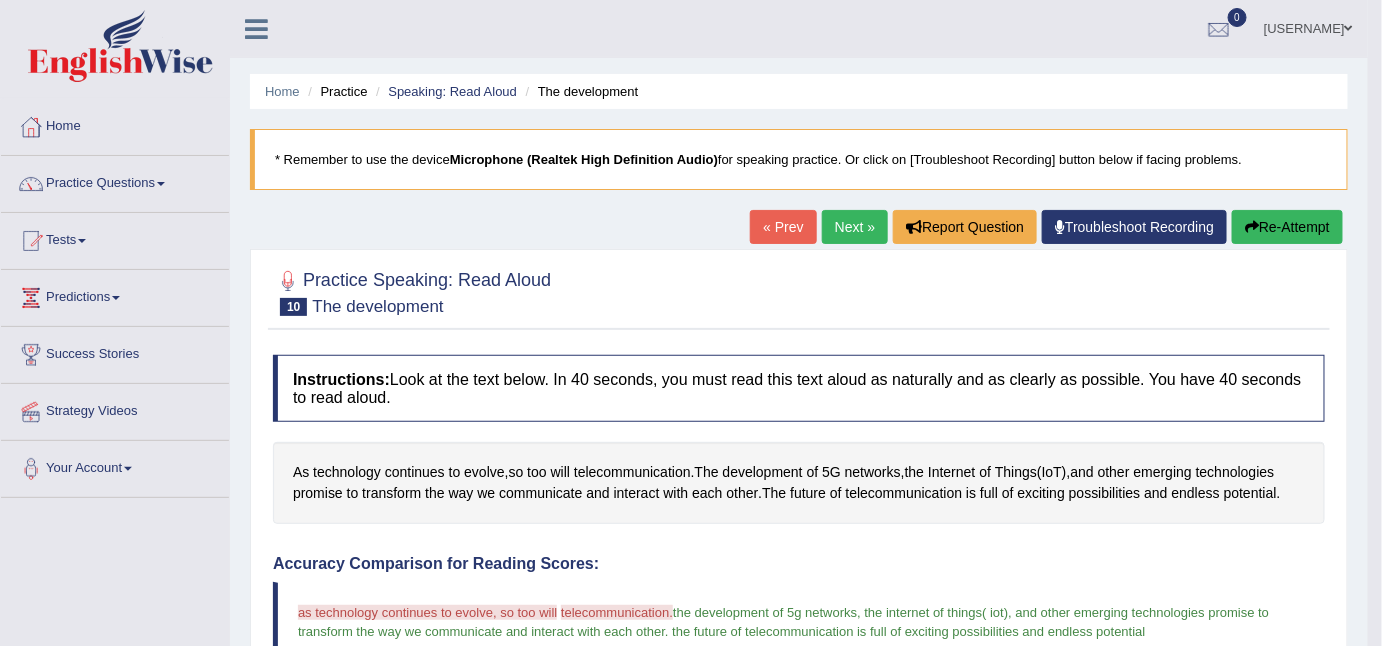 click on "Re-Attempt" at bounding box center [1287, 227] 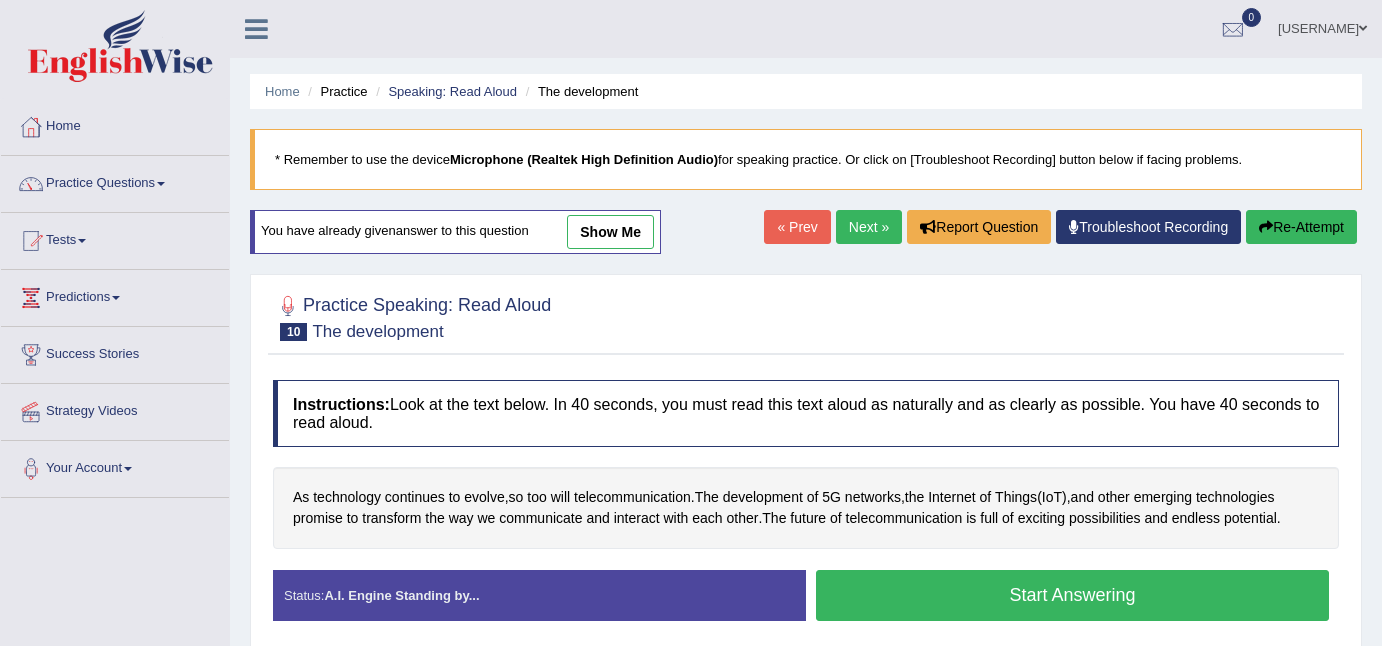 scroll, scrollTop: 0, scrollLeft: 0, axis: both 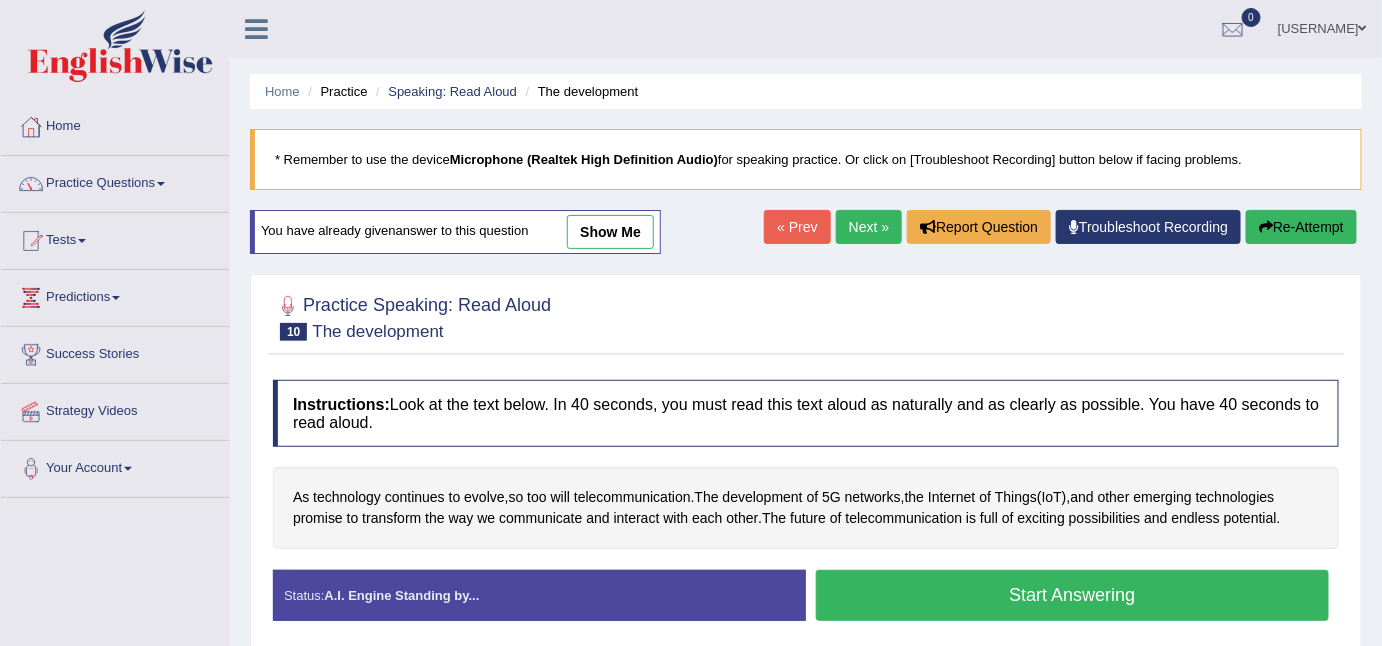 click on "Start Answering" at bounding box center [1072, 595] 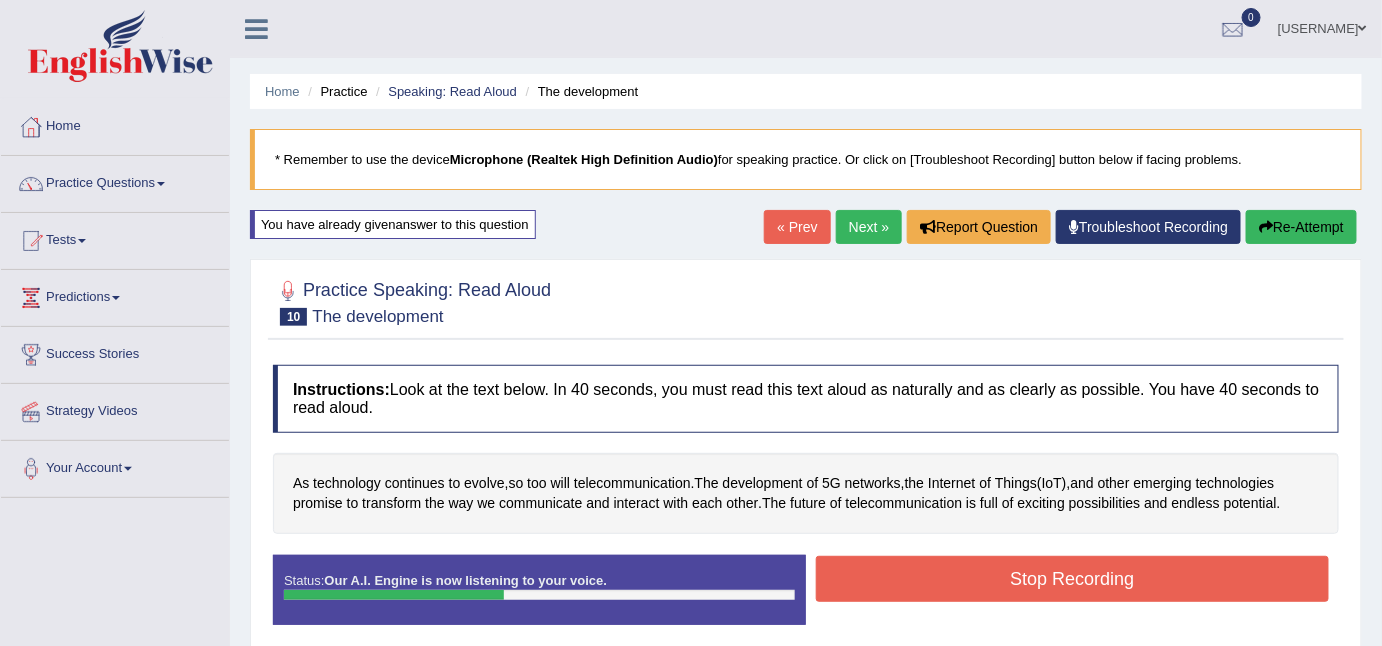 click on "Stop Recording" at bounding box center (1072, 579) 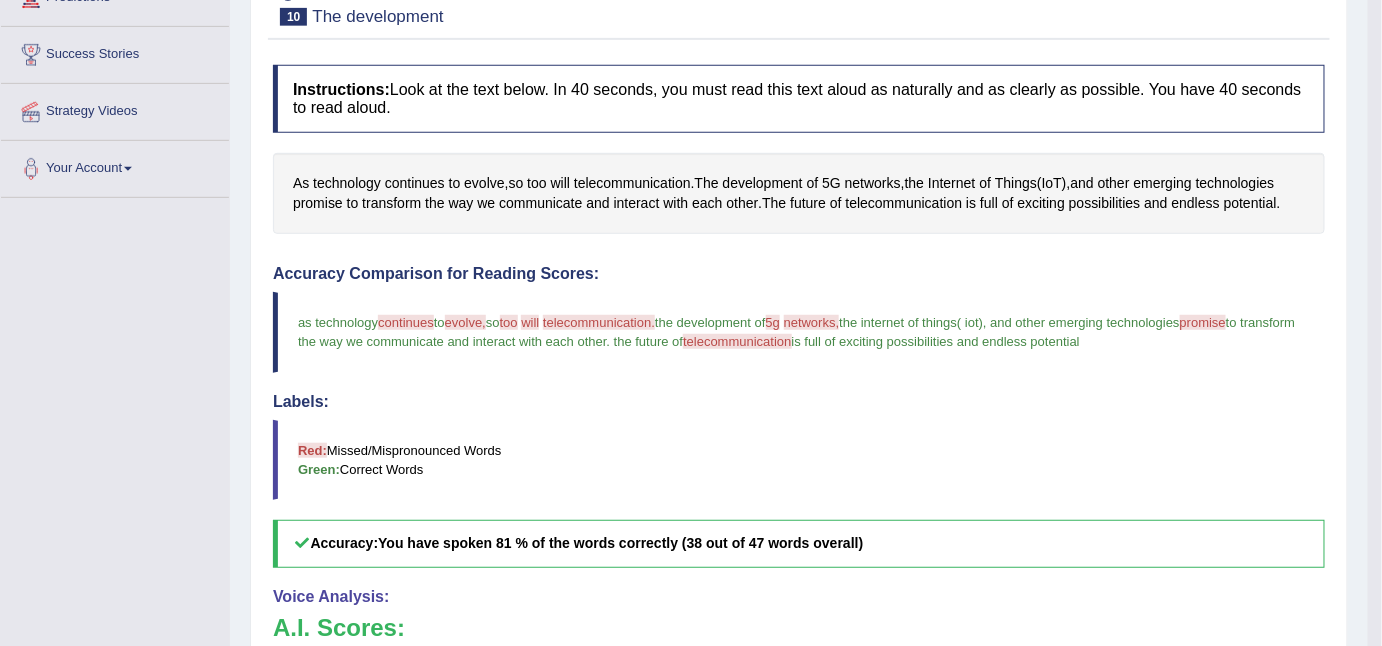 scroll, scrollTop: 0, scrollLeft: 0, axis: both 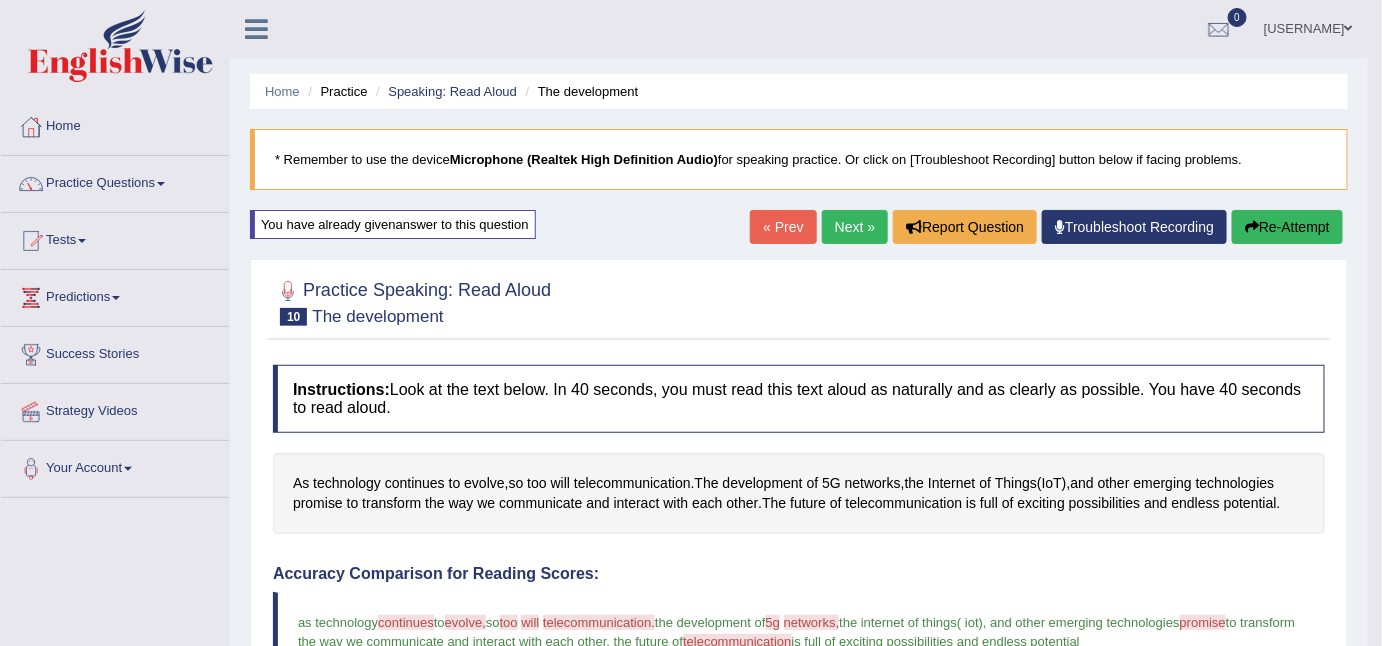 click on "Practice Questions" at bounding box center [115, 181] 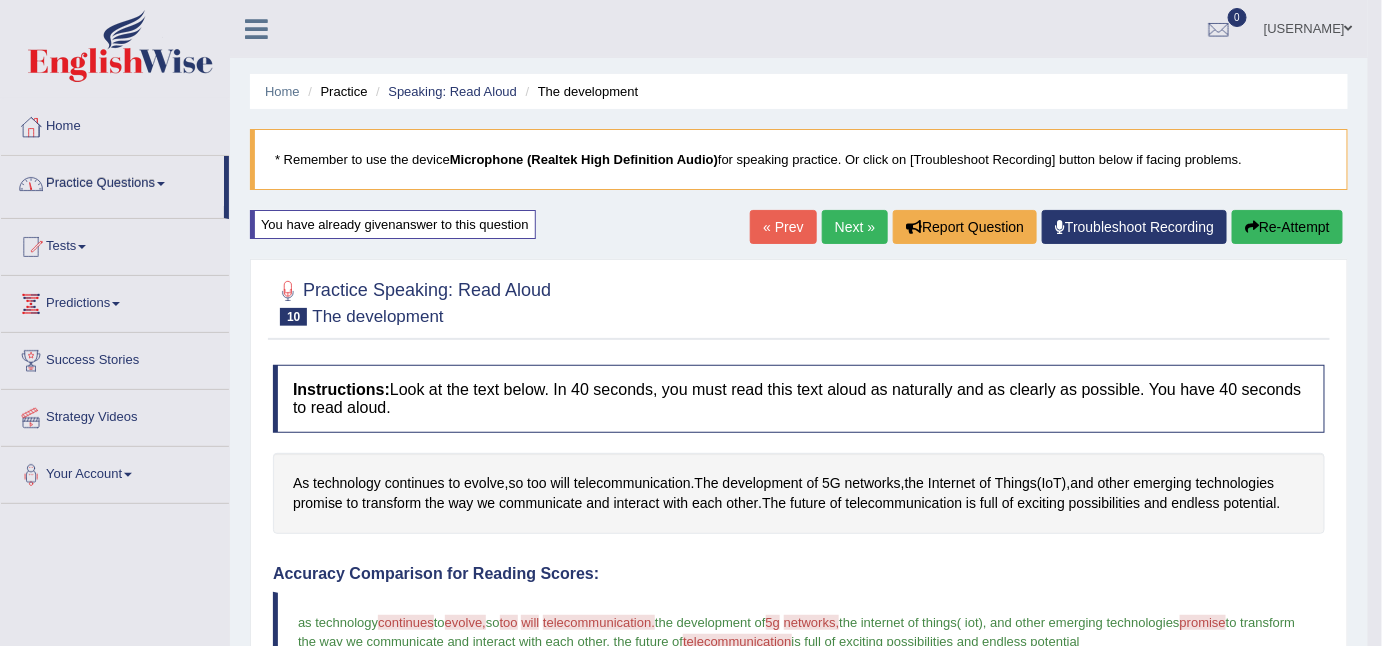 click on "Practice Questions" at bounding box center (112, 181) 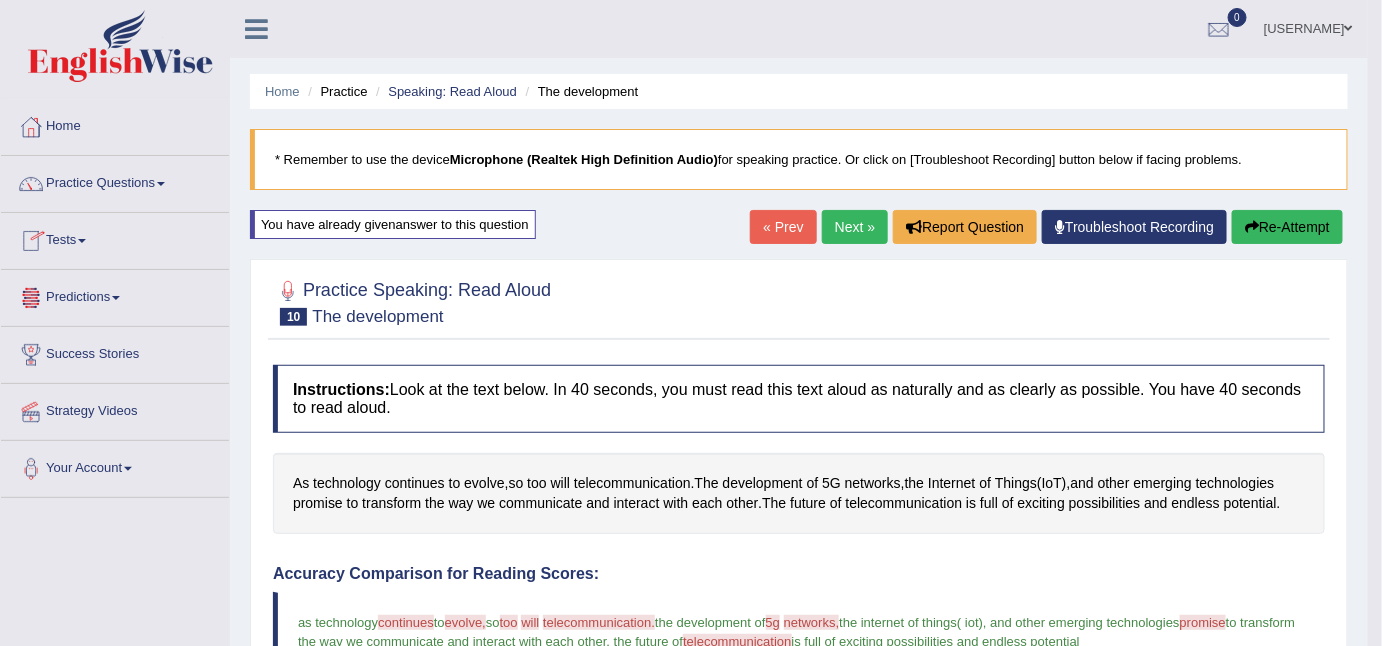 click on "Practice Questions" at bounding box center [115, 181] 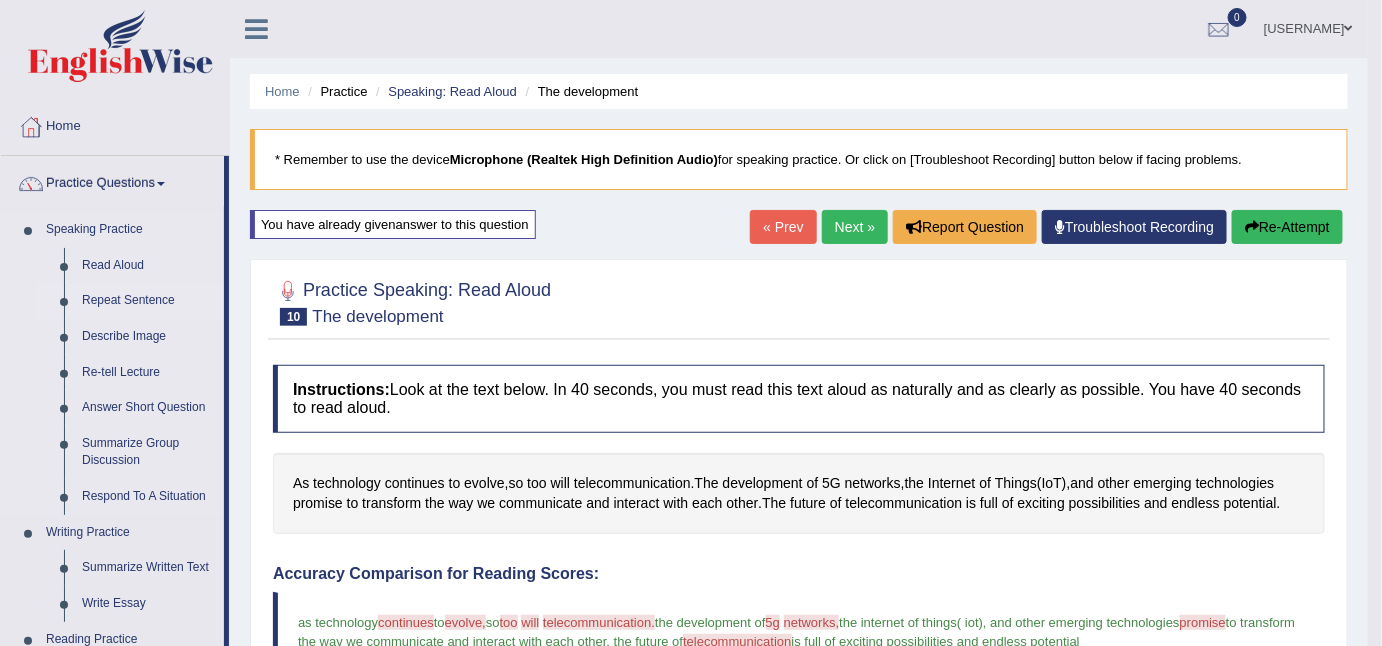 click on "Repeat Sentence" at bounding box center [148, 301] 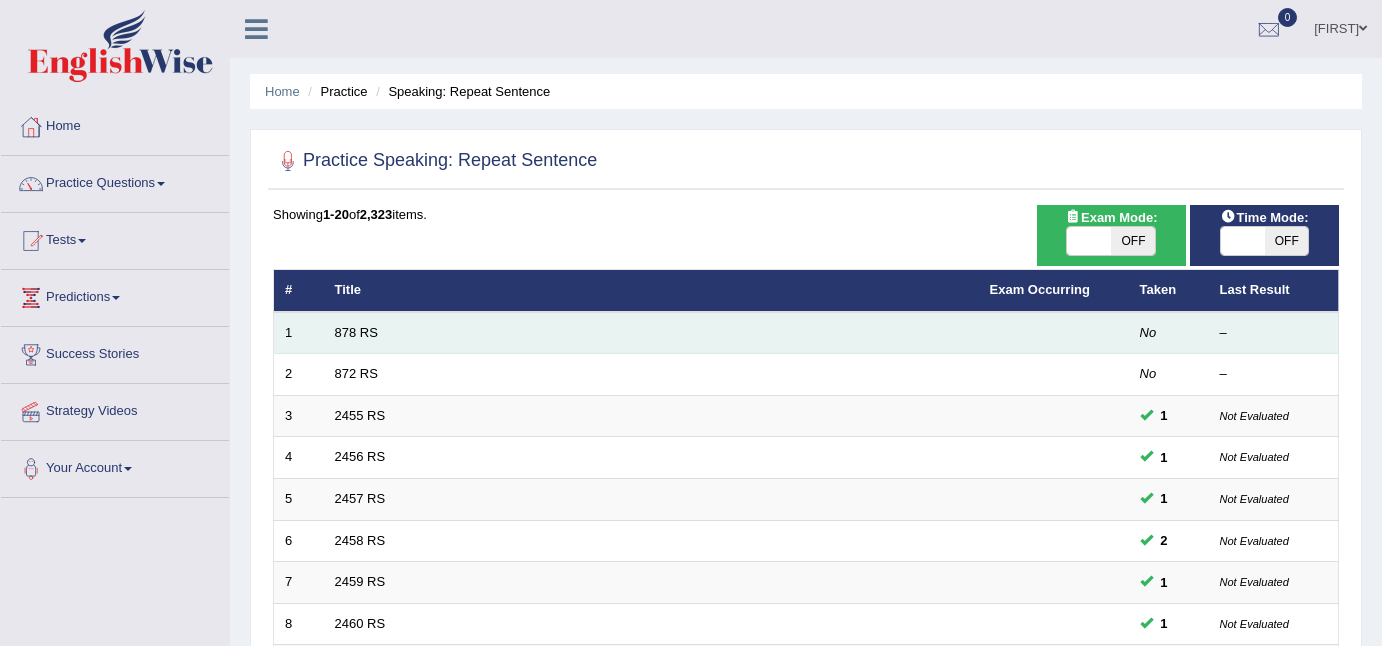scroll, scrollTop: 0, scrollLeft: 0, axis: both 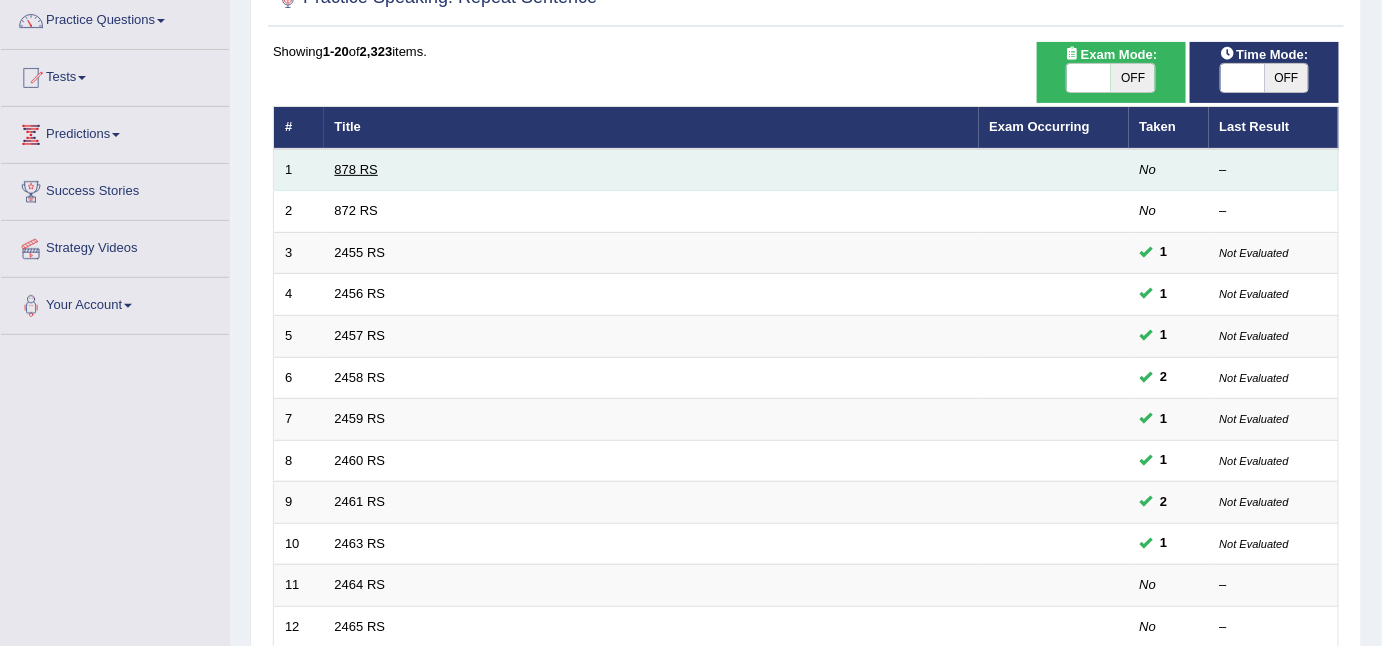 click on "878 RS" at bounding box center [356, 169] 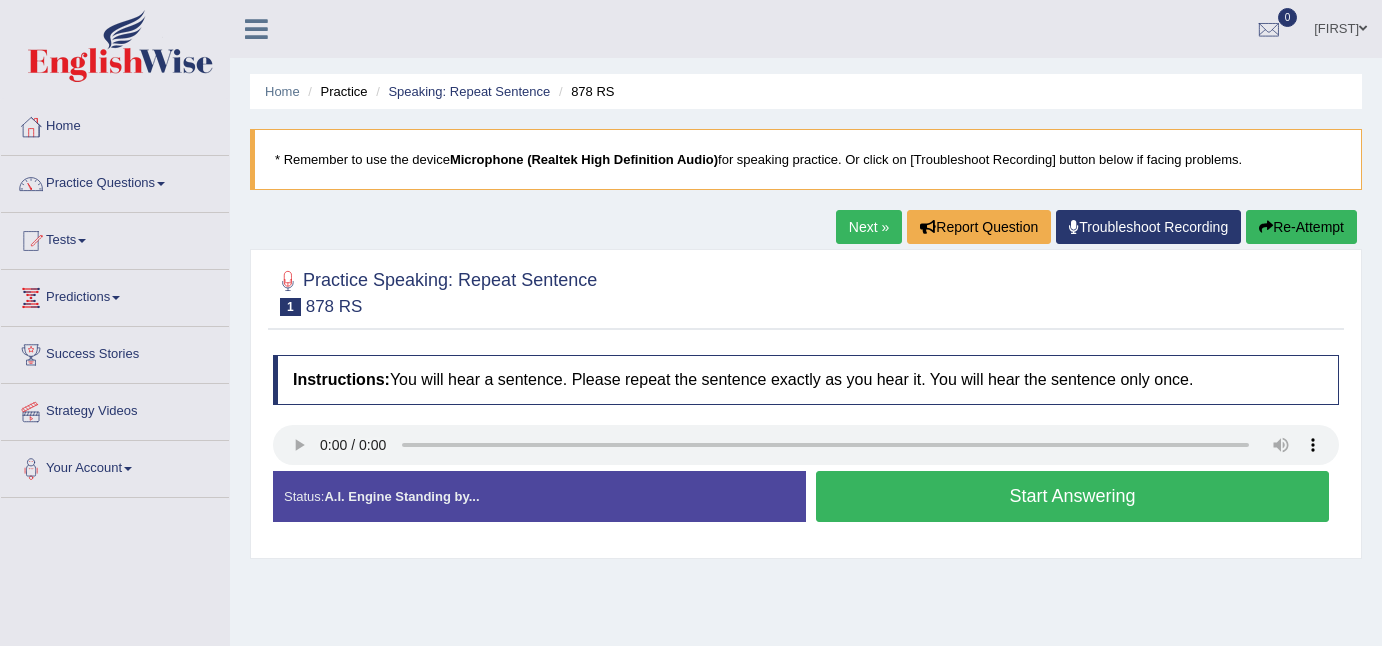 scroll, scrollTop: 0, scrollLeft: 0, axis: both 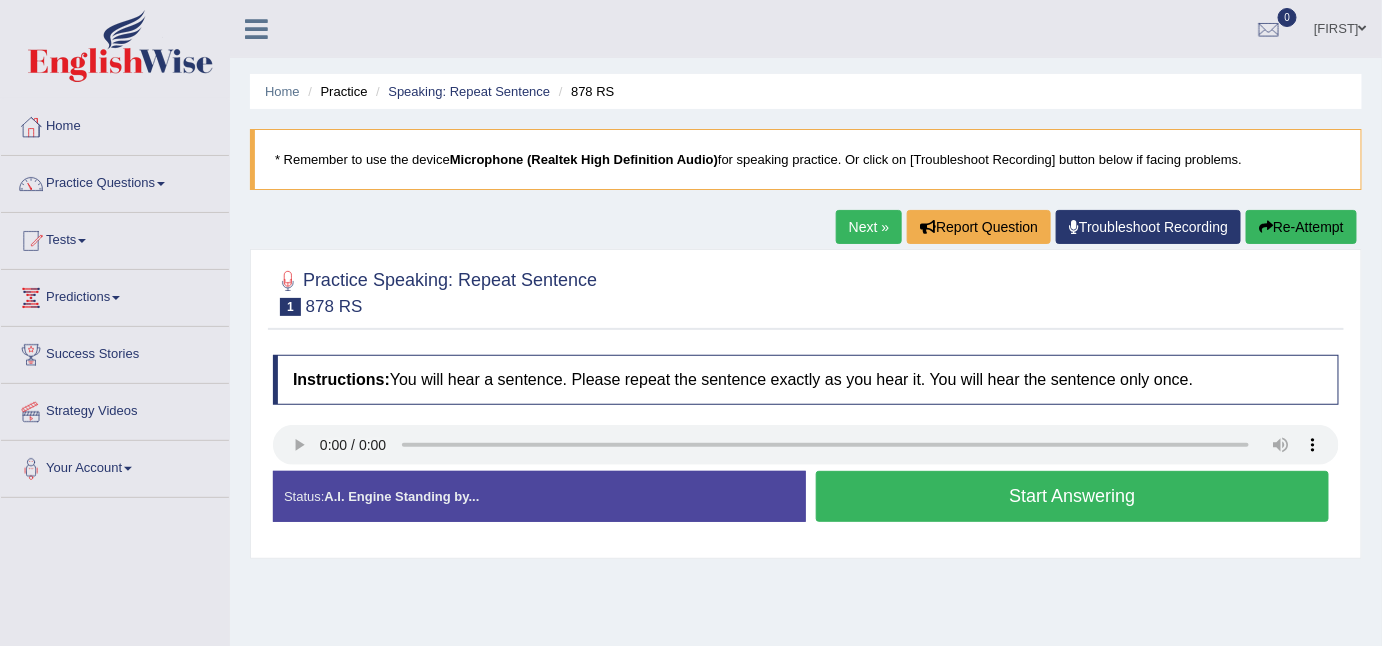 click on "Start Answering" at bounding box center [1072, 496] 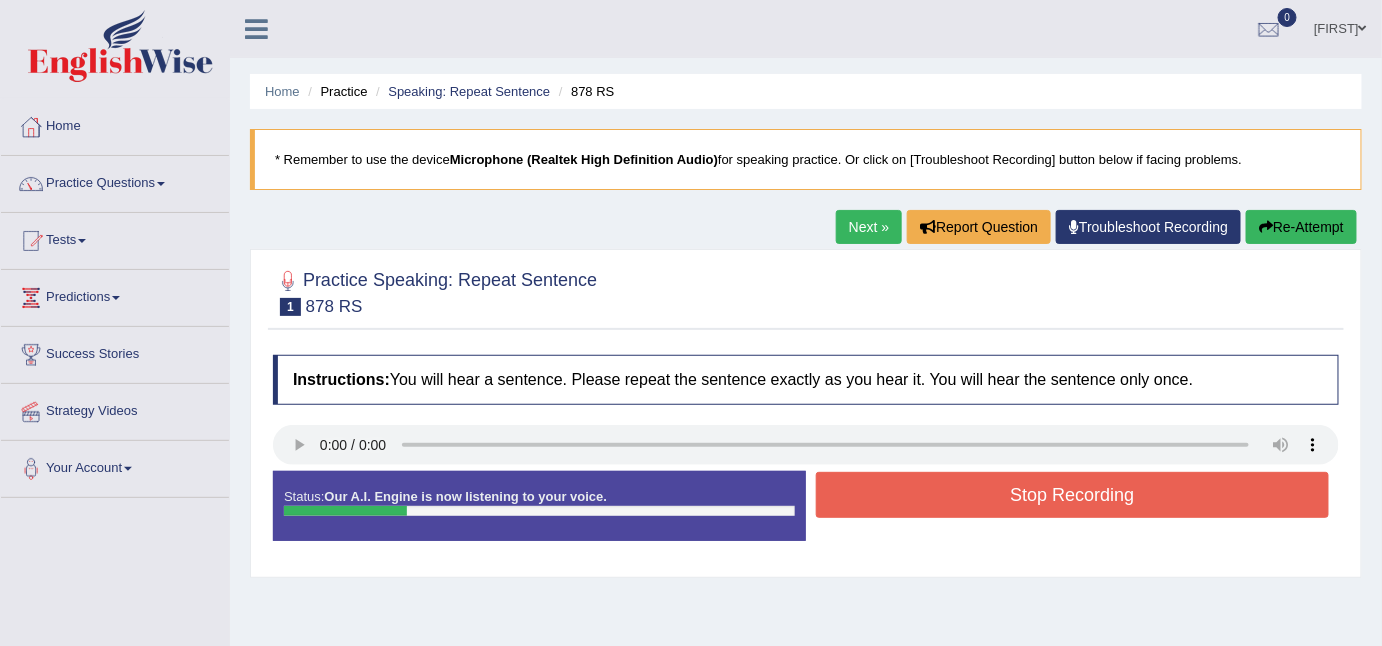 click on "Stop Recording" at bounding box center [1072, 495] 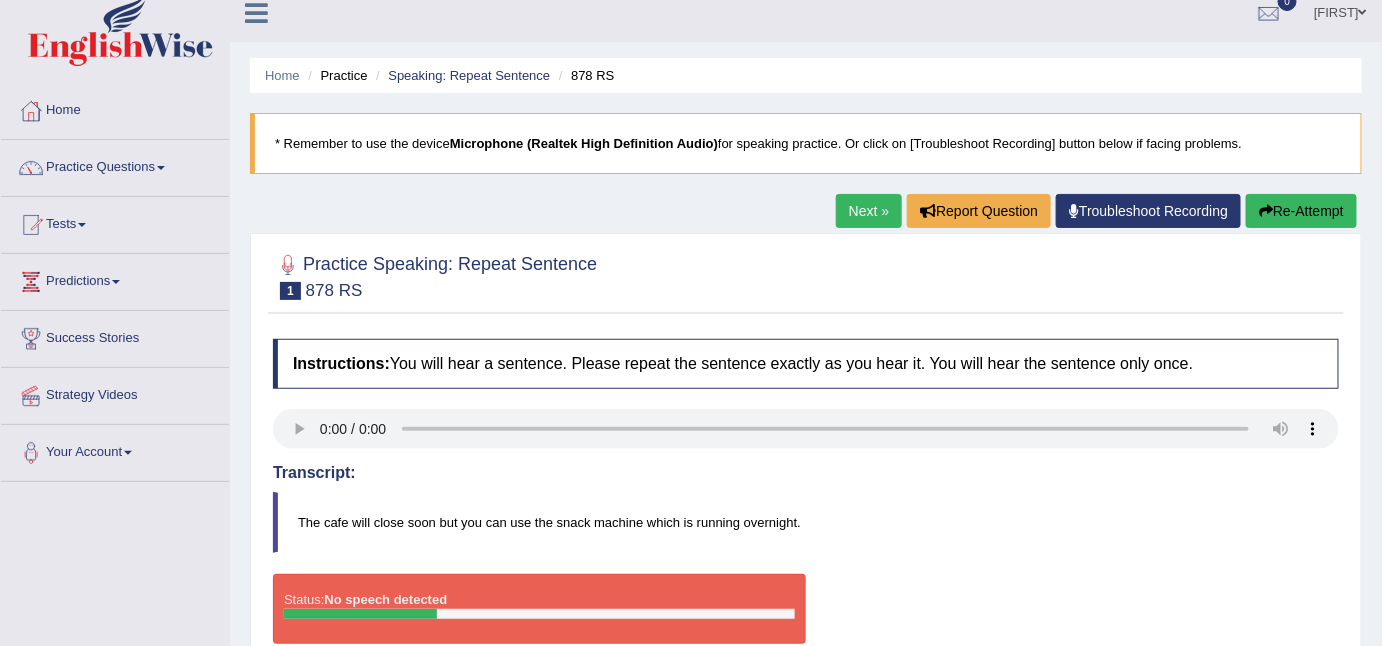 scroll, scrollTop: 16, scrollLeft: 0, axis: vertical 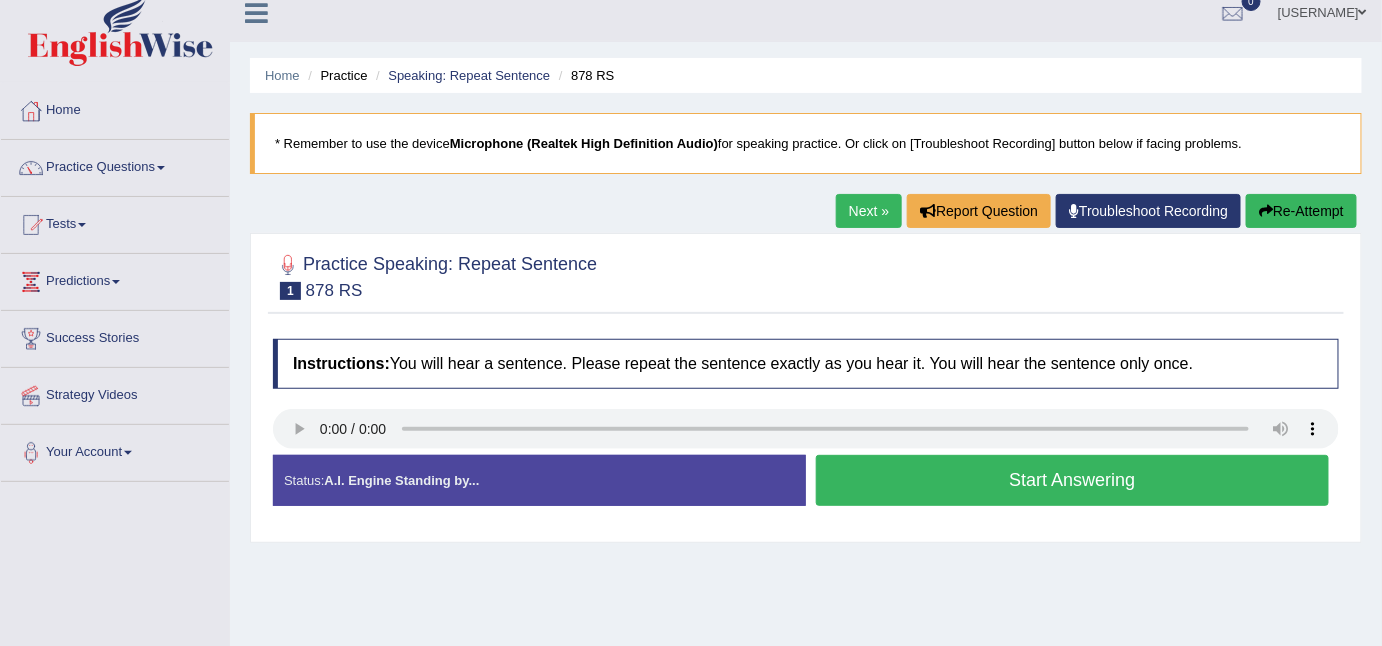 click on "Start Answering" at bounding box center [1072, 480] 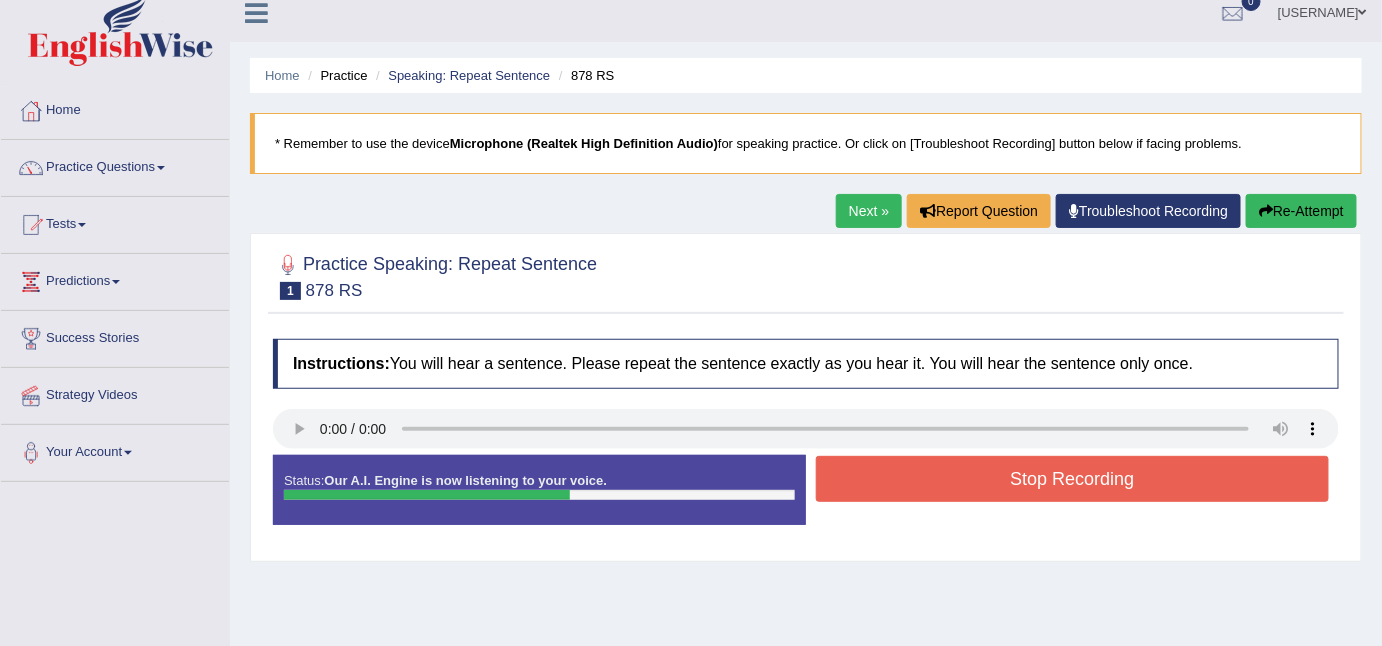 click on "Stop Recording" at bounding box center (1072, 479) 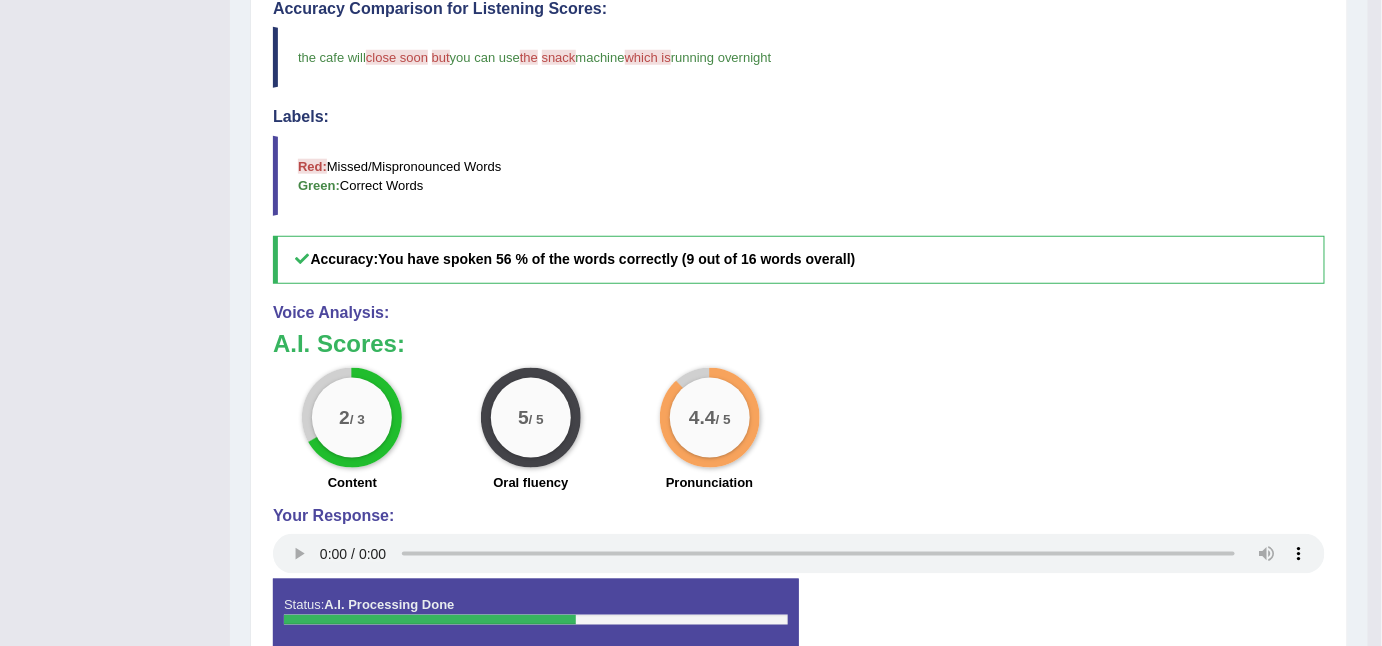 scroll, scrollTop: 609, scrollLeft: 0, axis: vertical 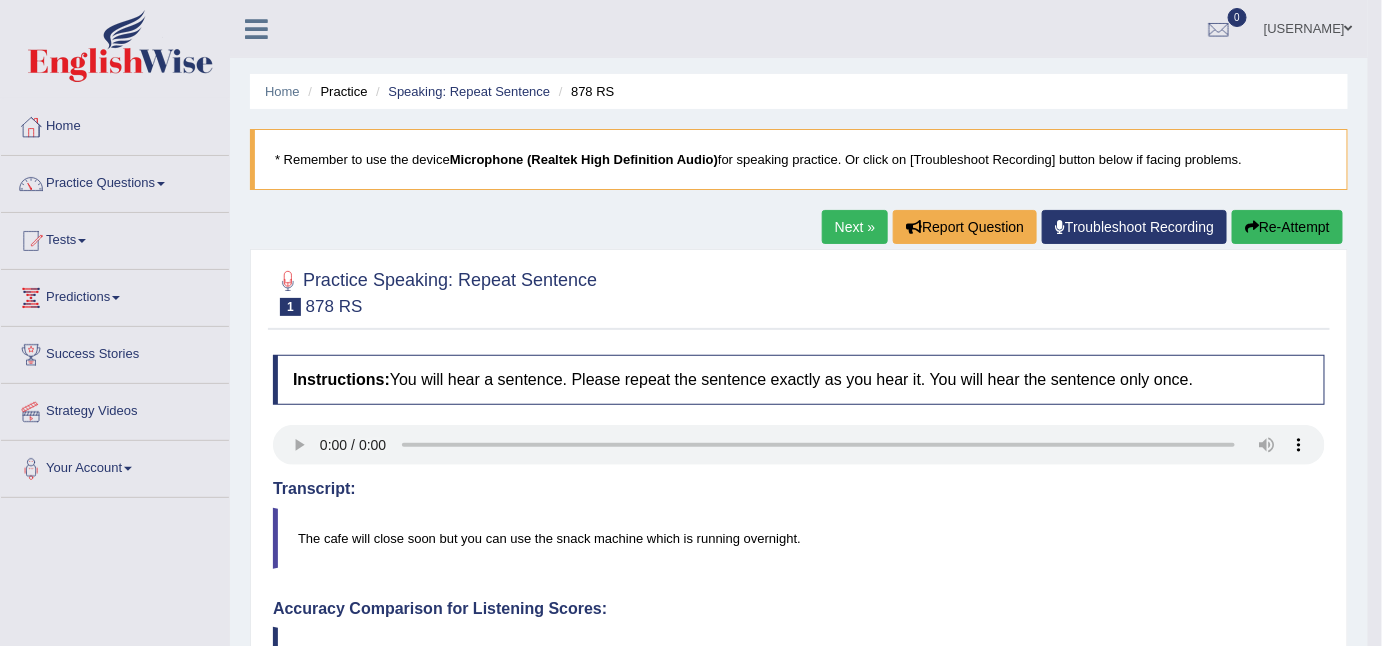 click on "Next »" at bounding box center (855, 227) 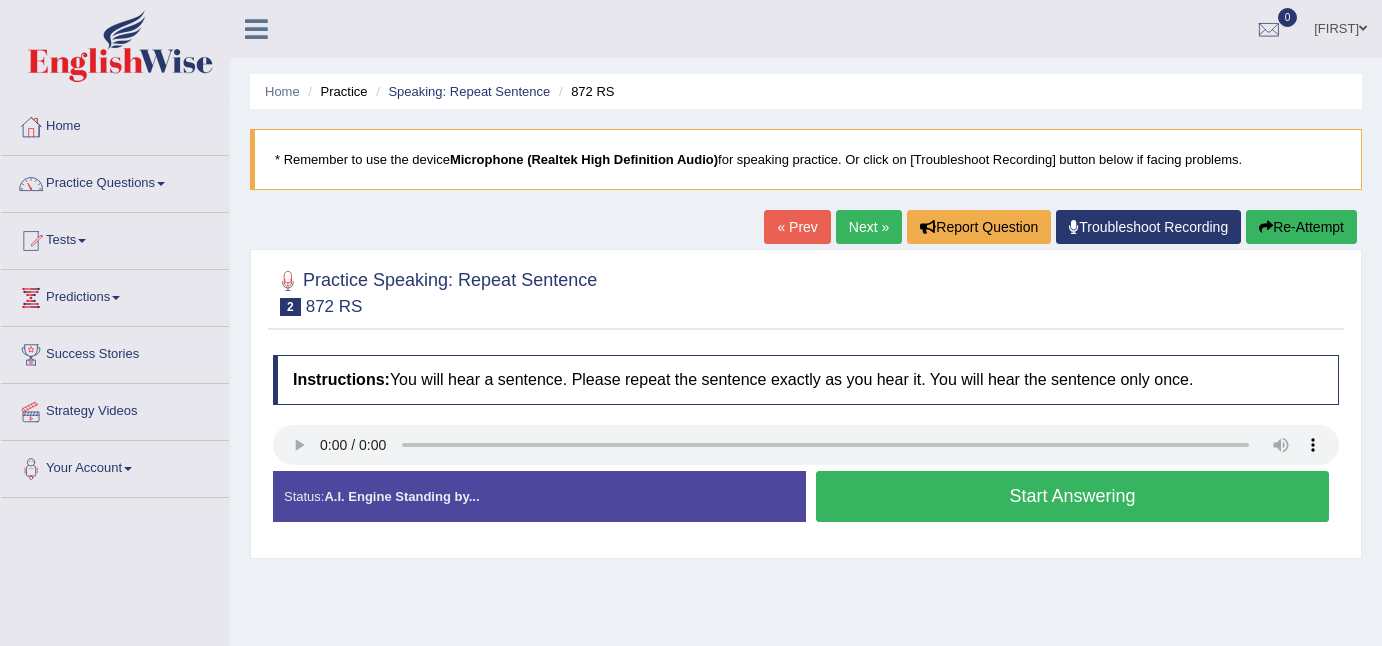 scroll, scrollTop: 0, scrollLeft: 0, axis: both 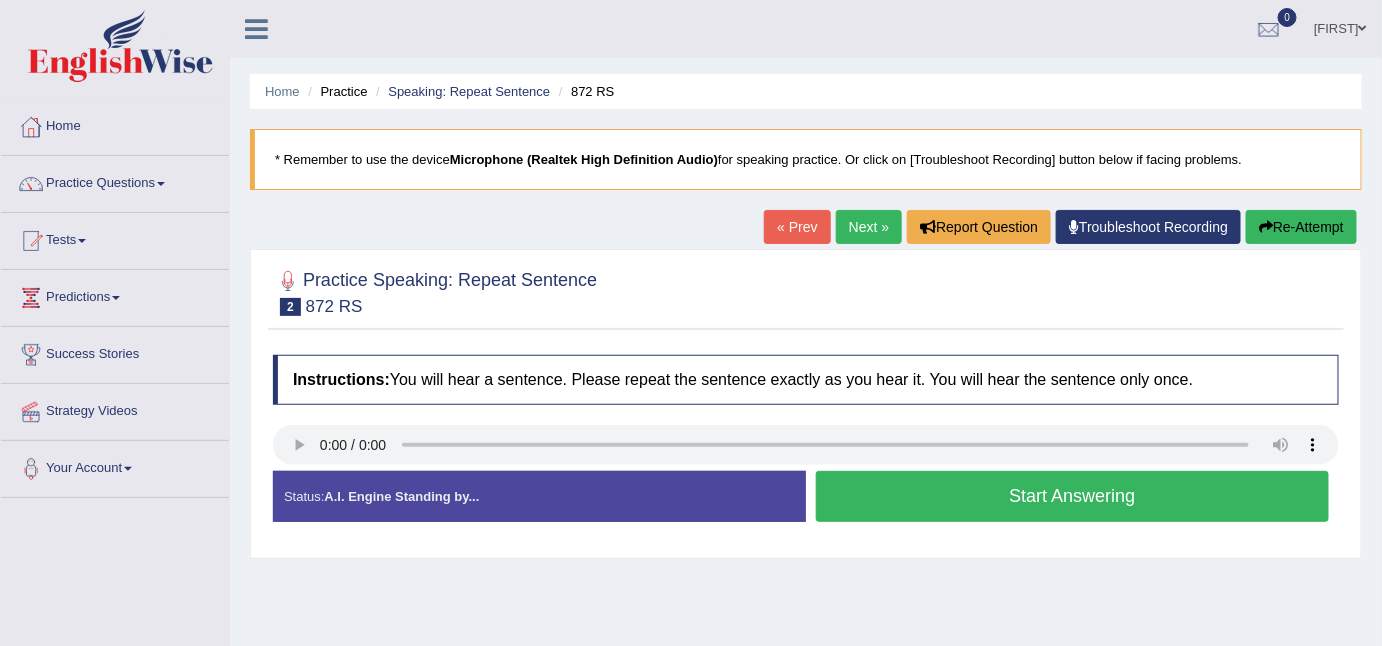 click on "Start Answering" at bounding box center (1072, 496) 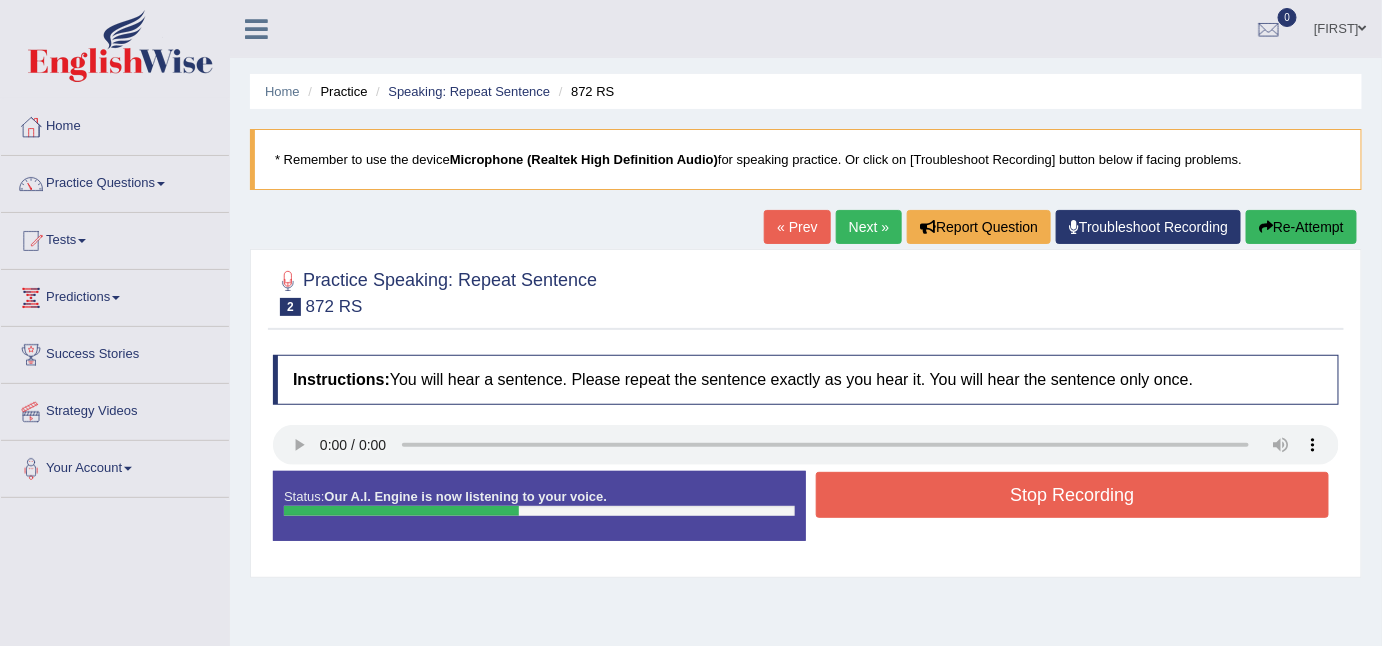 click on "Stop Recording" at bounding box center [1072, 495] 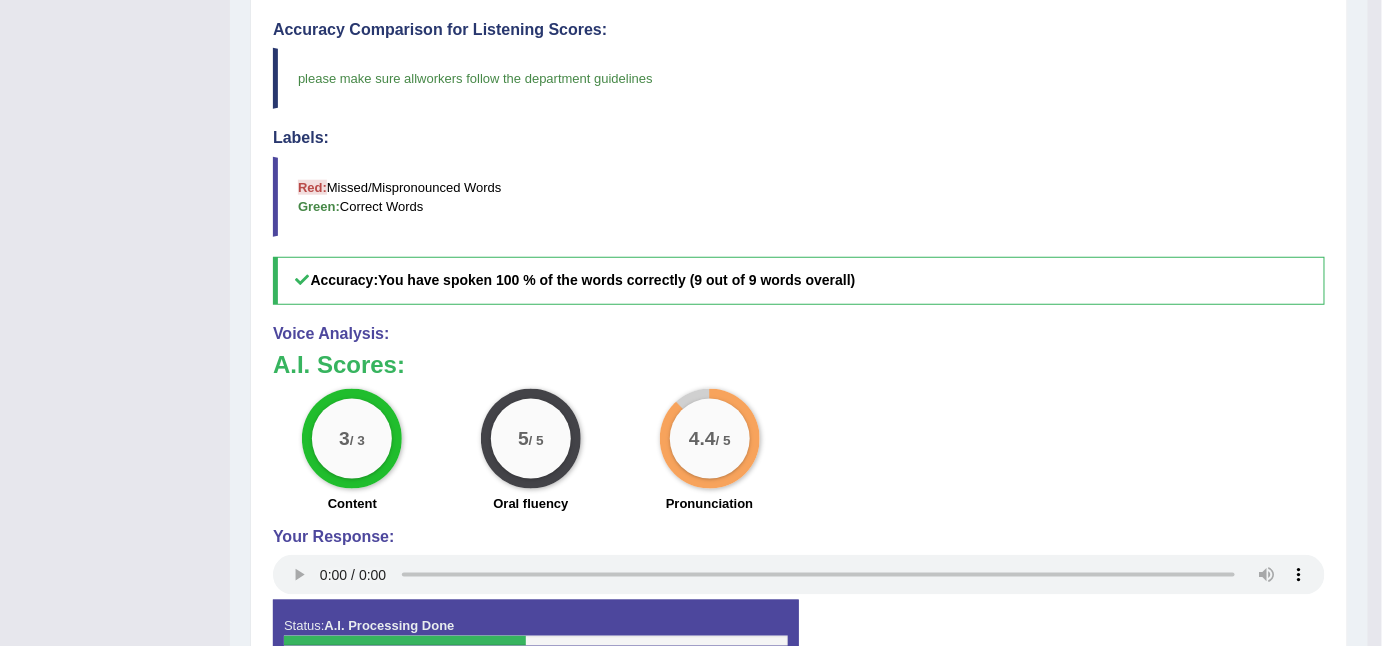 scroll, scrollTop: 652, scrollLeft: 0, axis: vertical 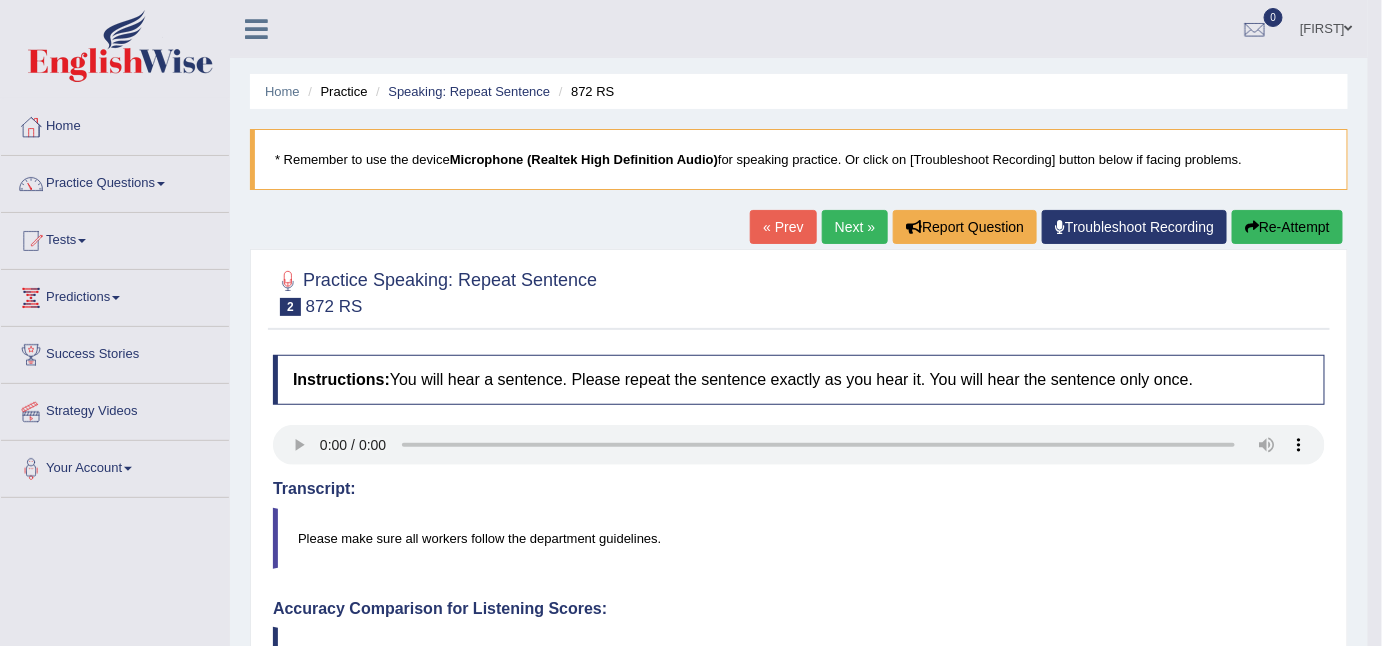 click on "Next »" at bounding box center [855, 227] 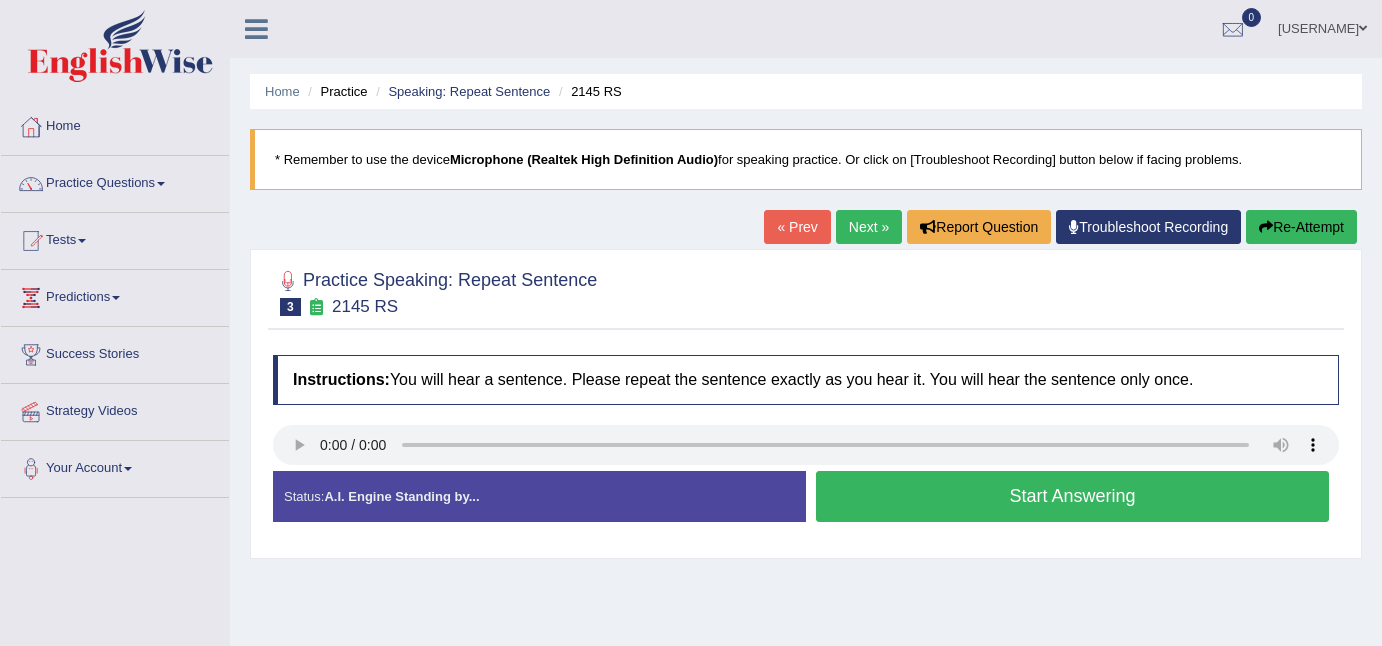 scroll, scrollTop: 0, scrollLeft: 0, axis: both 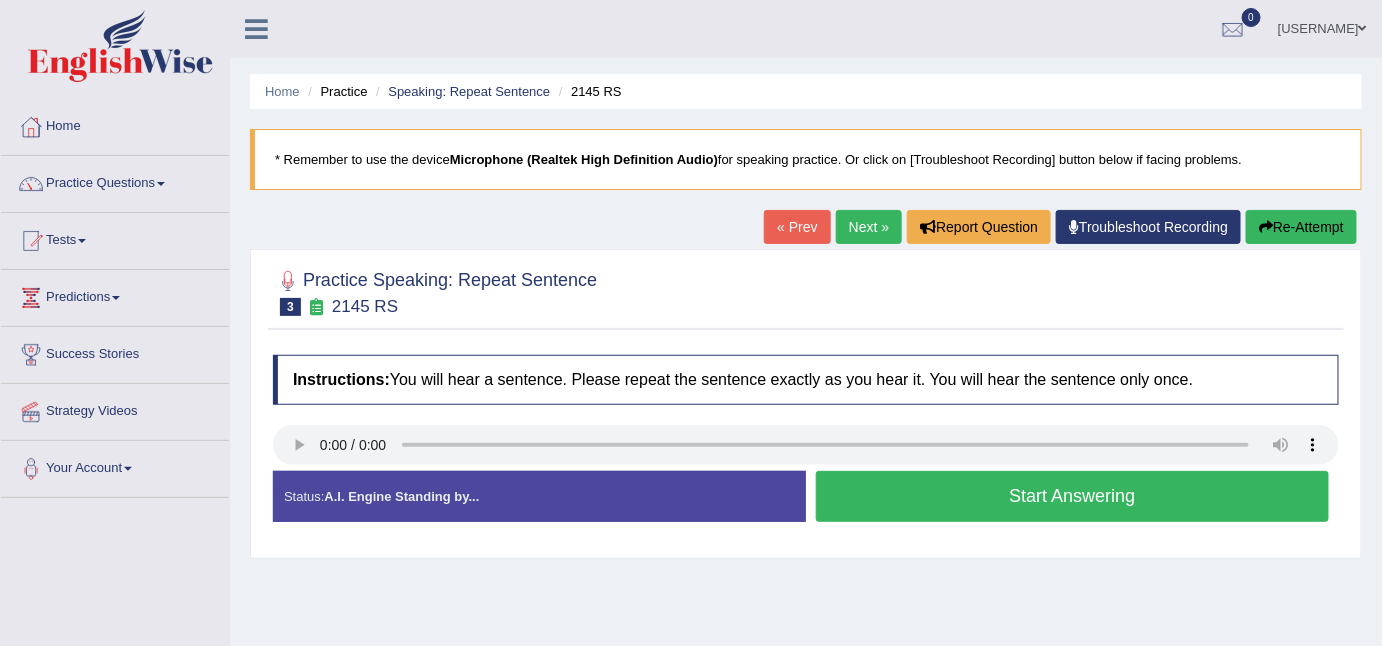 click on "Start Answering" at bounding box center (1072, 496) 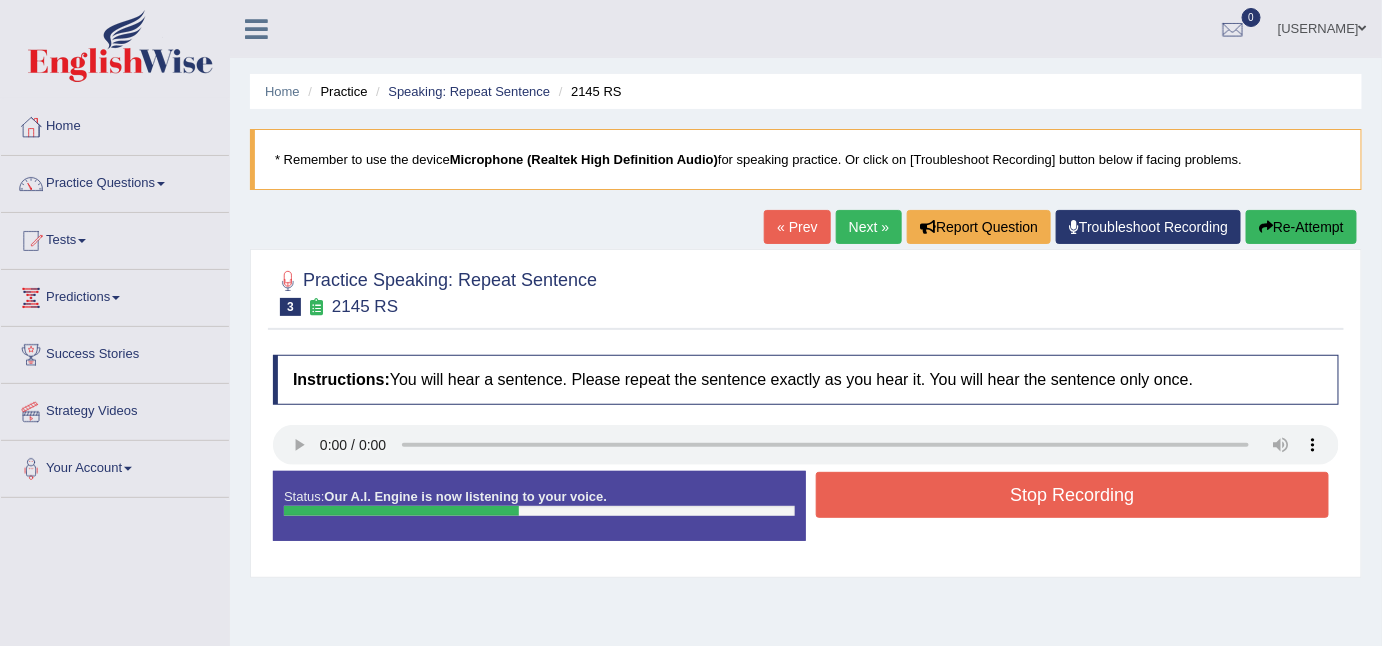 click on "Stop Recording" at bounding box center (1072, 495) 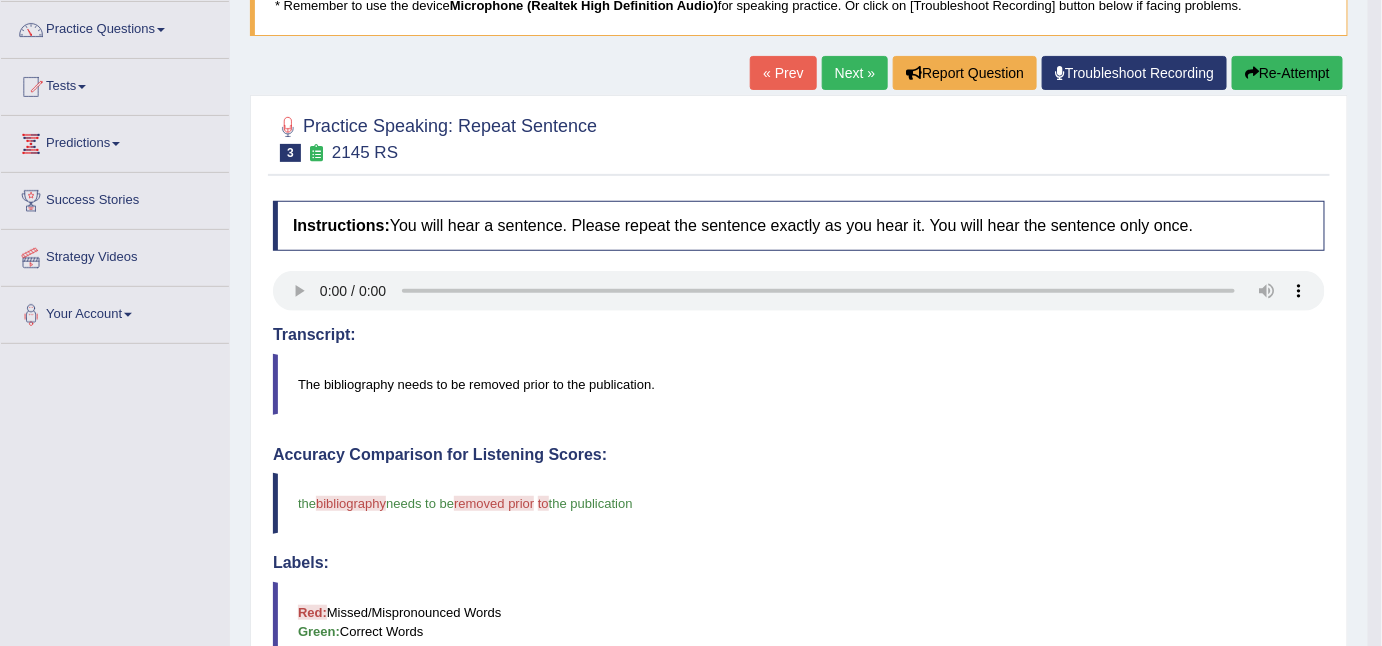 scroll, scrollTop: 0, scrollLeft: 0, axis: both 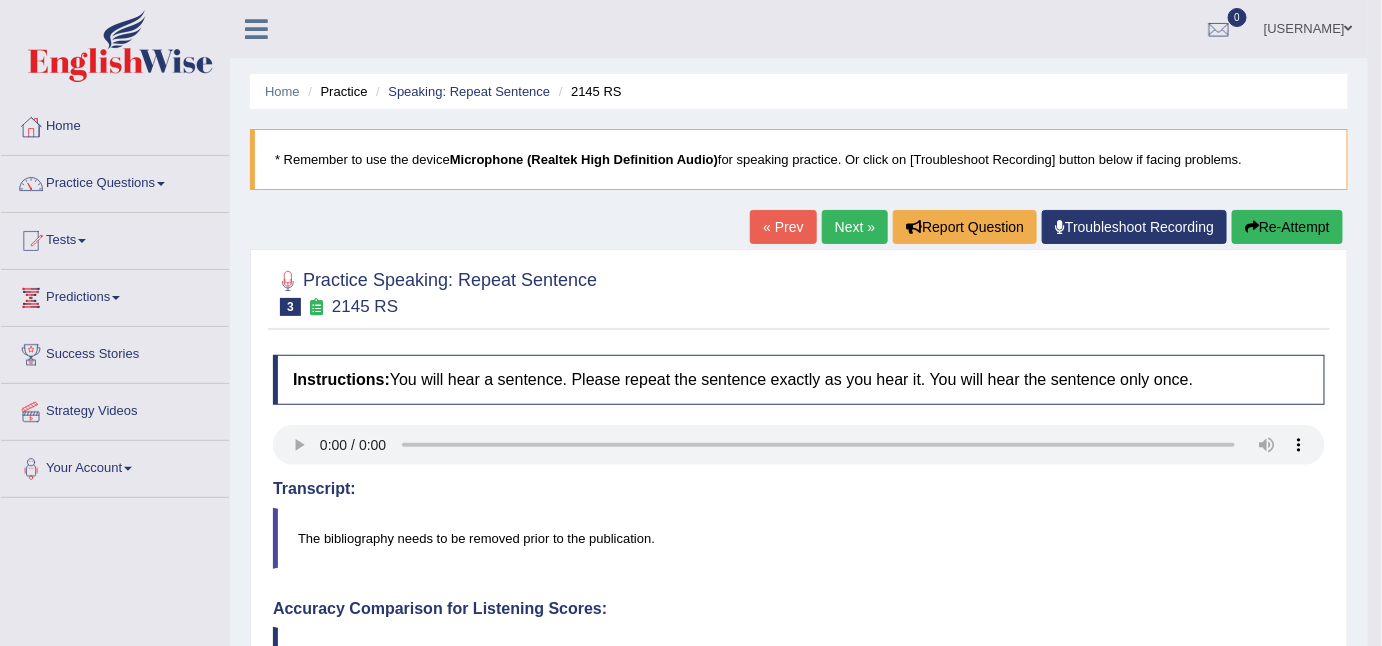 click on "Next »" at bounding box center (855, 227) 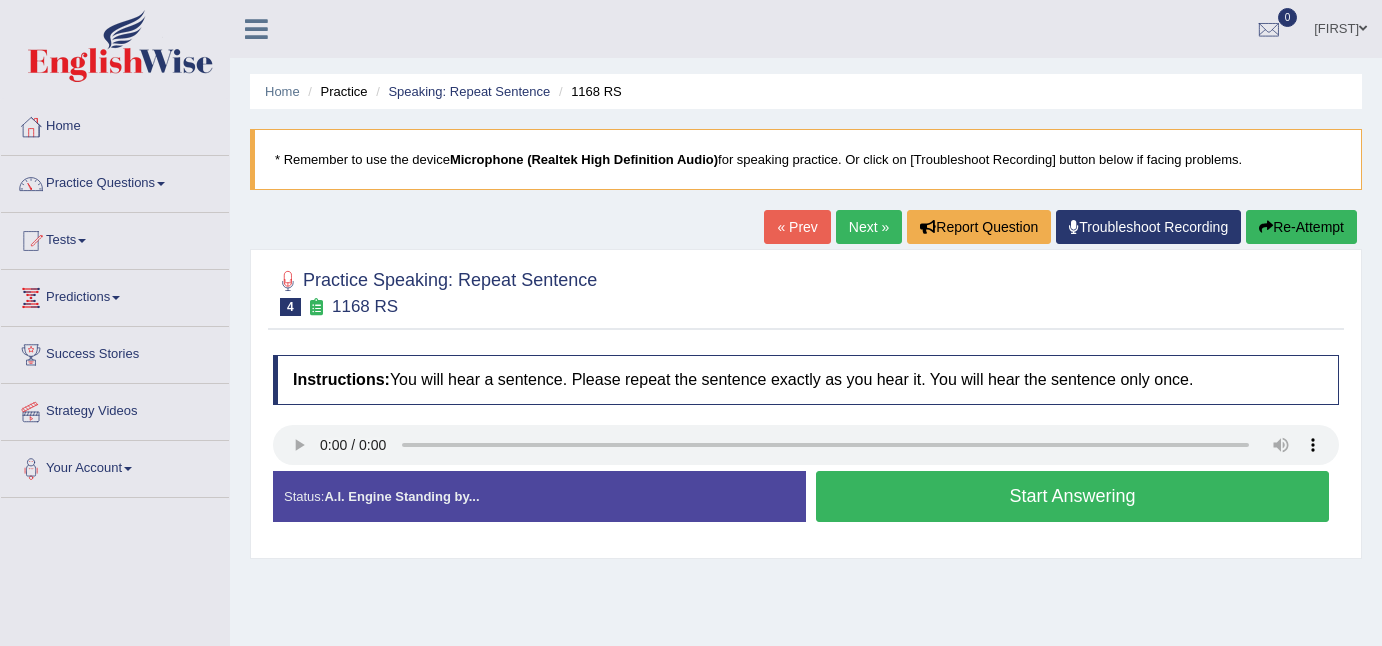 scroll, scrollTop: 0, scrollLeft: 0, axis: both 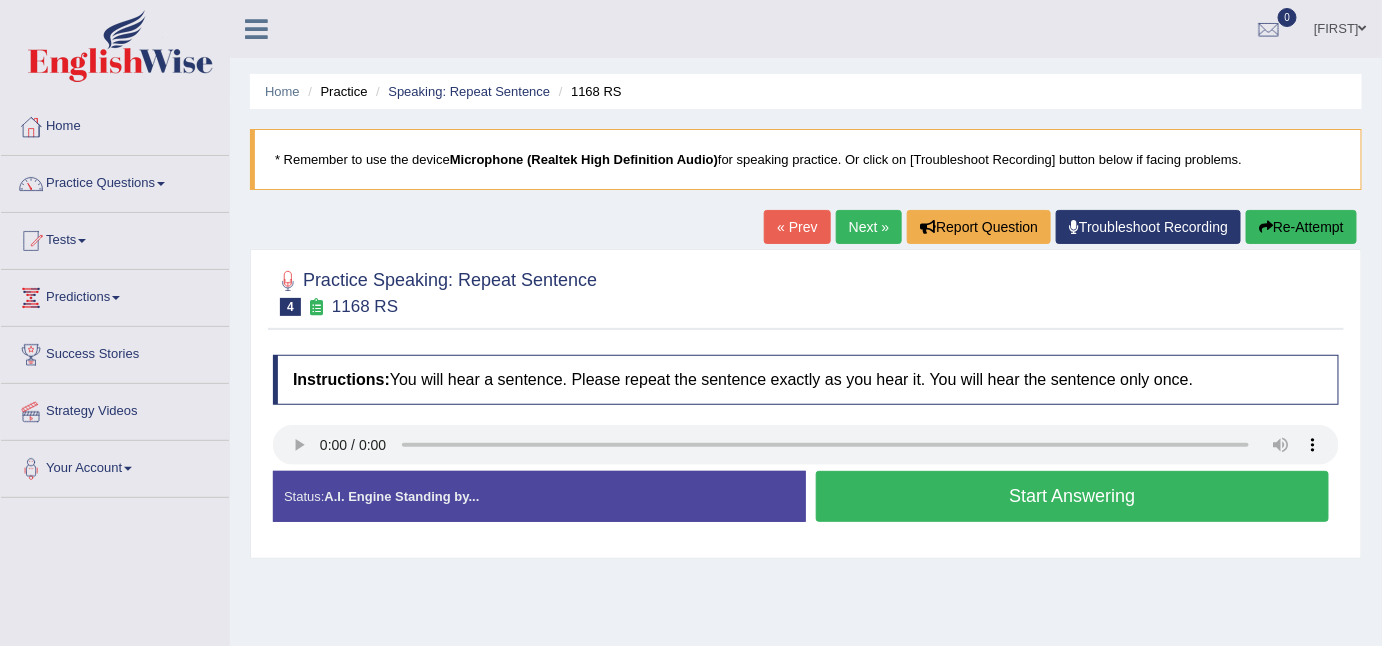 click on "Start Answering" at bounding box center [1072, 496] 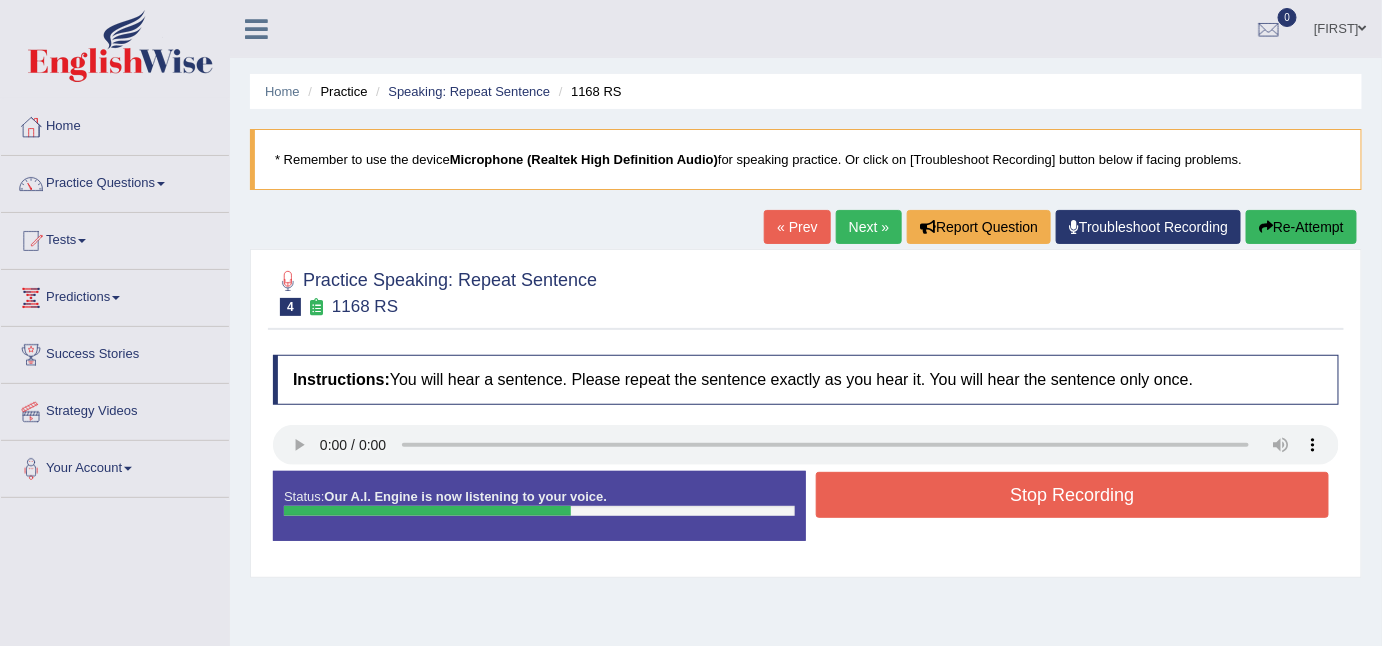 click on "Stop Recording" at bounding box center (1072, 495) 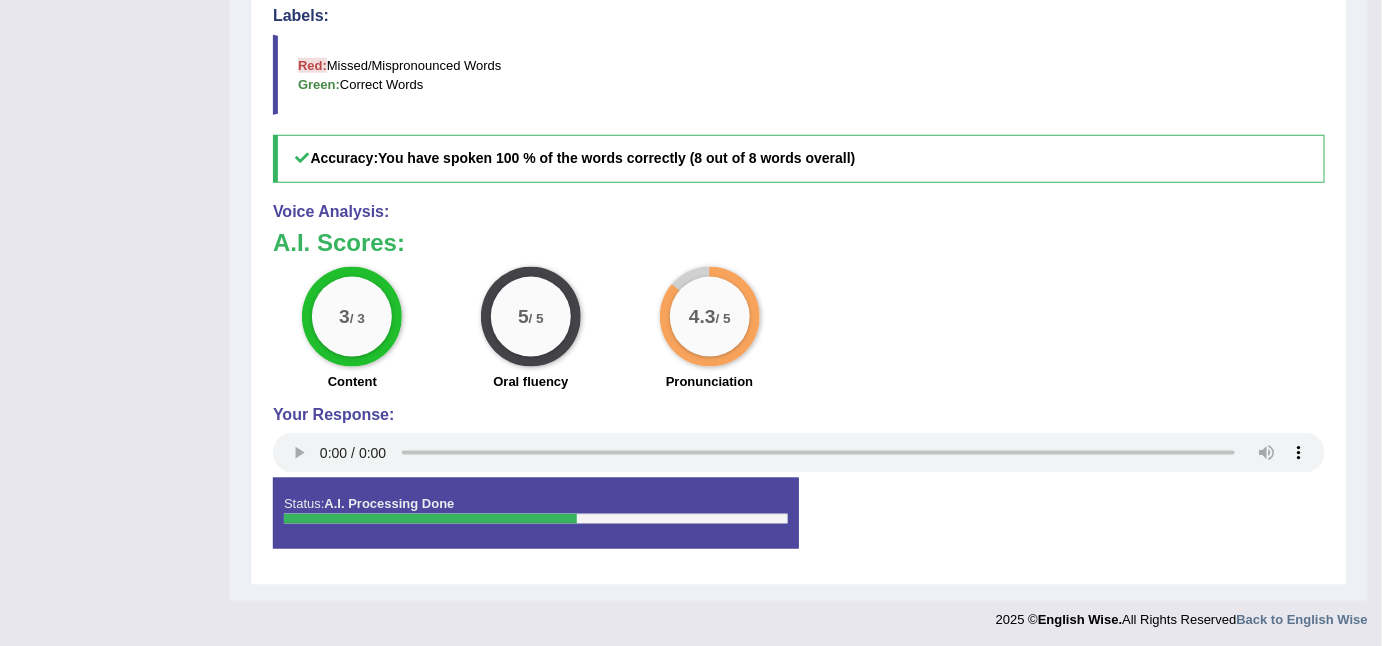 scroll, scrollTop: 0, scrollLeft: 0, axis: both 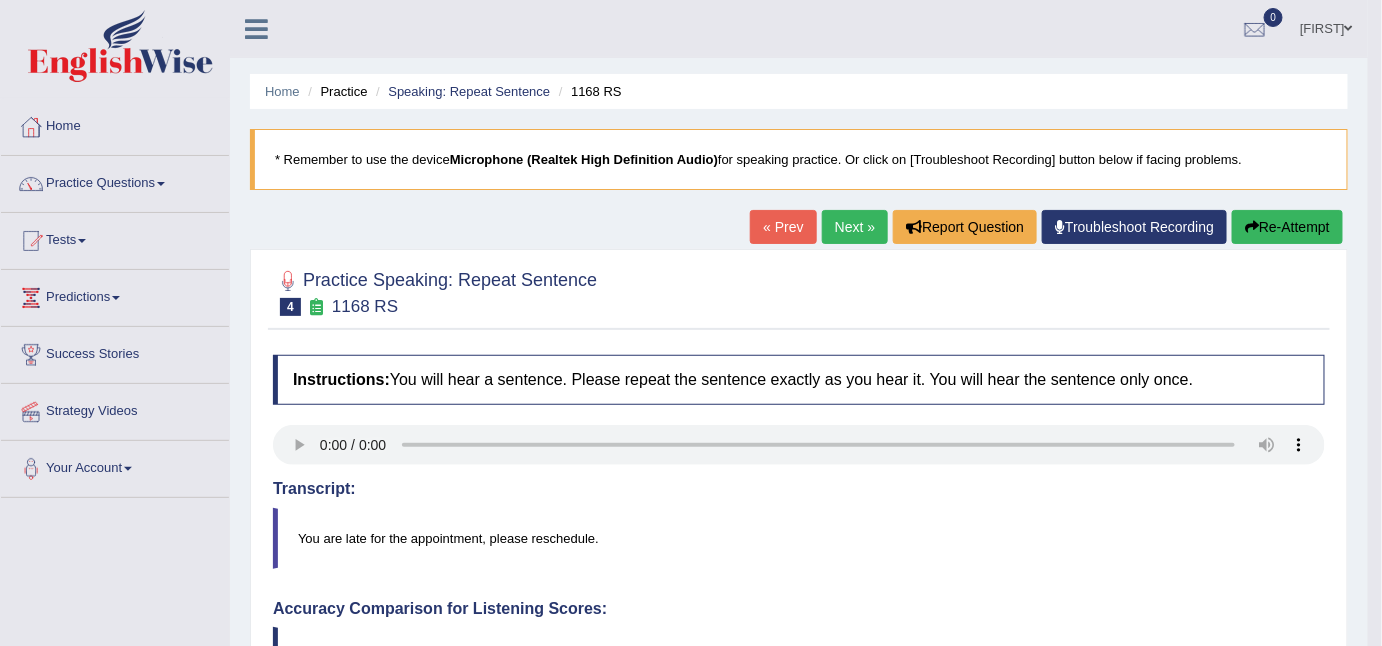 click on "Re-Attempt" at bounding box center [1287, 227] 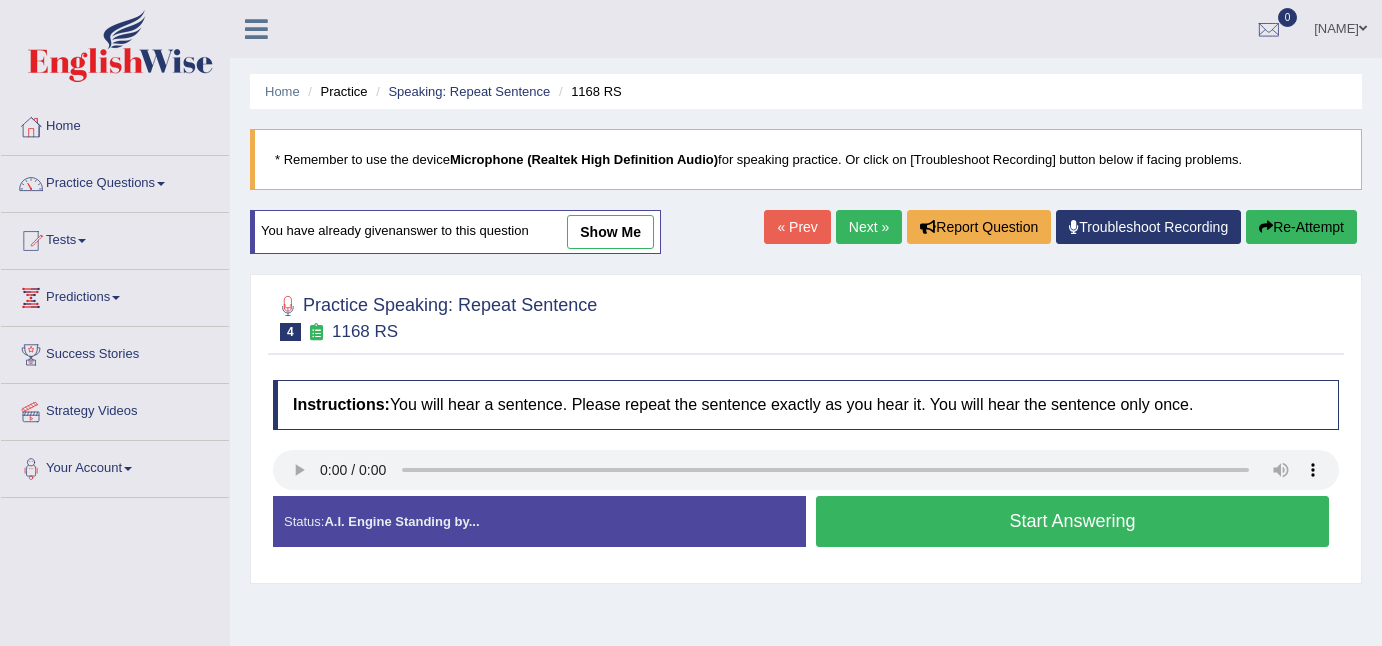 scroll, scrollTop: 0, scrollLeft: 0, axis: both 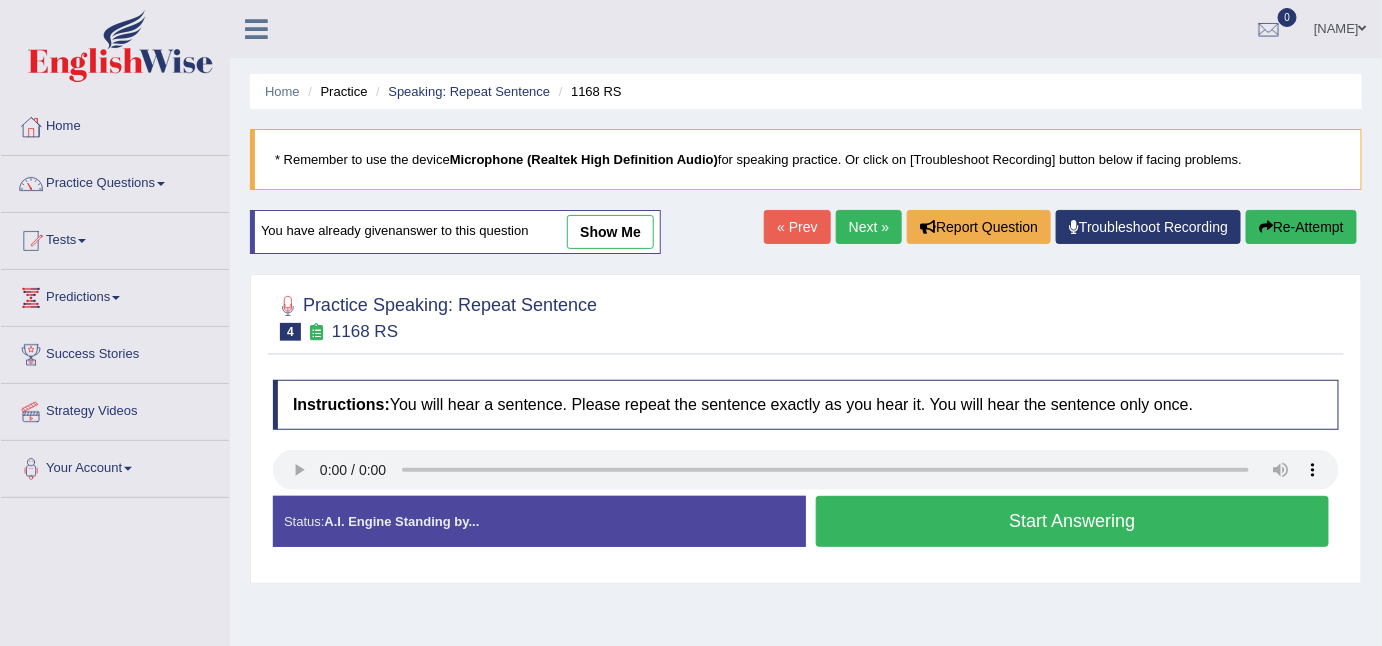 click on "Start Answering" at bounding box center [1072, 521] 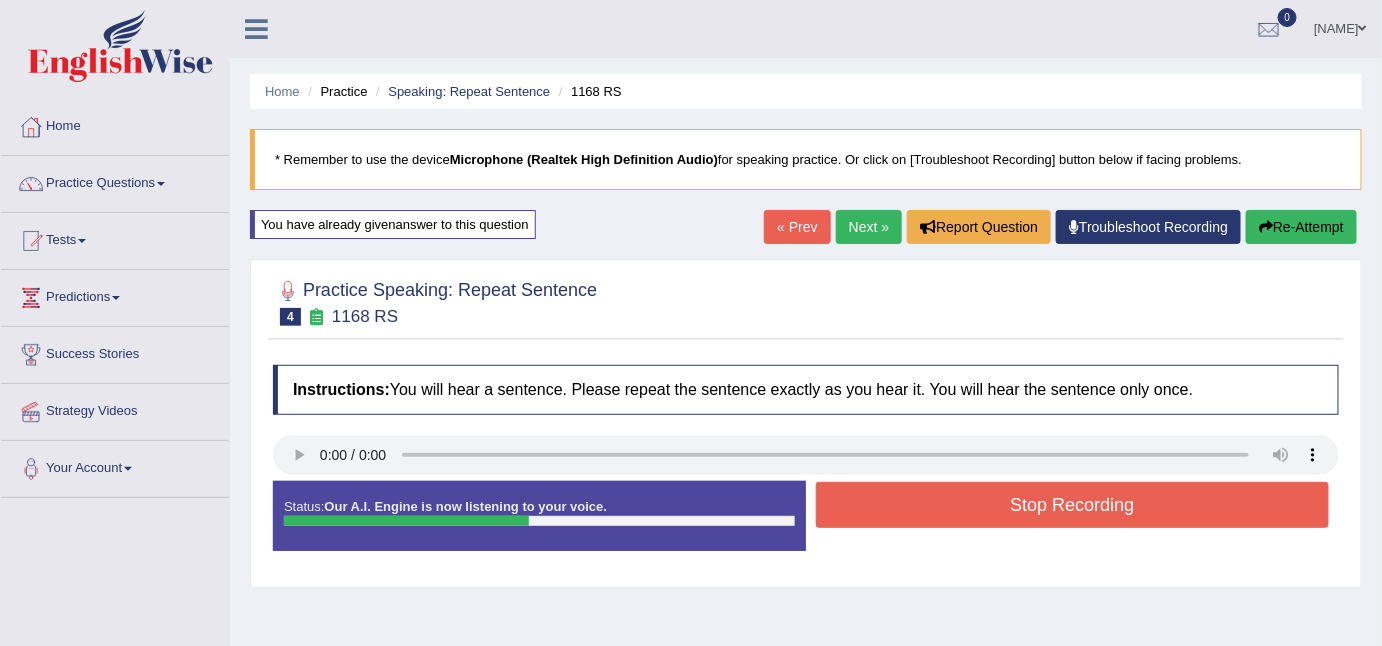 click on "Stop Recording" at bounding box center (1072, 505) 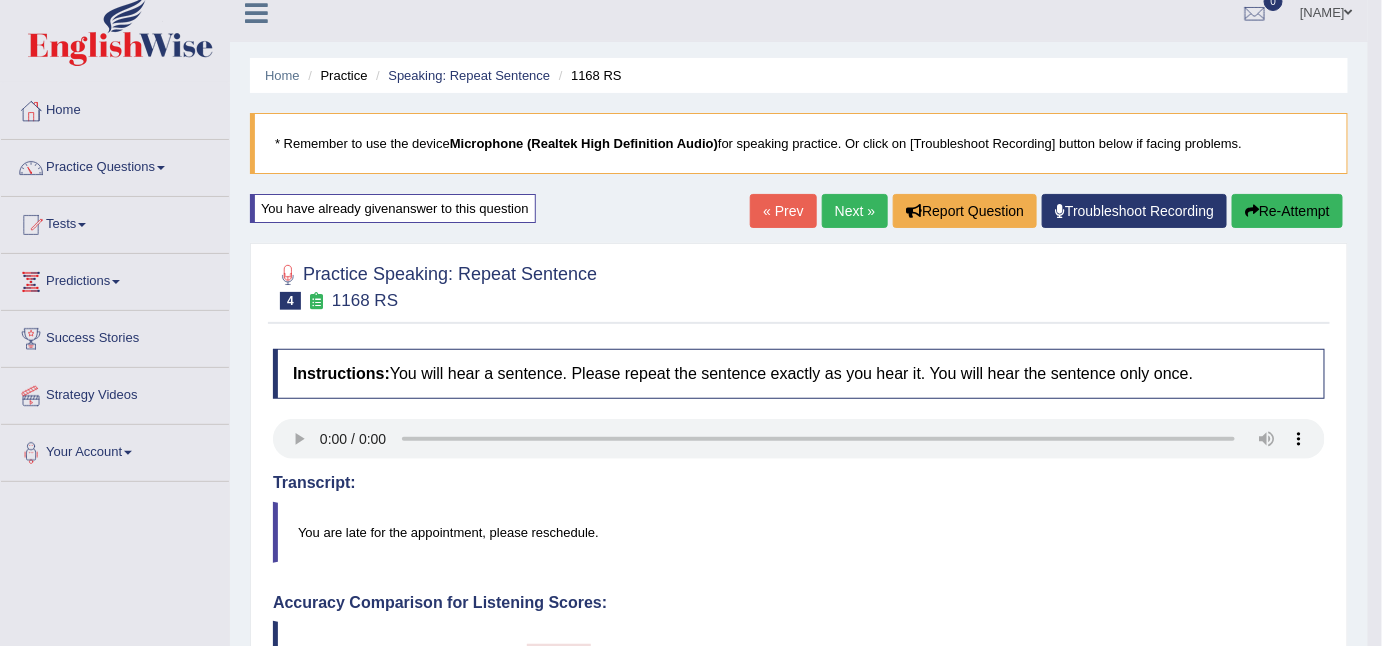 scroll, scrollTop: 0, scrollLeft: 0, axis: both 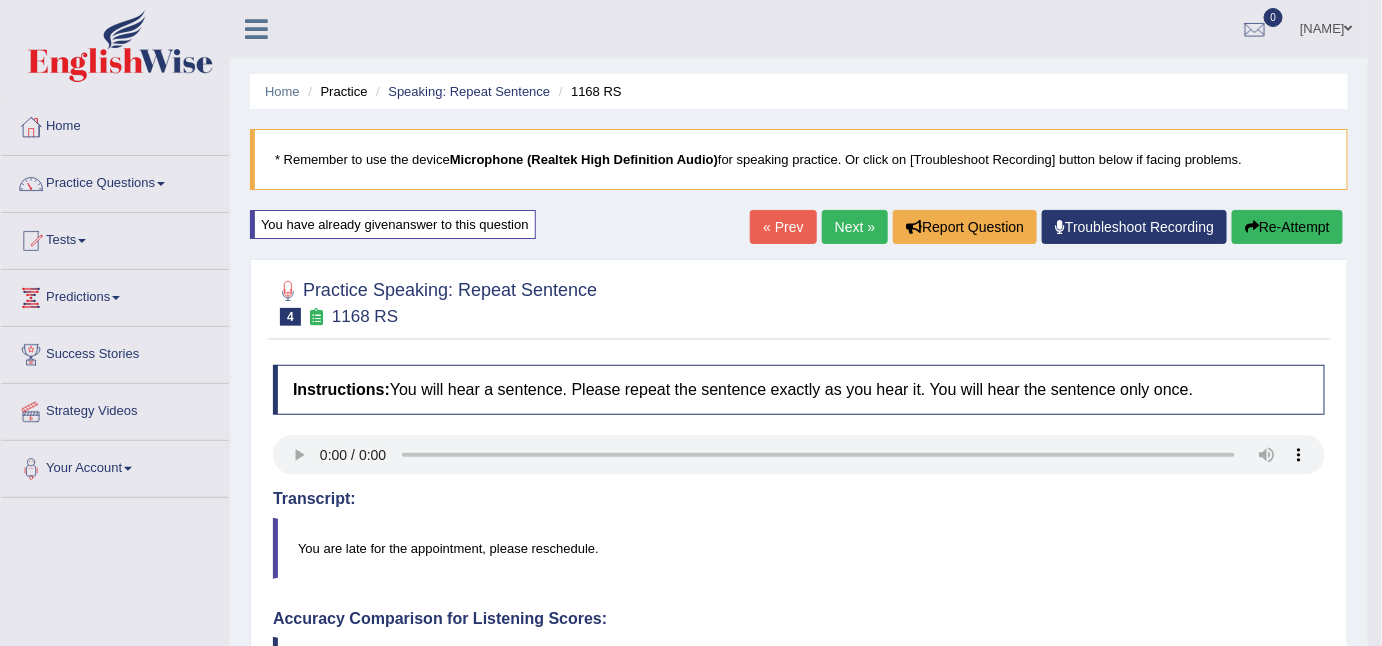 click on "Next »" at bounding box center (855, 227) 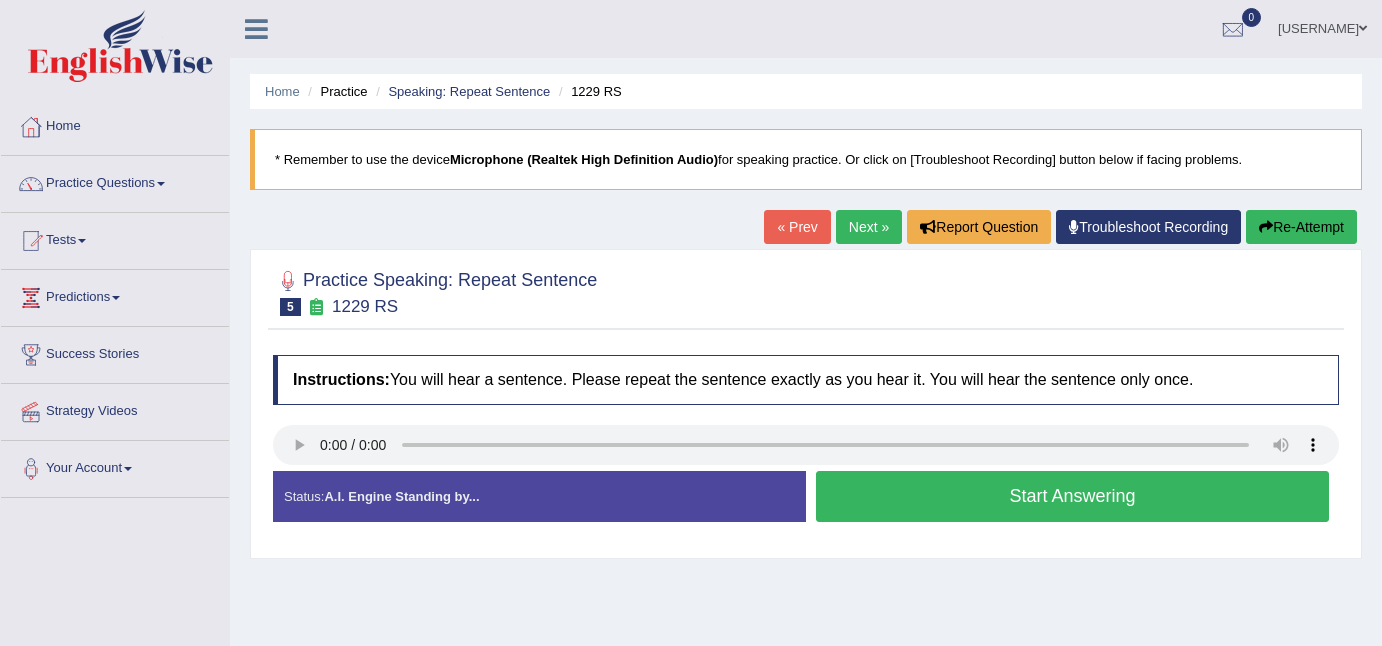 scroll, scrollTop: 0, scrollLeft: 0, axis: both 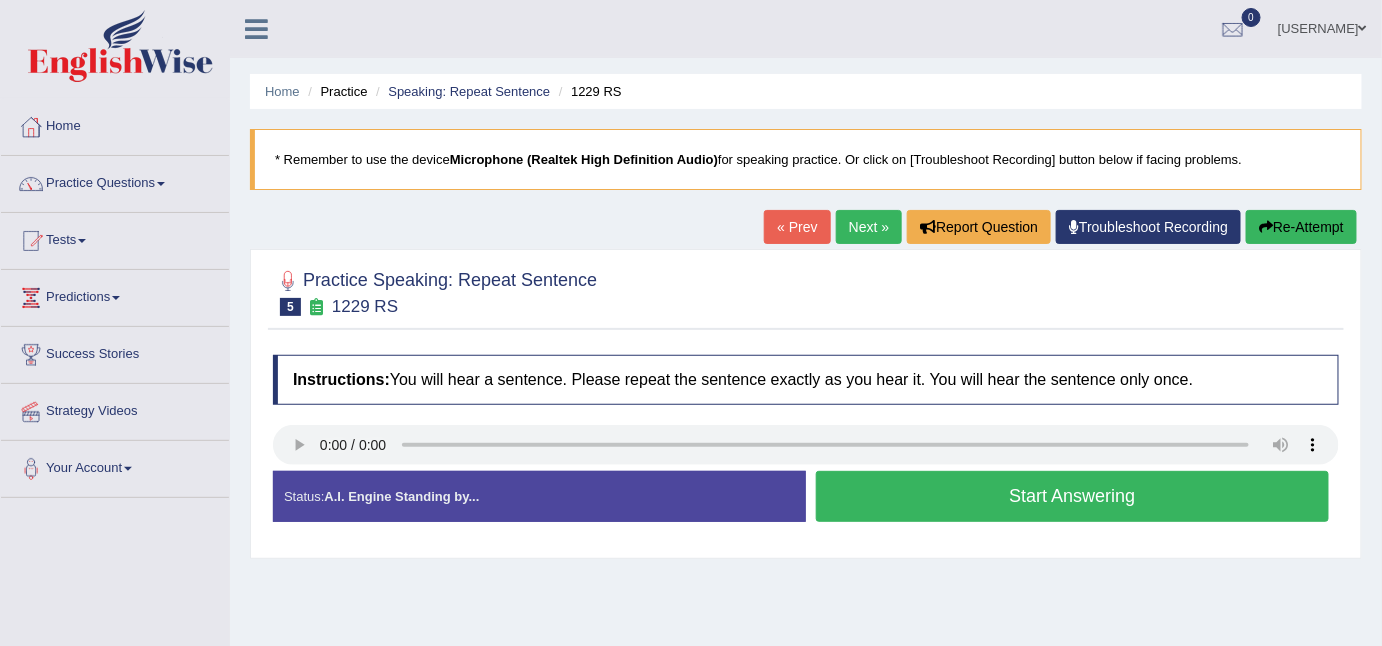click on "Start Answering" at bounding box center [1072, 496] 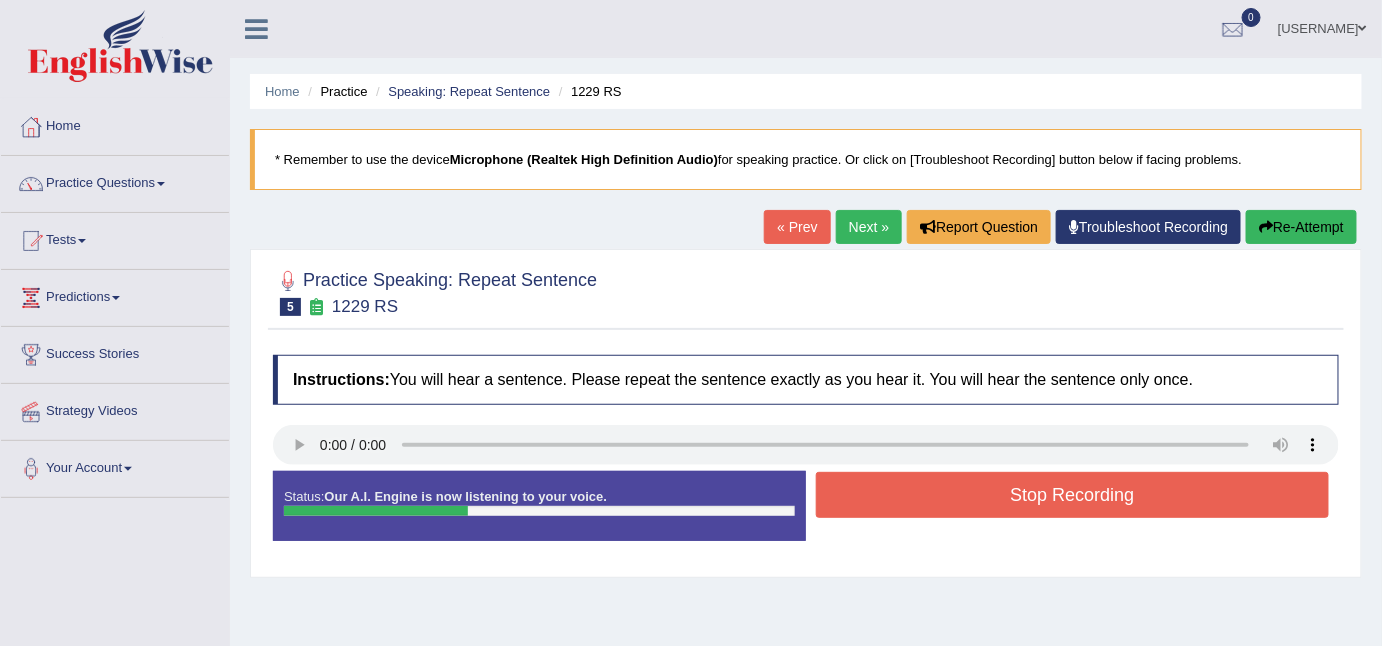 click on "Stop Recording" at bounding box center [1072, 495] 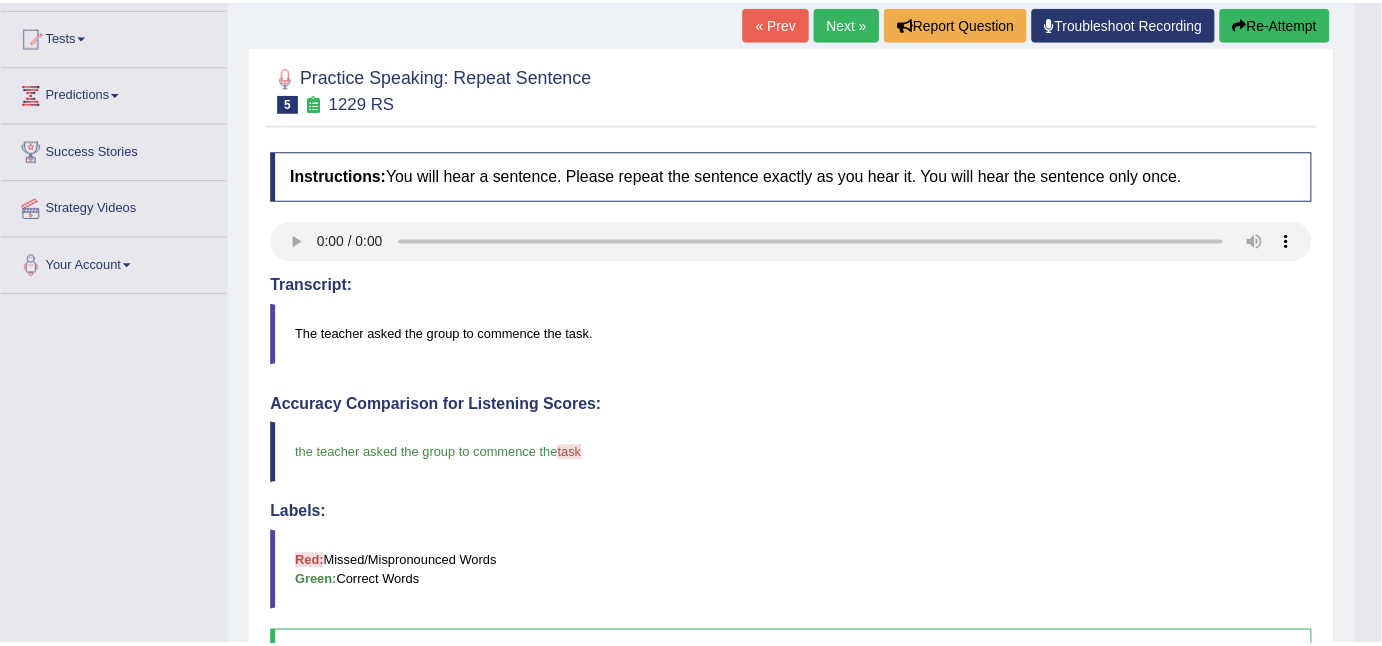 scroll, scrollTop: 206, scrollLeft: 0, axis: vertical 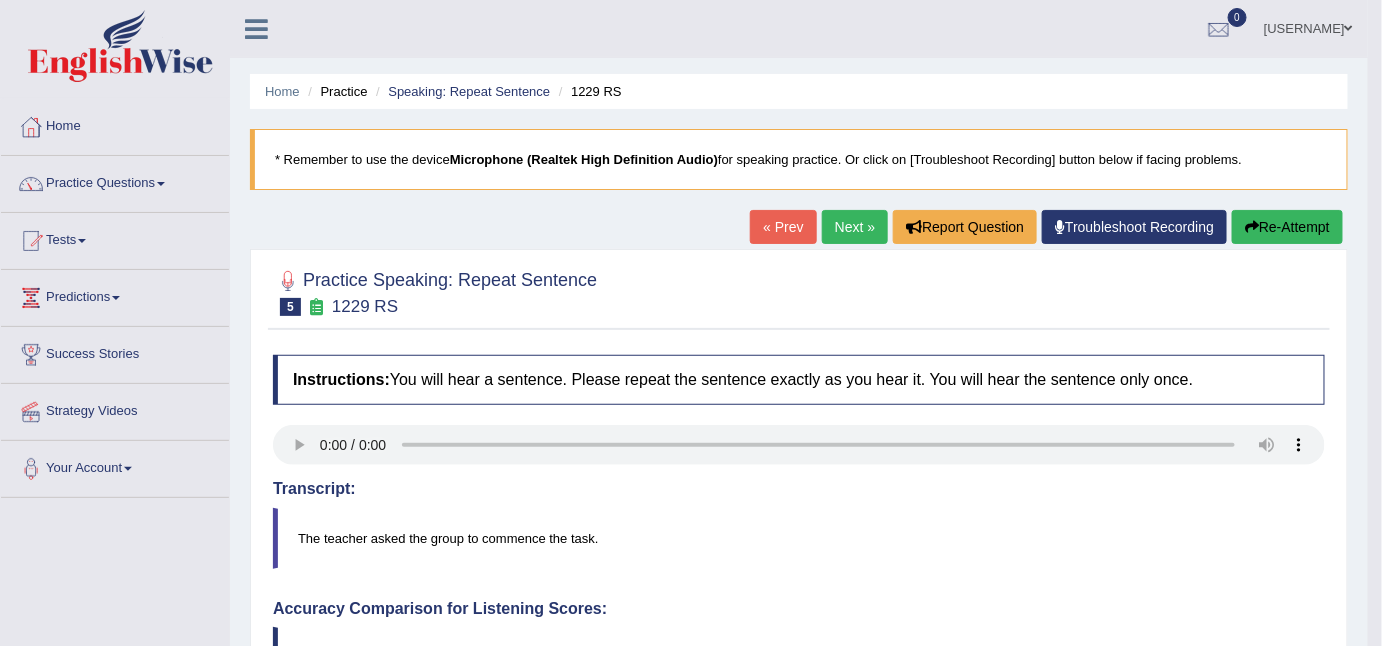click on "Next »" at bounding box center (855, 227) 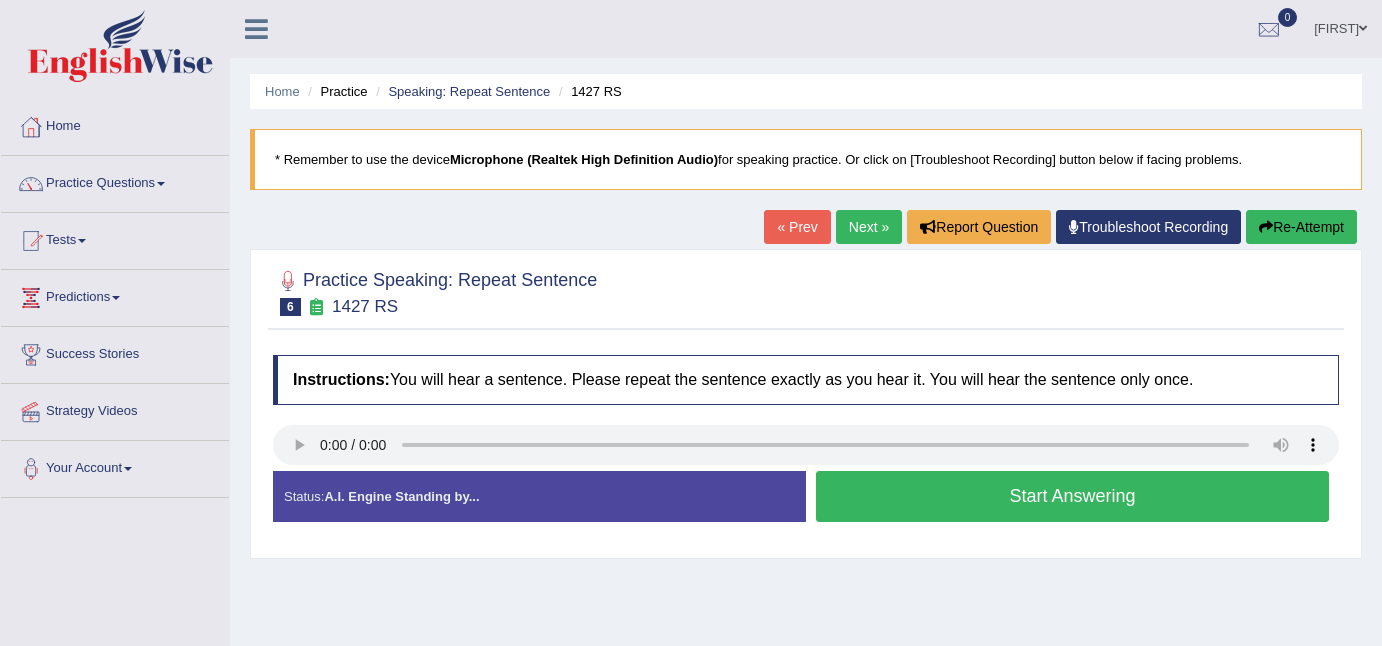 scroll, scrollTop: 0, scrollLeft: 0, axis: both 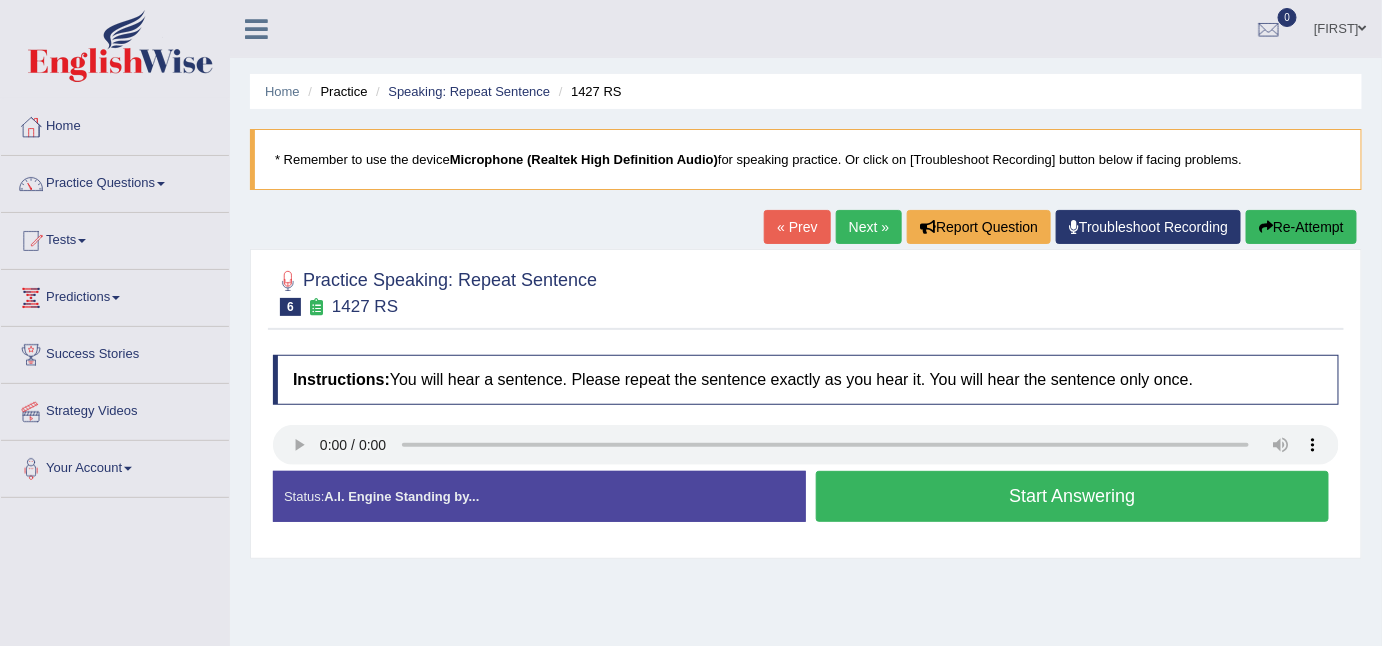 click on "Start Answering" at bounding box center [1072, 496] 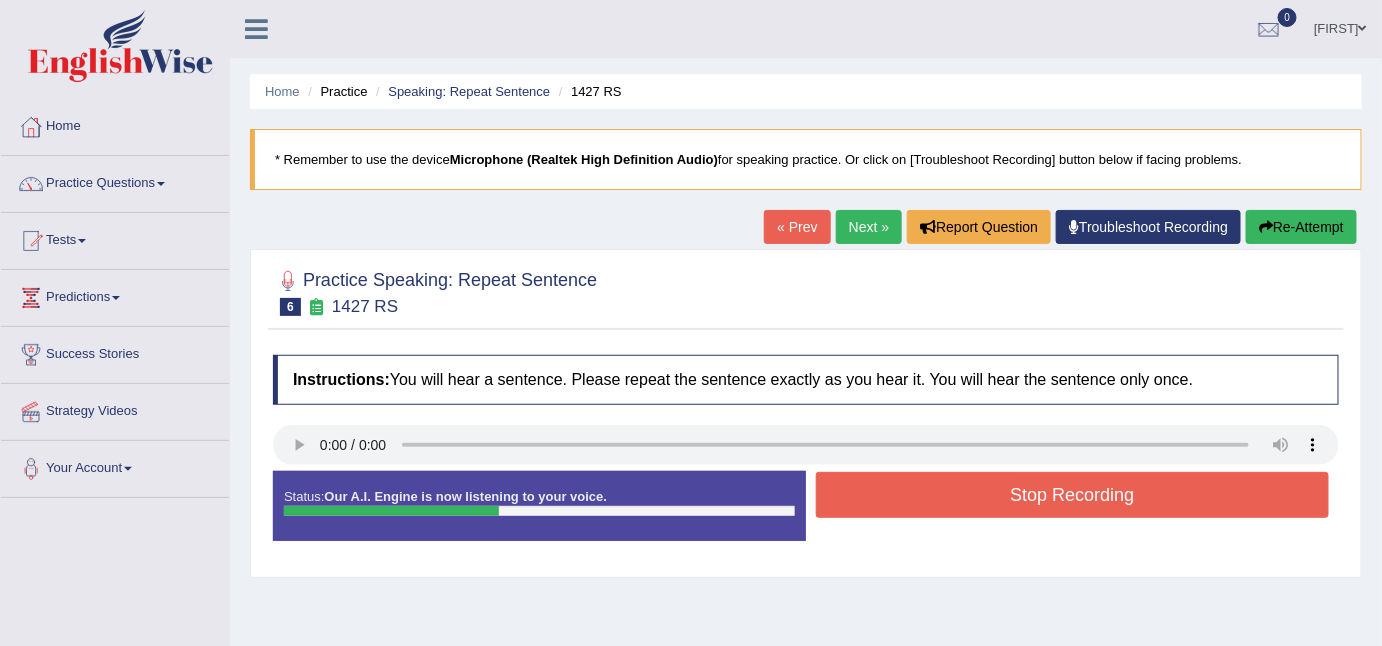 click on "Stop Recording" at bounding box center (1072, 495) 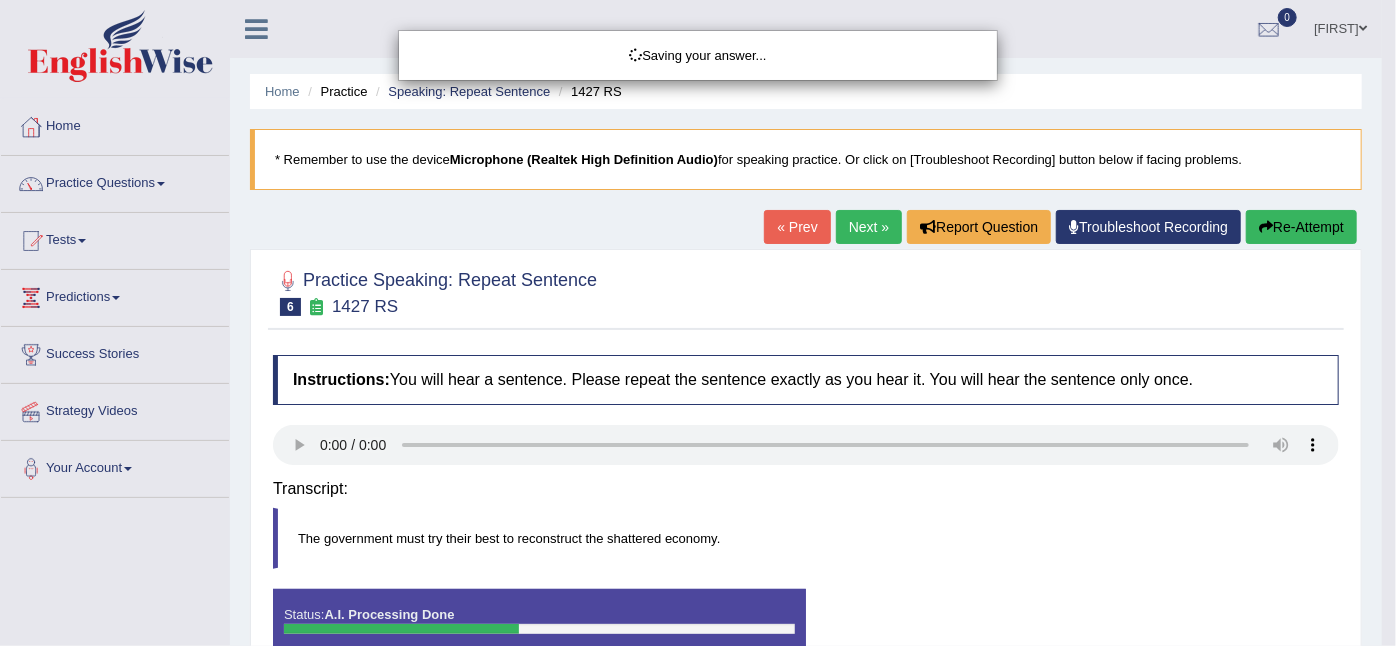 click on "Saving your answer..." at bounding box center (698, 323) 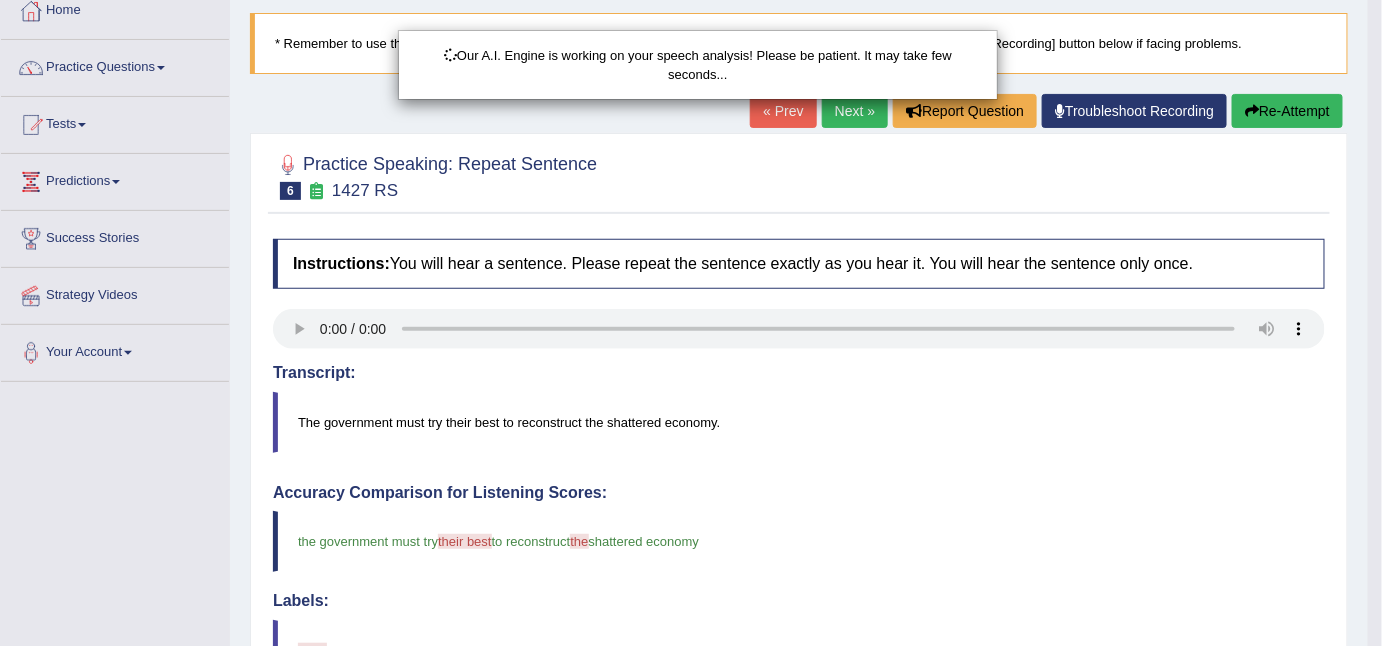 scroll, scrollTop: 133, scrollLeft: 0, axis: vertical 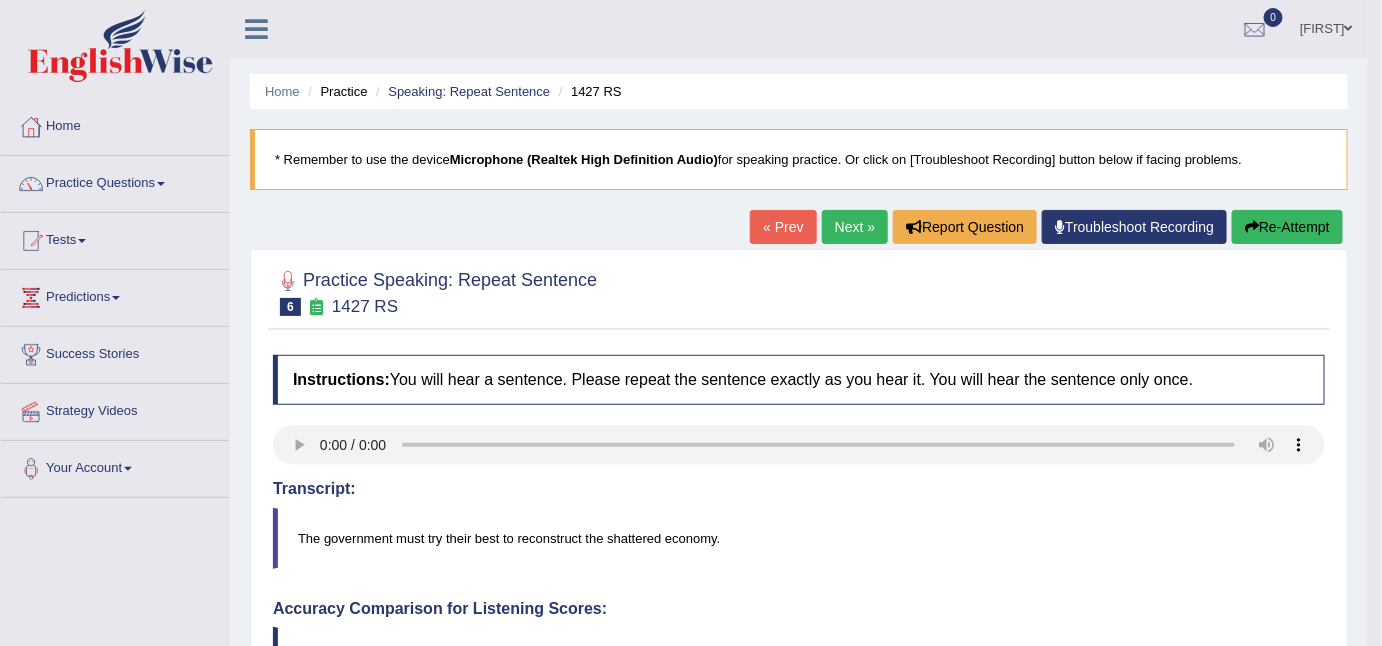 click on "Re-Attempt" at bounding box center (1287, 227) 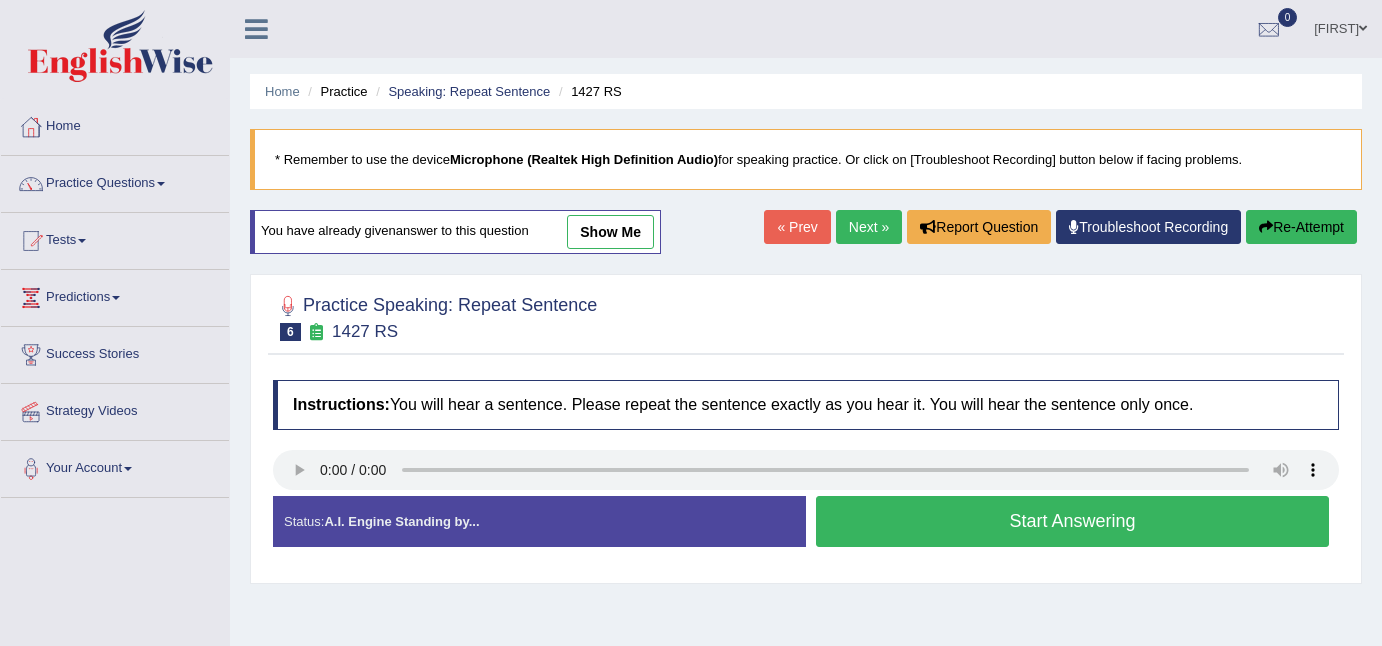 scroll, scrollTop: 0, scrollLeft: 0, axis: both 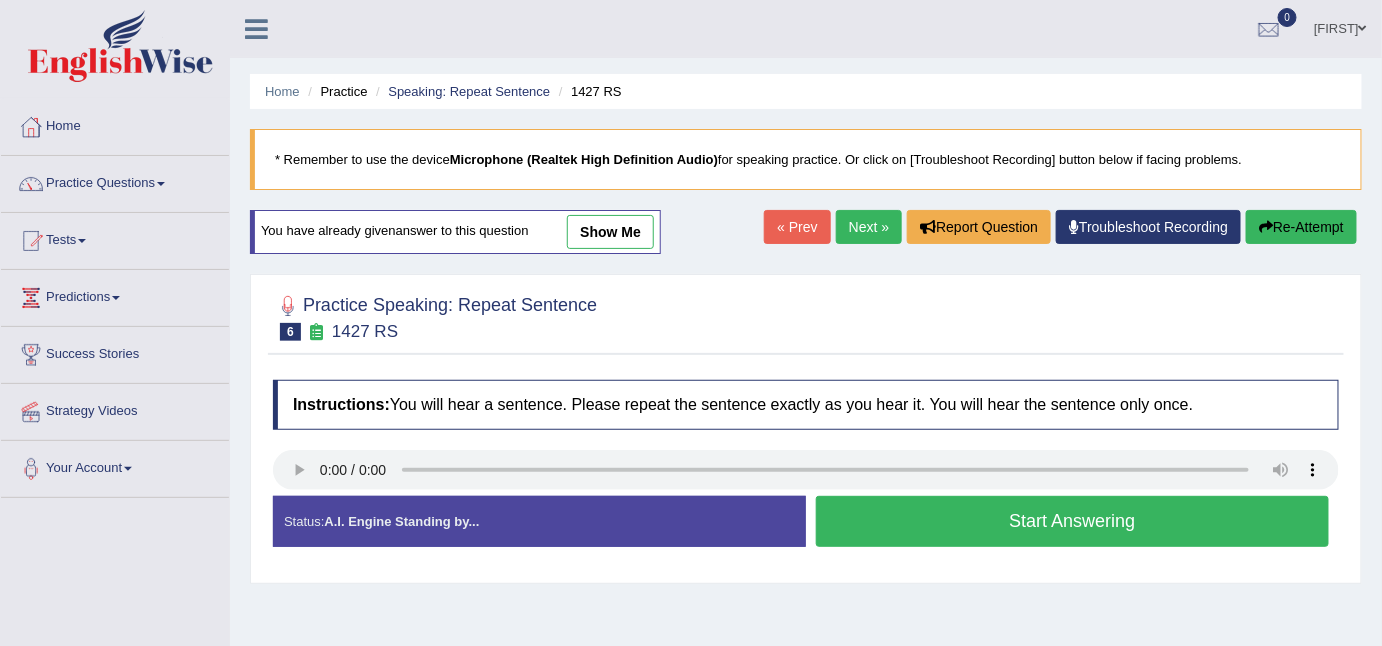click on "Start Answering" at bounding box center [1072, 521] 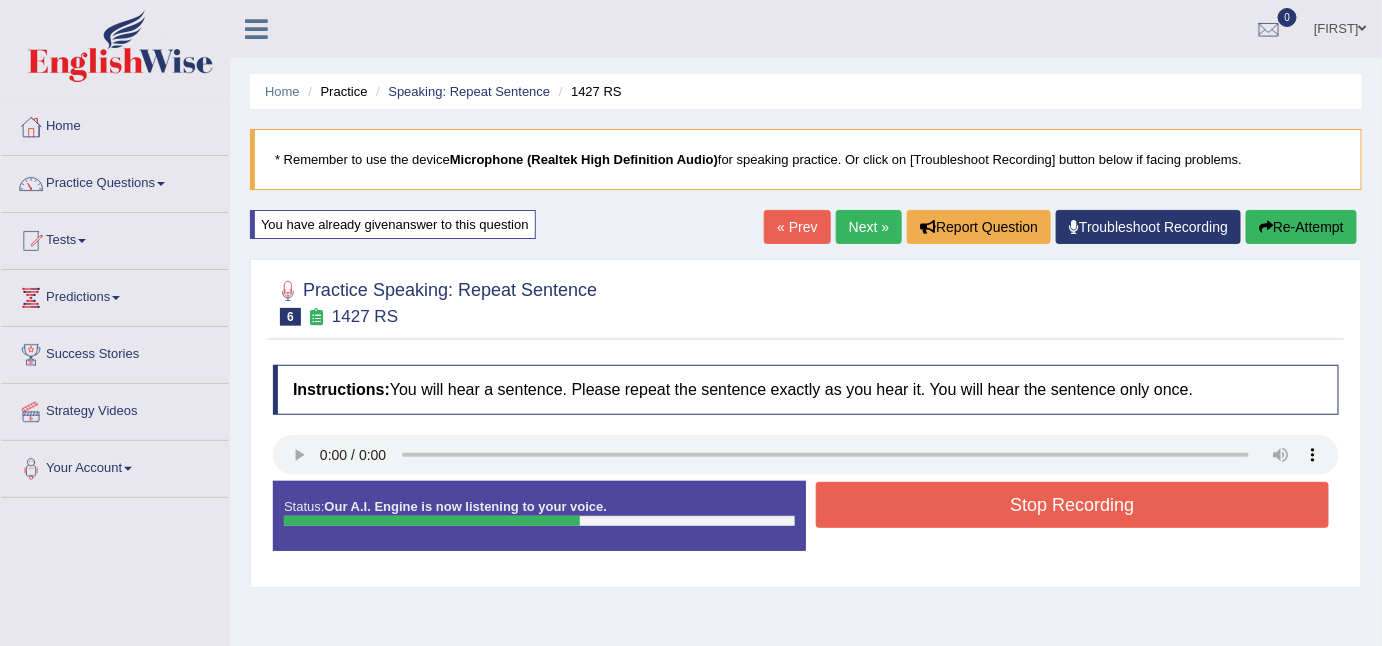click on "Stop Recording" at bounding box center (1072, 505) 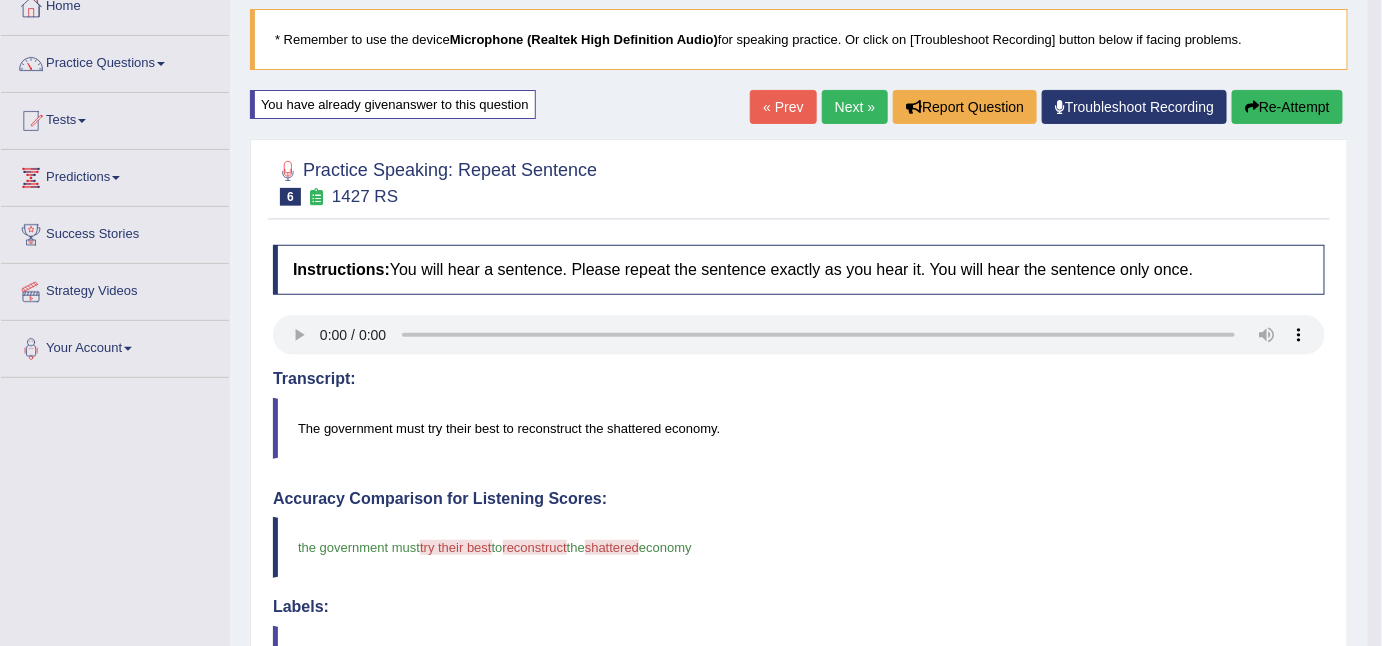 scroll, scrollTop: 0, scrollLeft: 0, axis: both 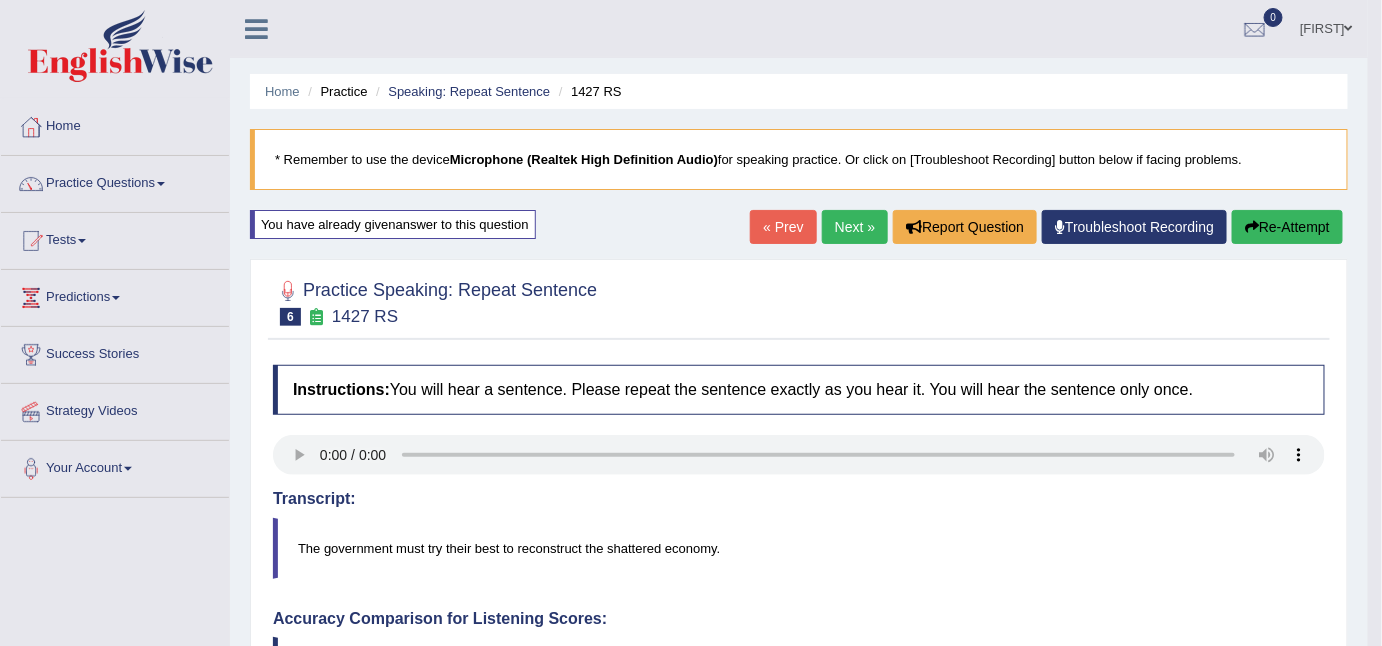 click on "Next »" at bounding box center (855, 227) 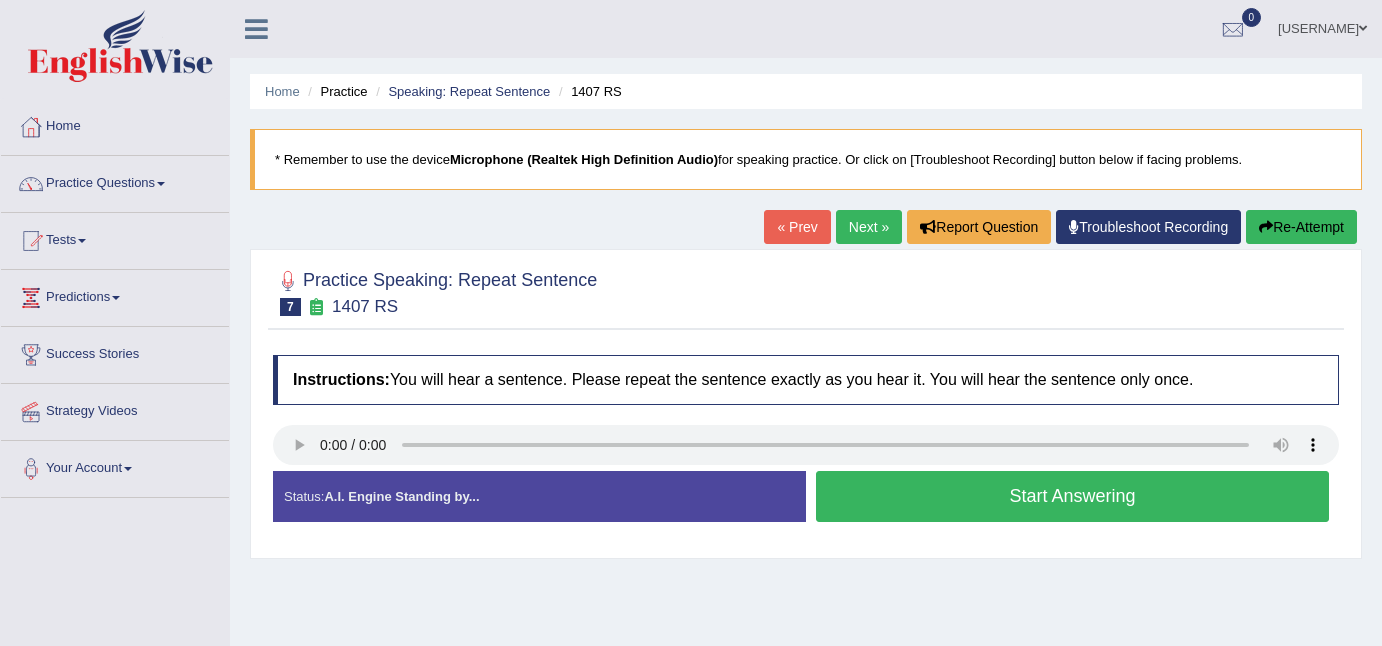 scroll, scrollTop: 0, scrollLeft: 0, axis: both 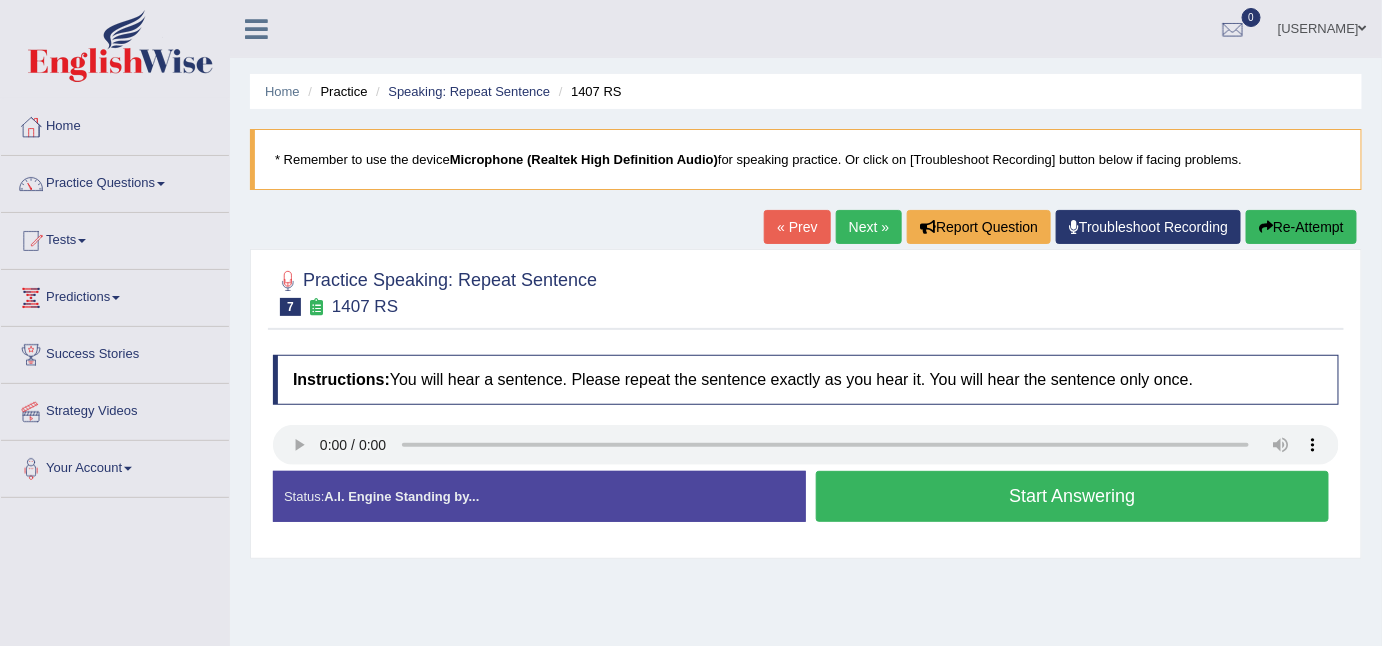 click on "Start Answering" at bounding box center (1072, 496) 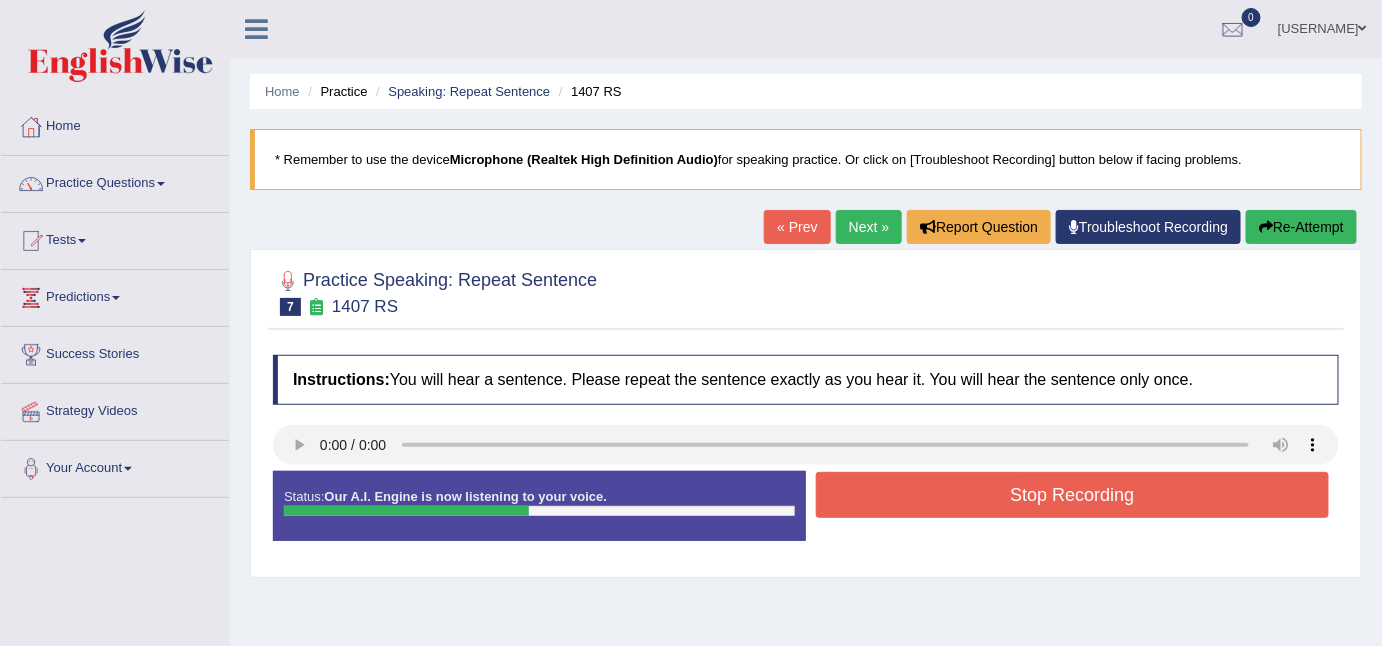 click on "Stop Recording" at bounding box center [1072, 495] 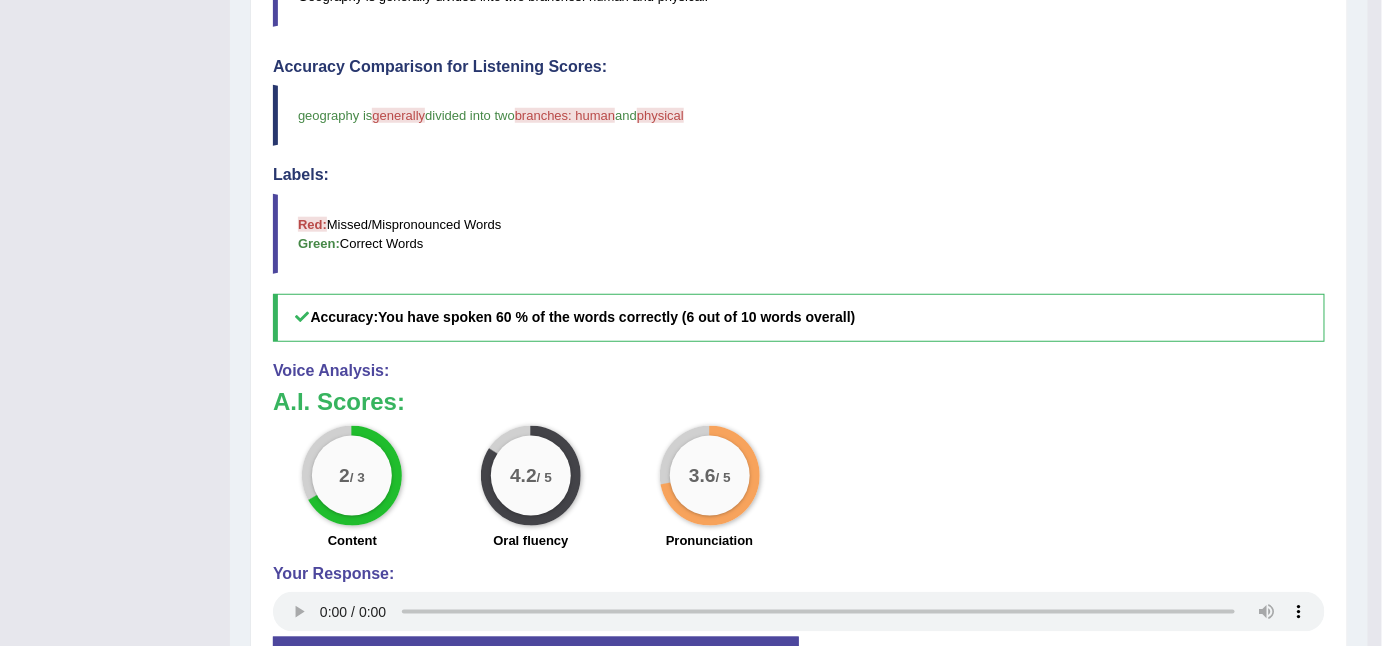 scroll, scrollTop: 543, scrollLeft: 0, axis: vertical 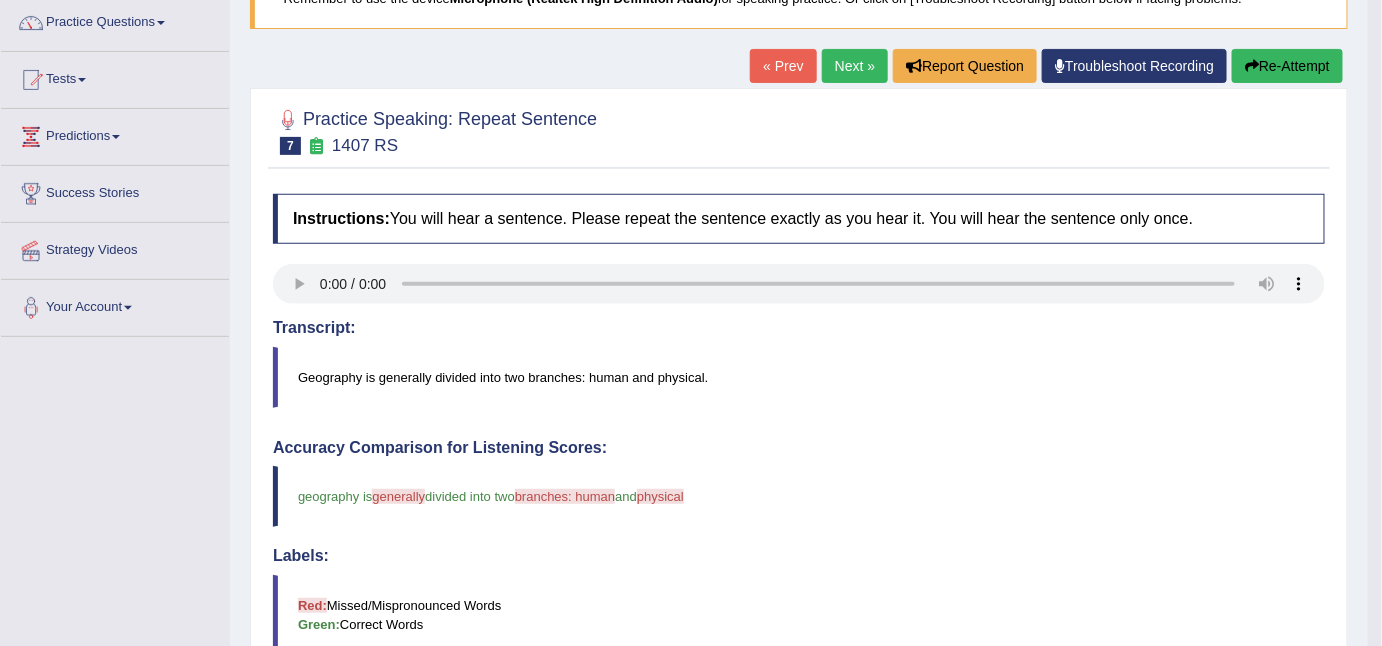 click on "Re-Attempt" at bounding box center [1287, 66] 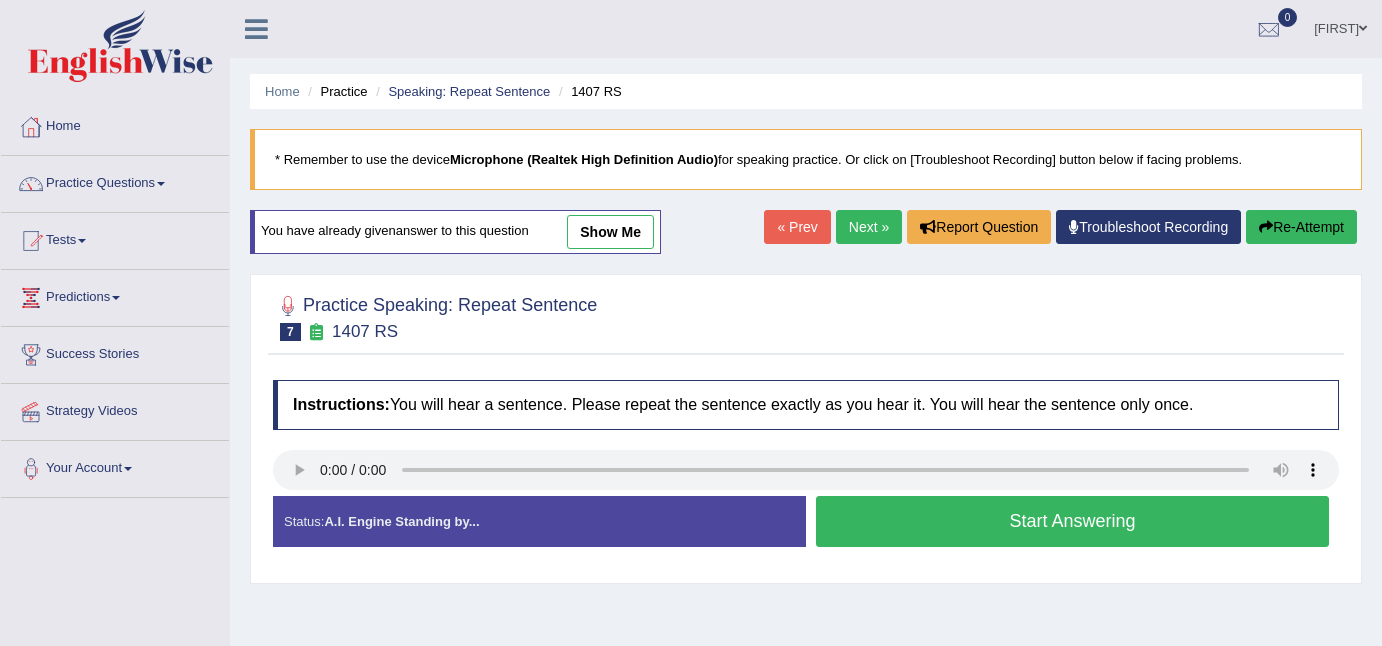 scroll, scrollTop: 168, scrollLeft: 0, axis: vertical 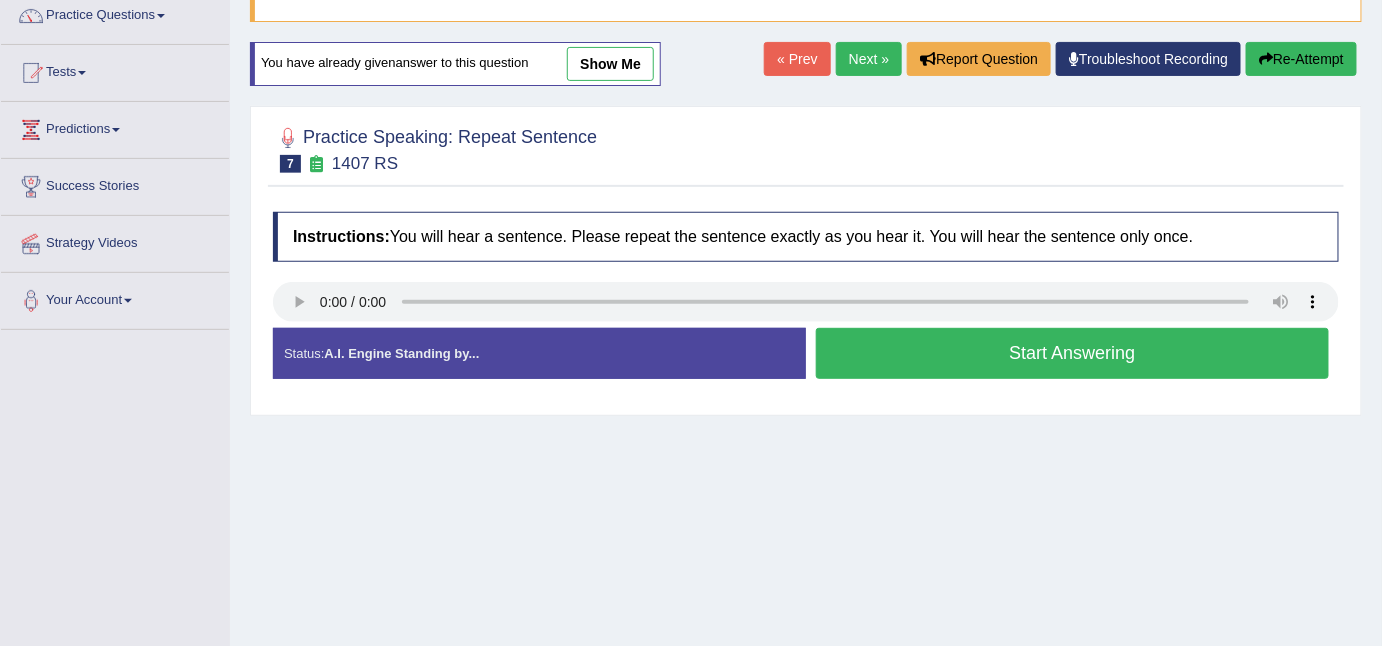 click on "Start Answering" at bounding box center (1072, 353) 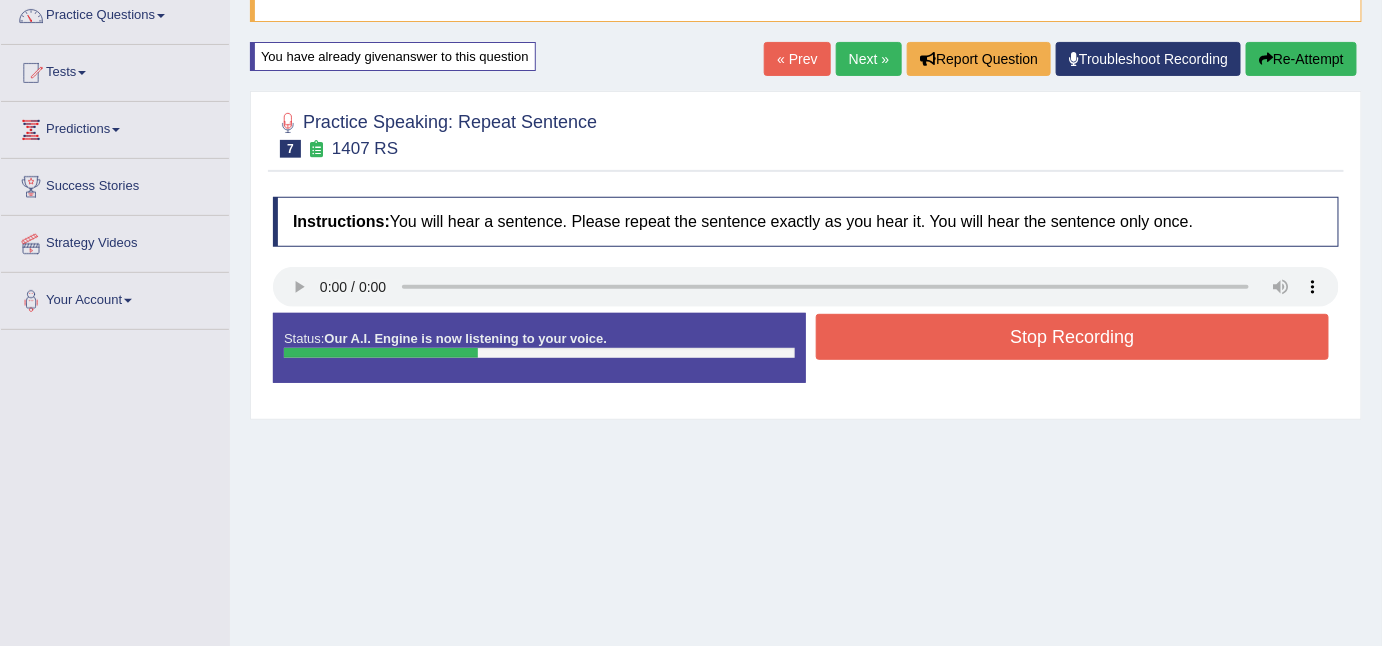 click on "Stop Recording" at bounding box center (1072, 337) 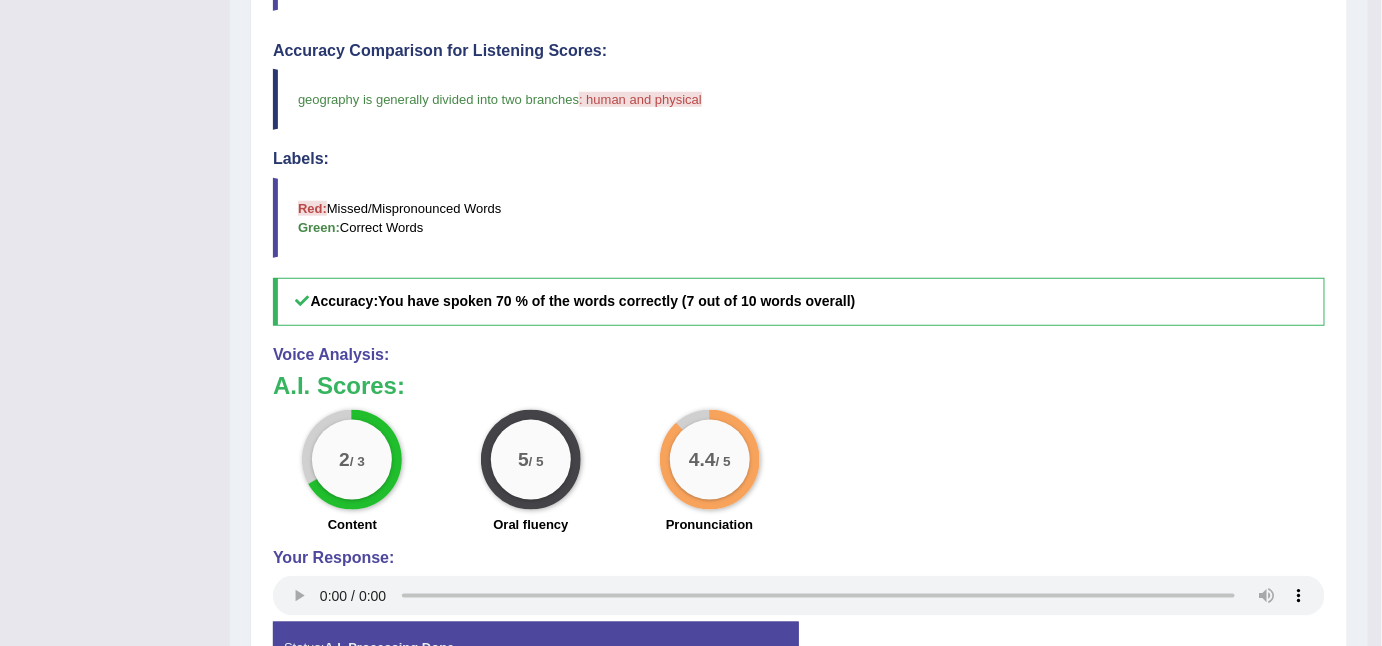 scroll, scrollTop: 0, scrollLeft: 0, axis: both 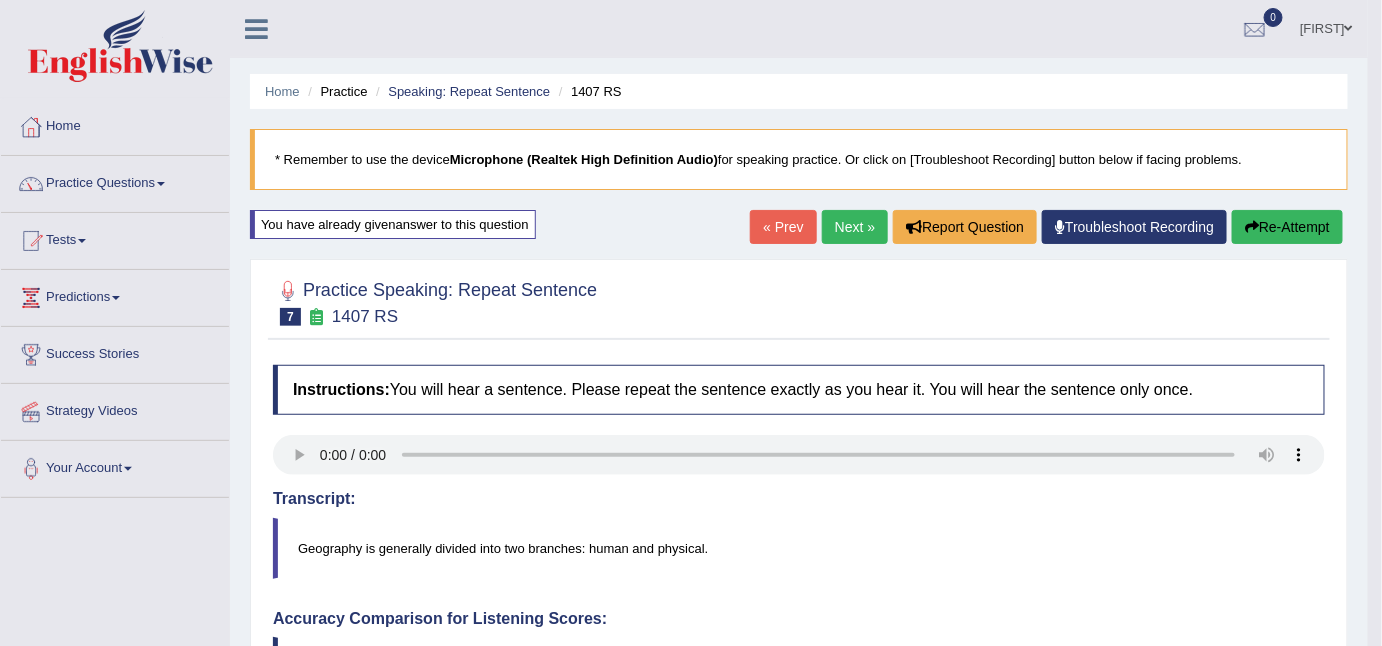 click on "Re-Attempt" at bounding box center [1287, 227] 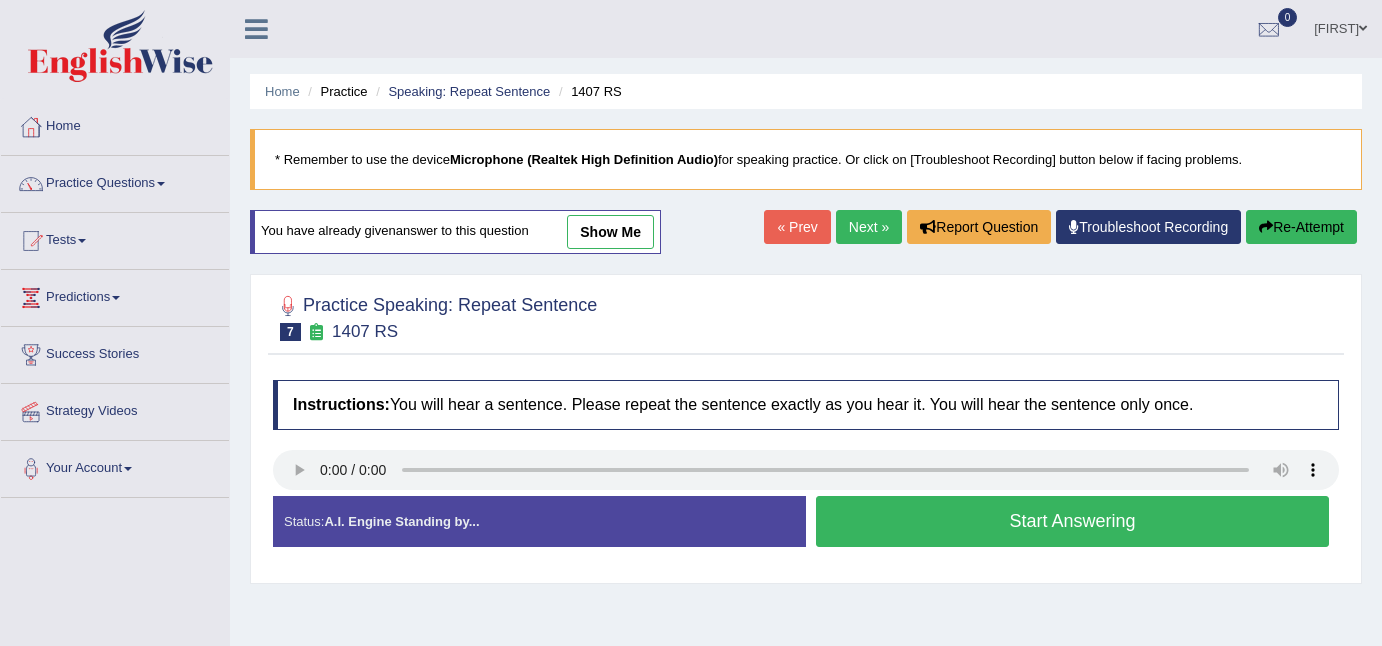 scroll, scrollTop: 0, scrollLeft: 0, axis: both 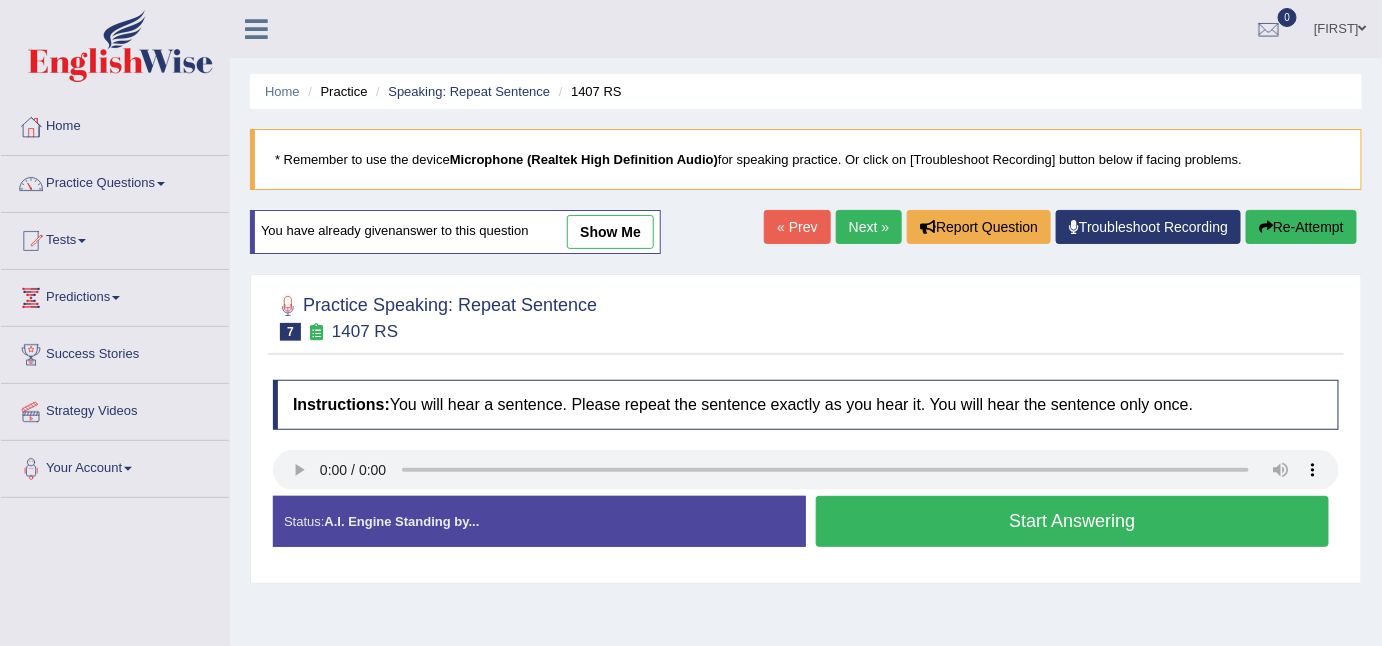 click on "Start Answering" at bounding box center [1072, 521] 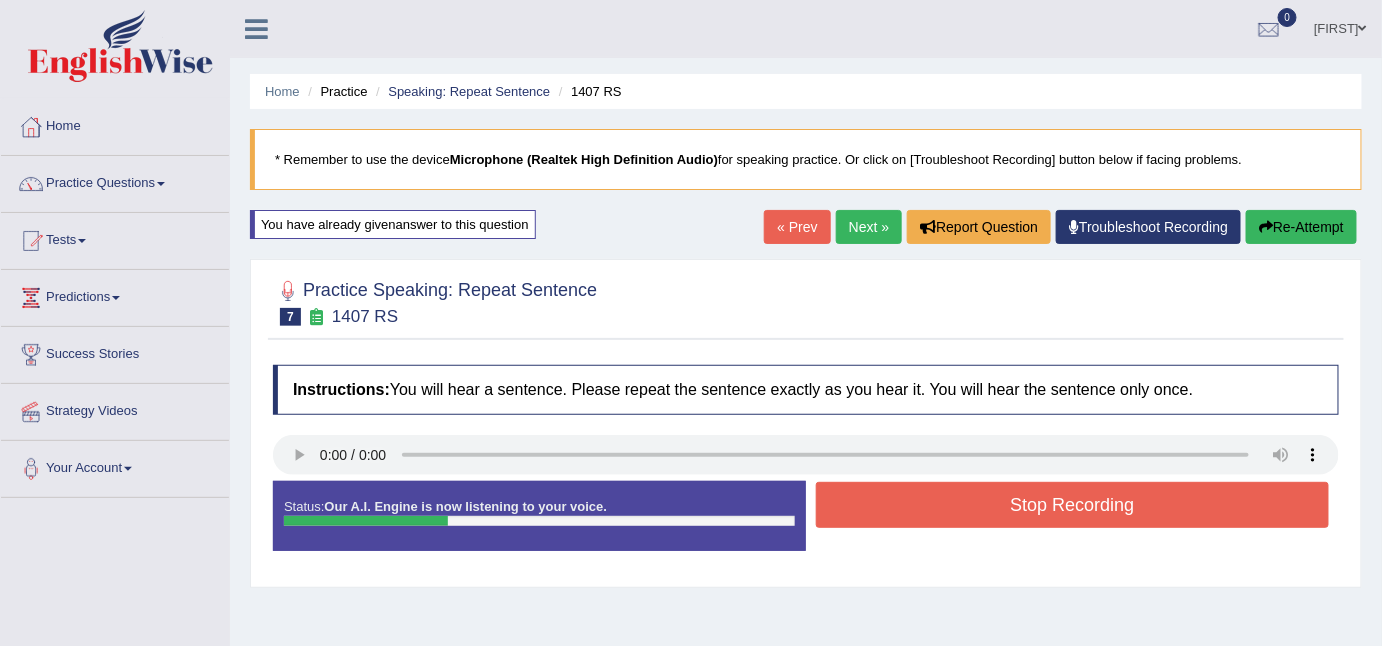 click on "Stop Recording" at bounding box center (1072, 505) 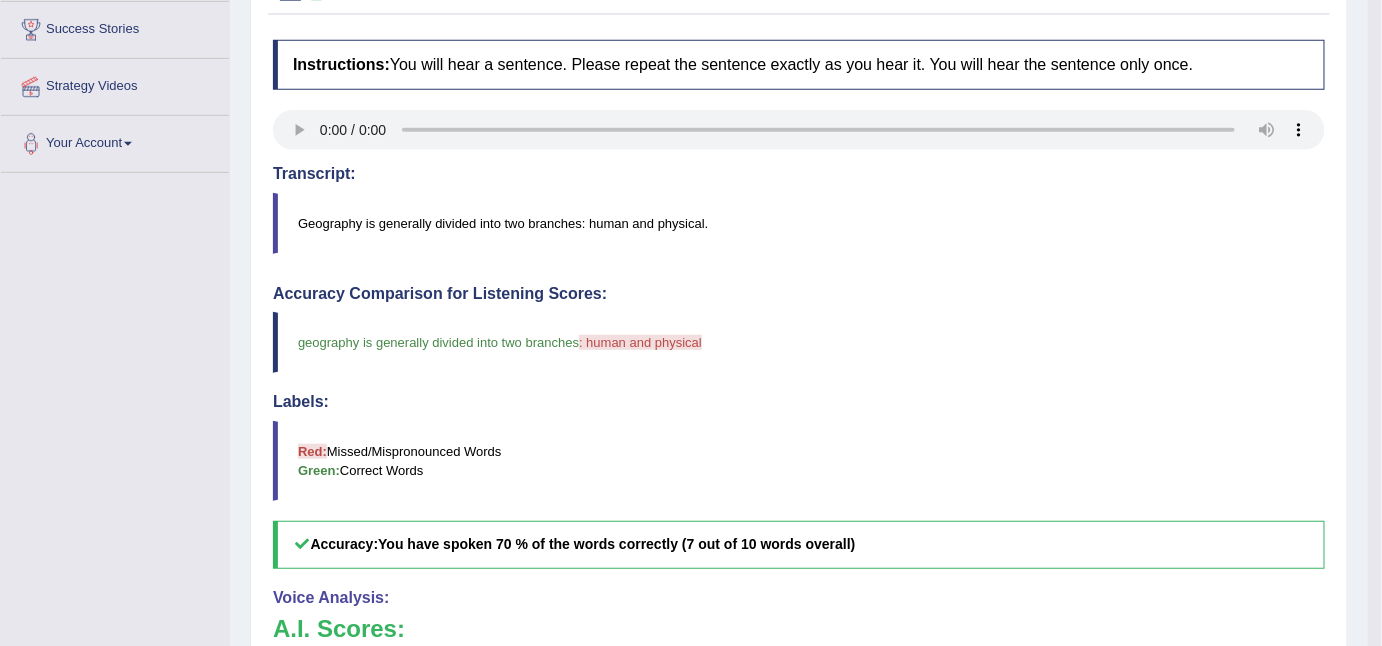 scroll, scrollTop: 0, scrollLeft: 0, axis: both 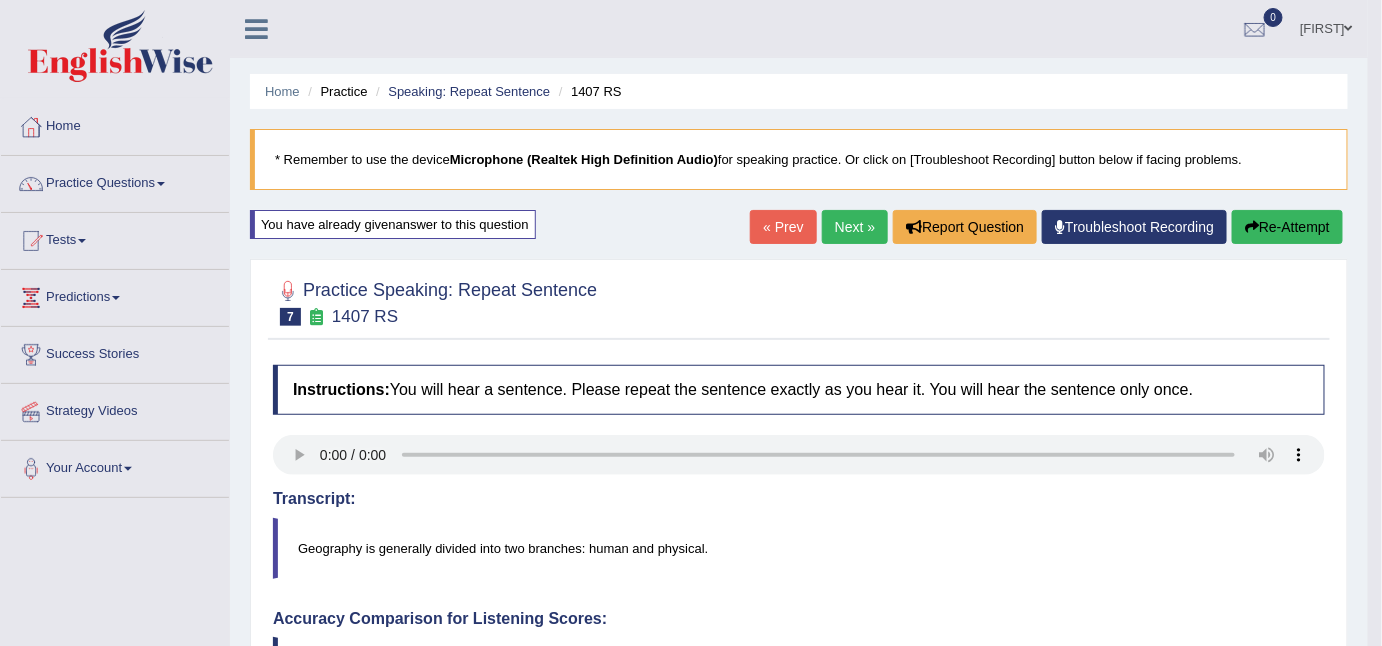 click on "« Prev Next »  Report Question  Troubleshoot Recording  Re-Attempt" at bounding box center (1049, 229) 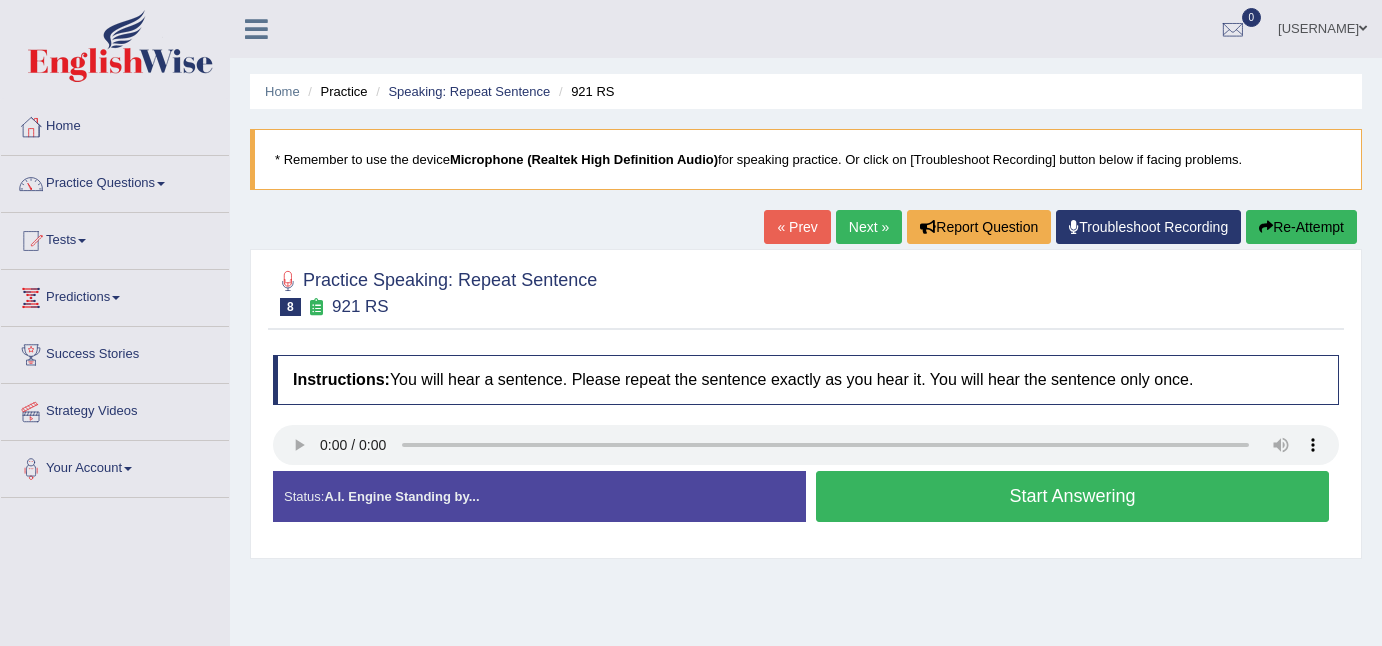 scroll, scrollTop: 100, scrollLeft: 0, axis: vertical 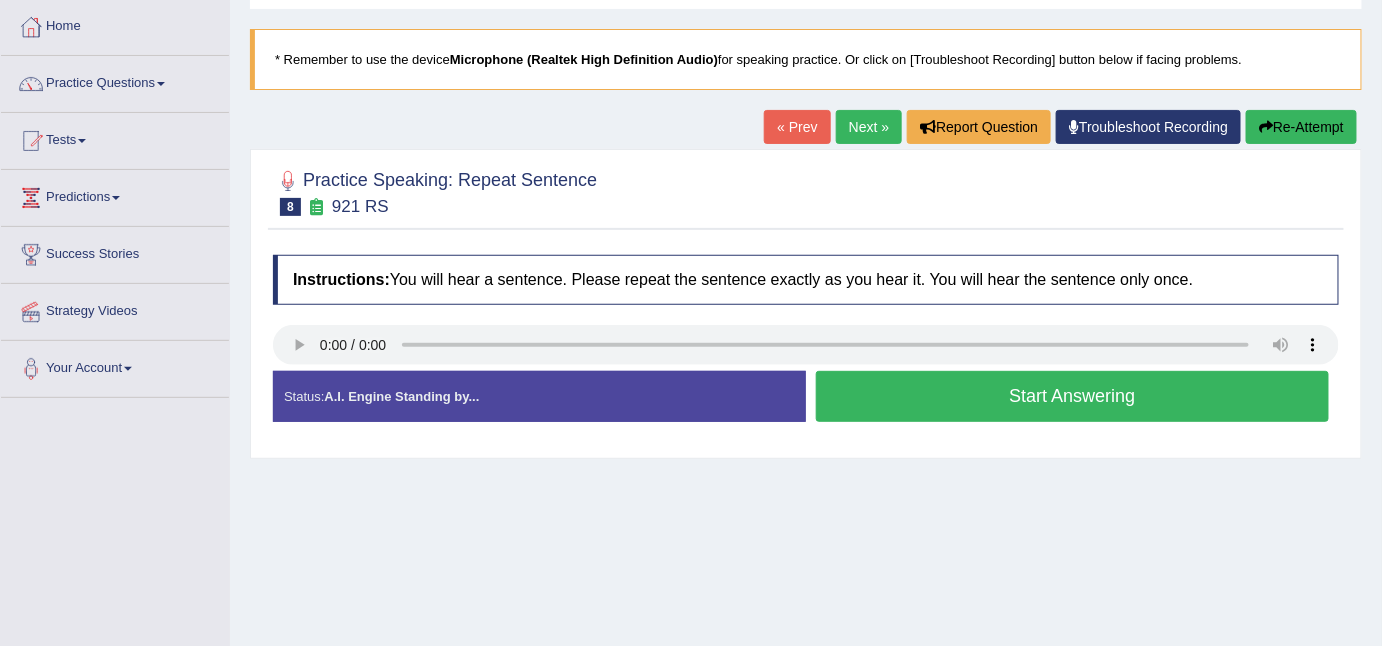 click on "Start Answering" at bounding box center (1072, 396) 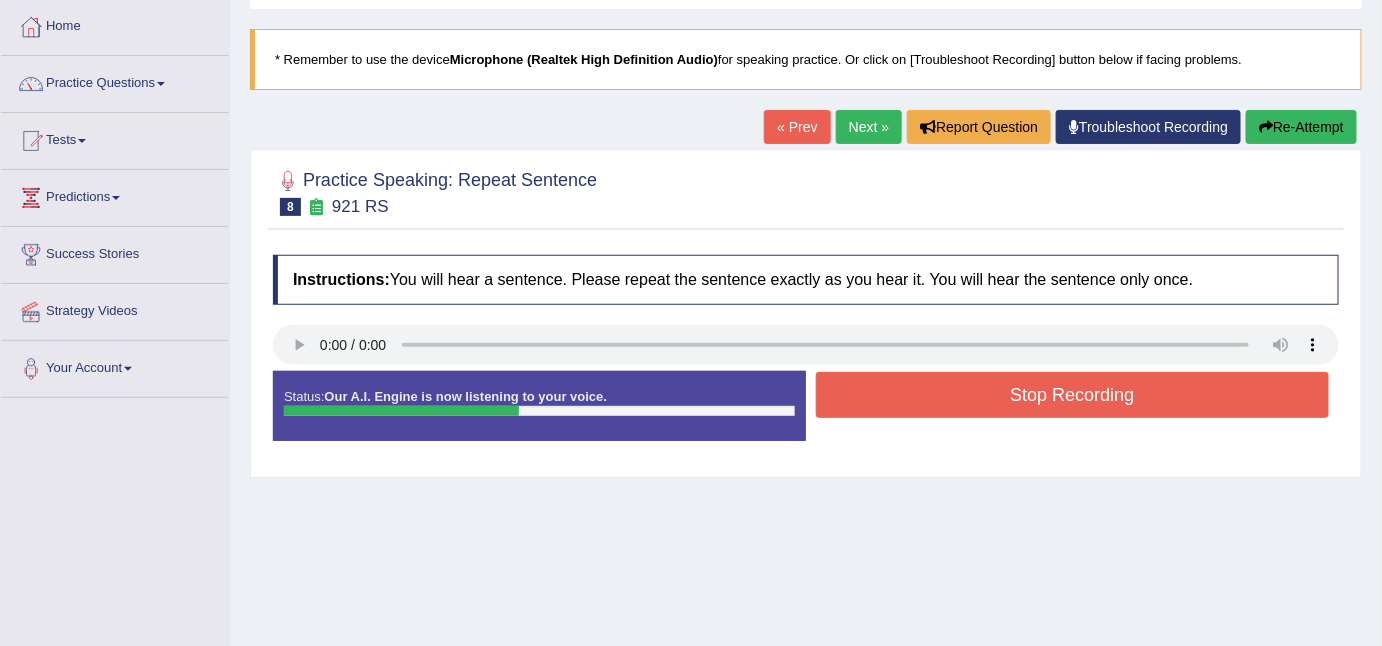 click on "Stop Recording" at bounding box center [1072, 395] 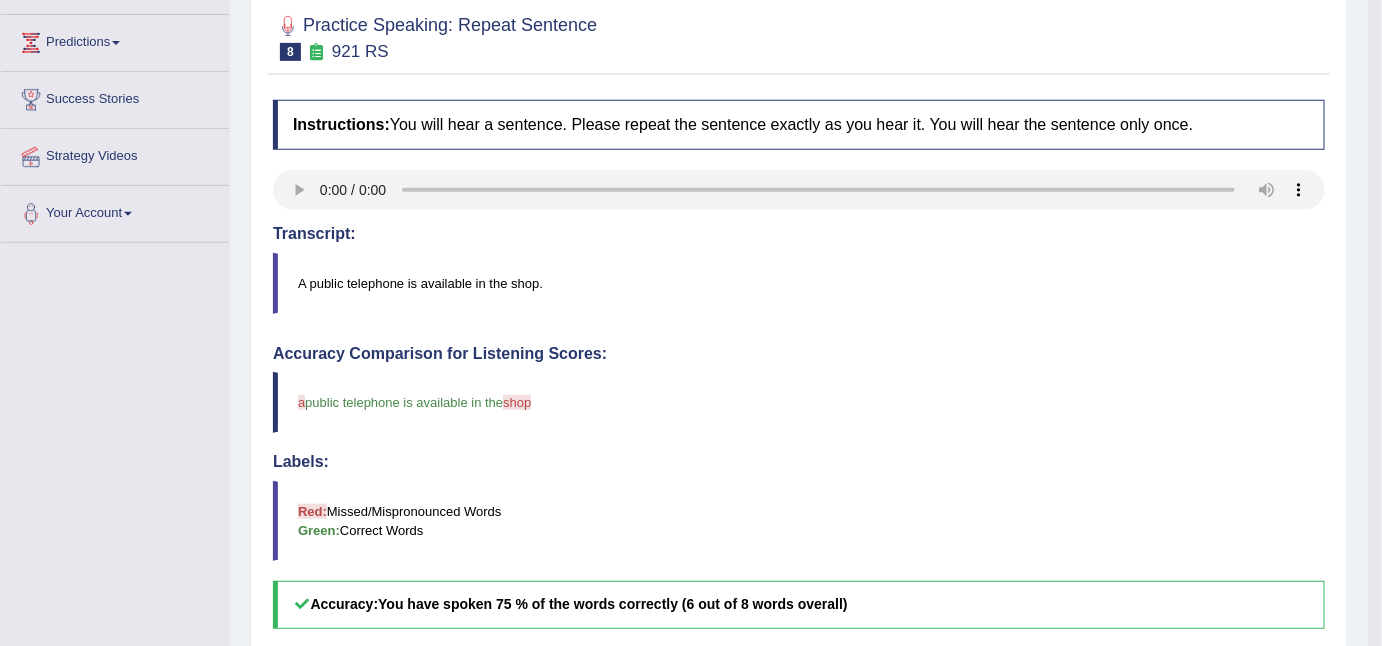 scroll, scrollTop: 0, scrollLeft: 0, axis: both 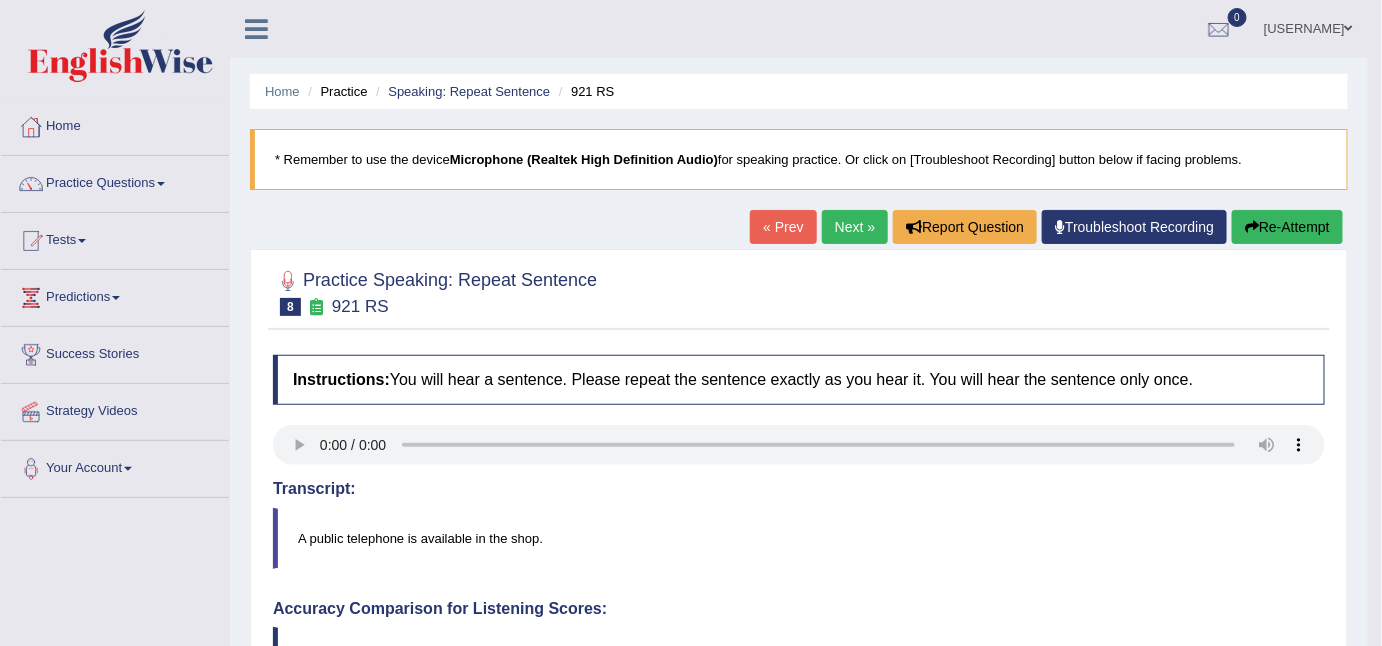 click on "Next »" at bounding box center (855, 227) 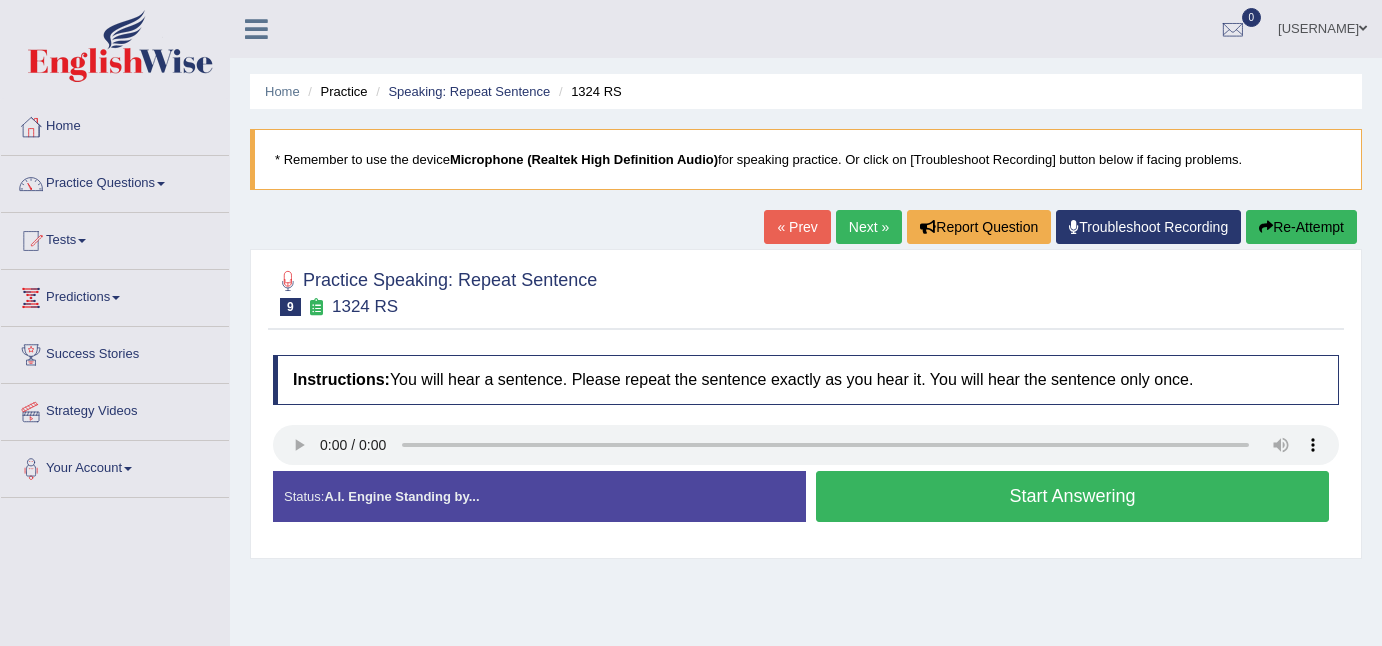 scroll, scrollTop: 0, scrollLeft: 0, axis: both 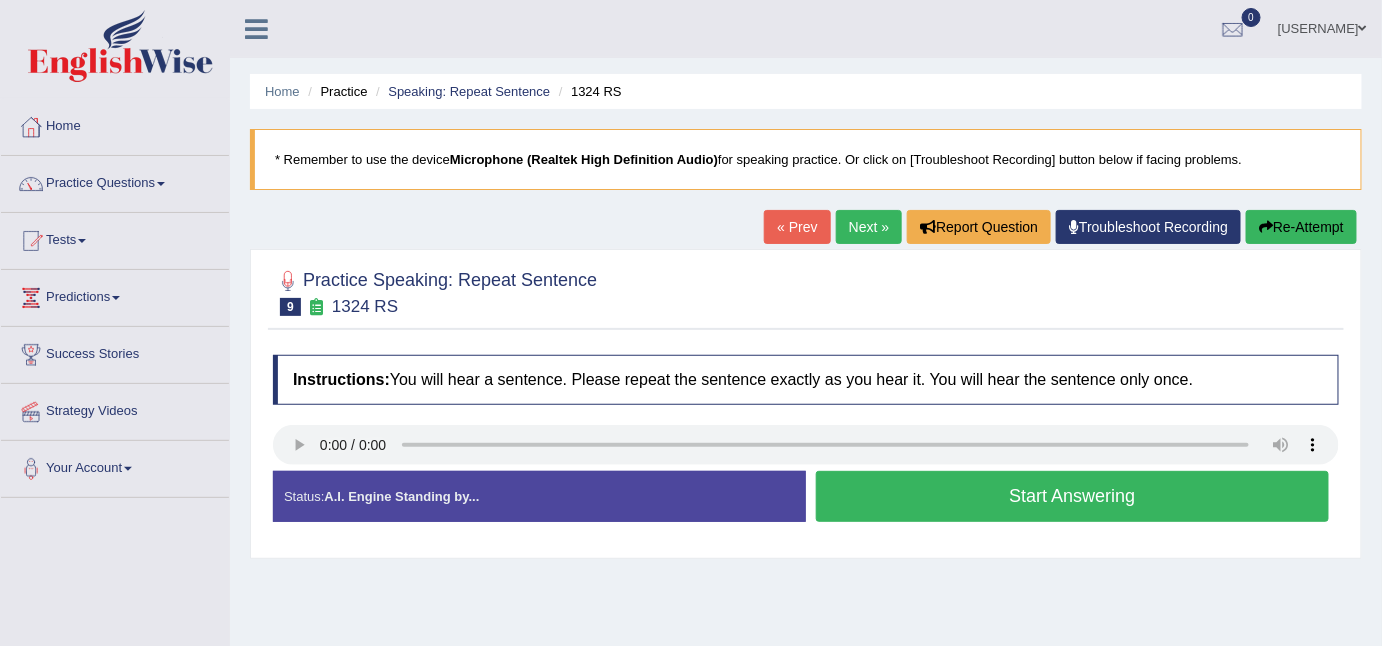 click on "Start Answering" at bounding box center [1072, 496] 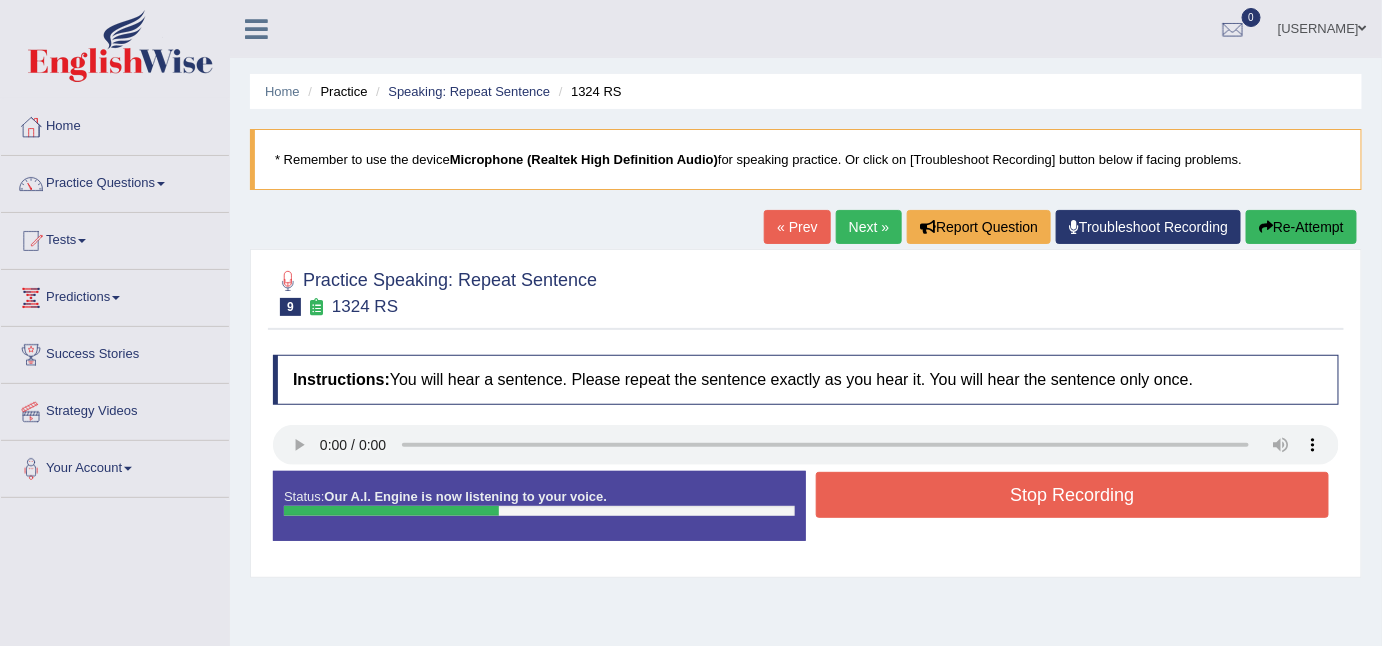 click on "Stop Recording" at bounding box center [1072, 495] 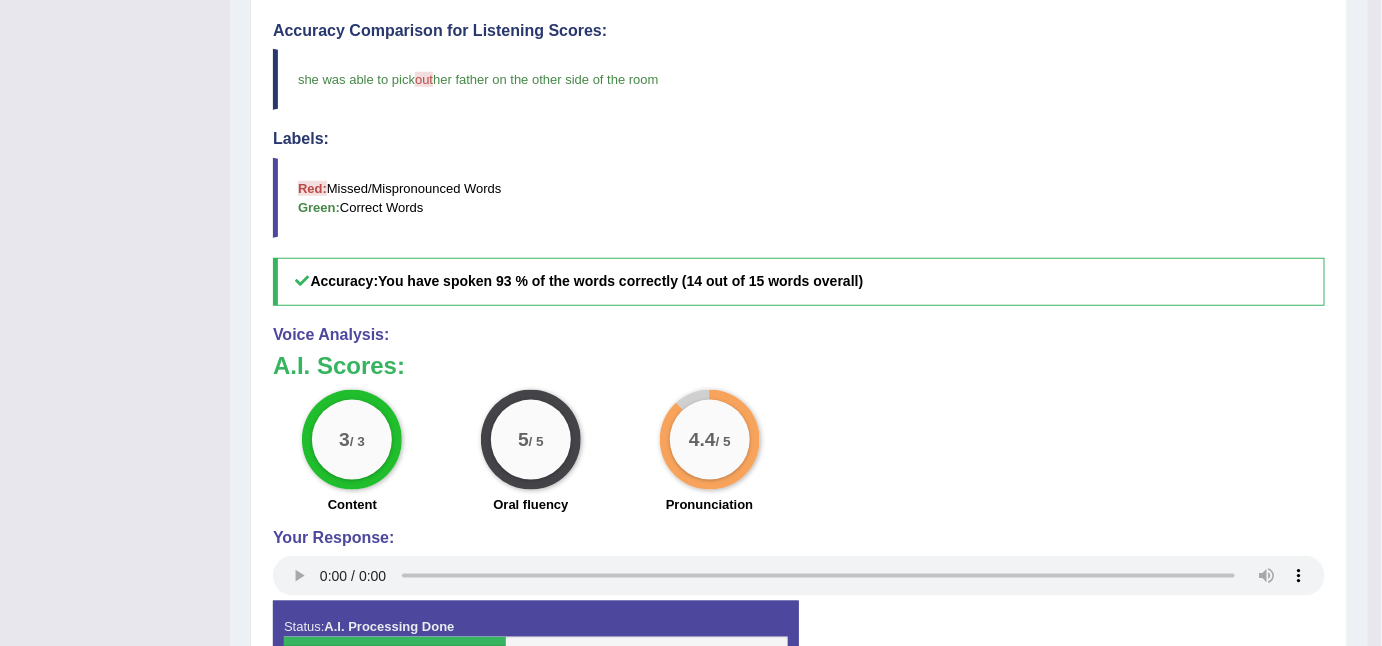 scroll, scrollTop: 701, scrollLeft: 0, axis: vertical 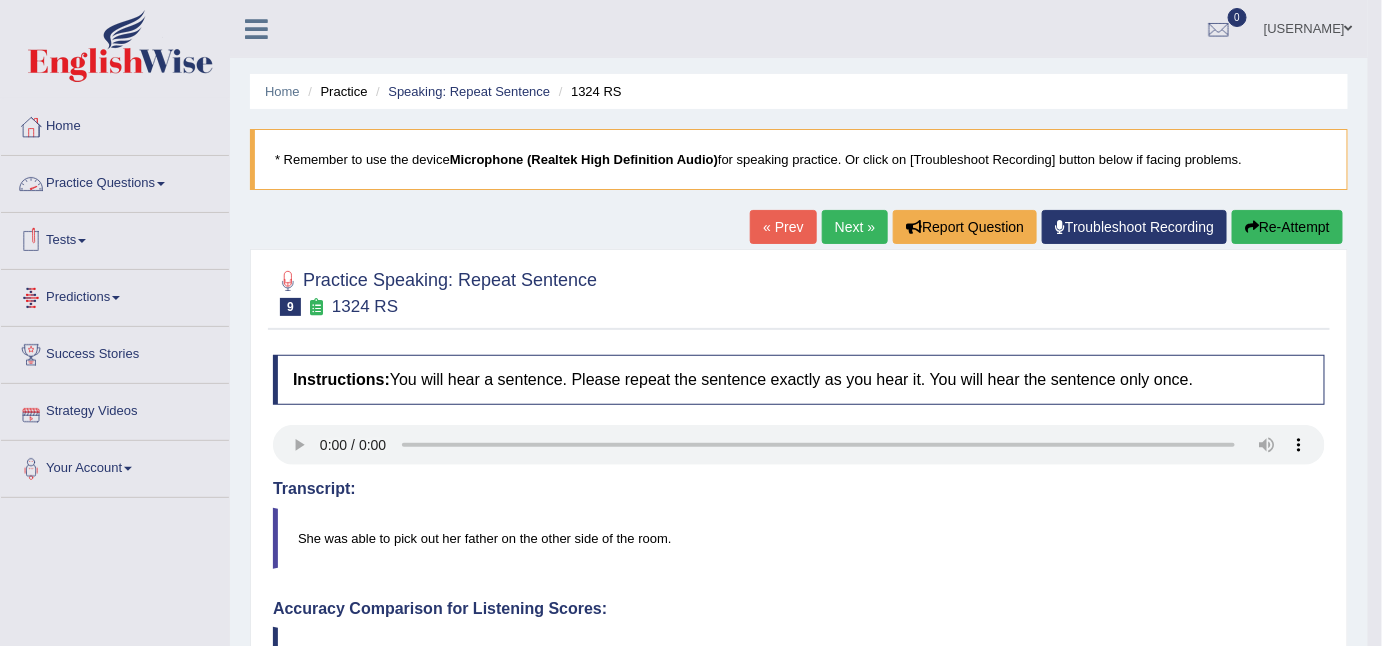 click on "Practice Questions" at bounding box center [115, 181] 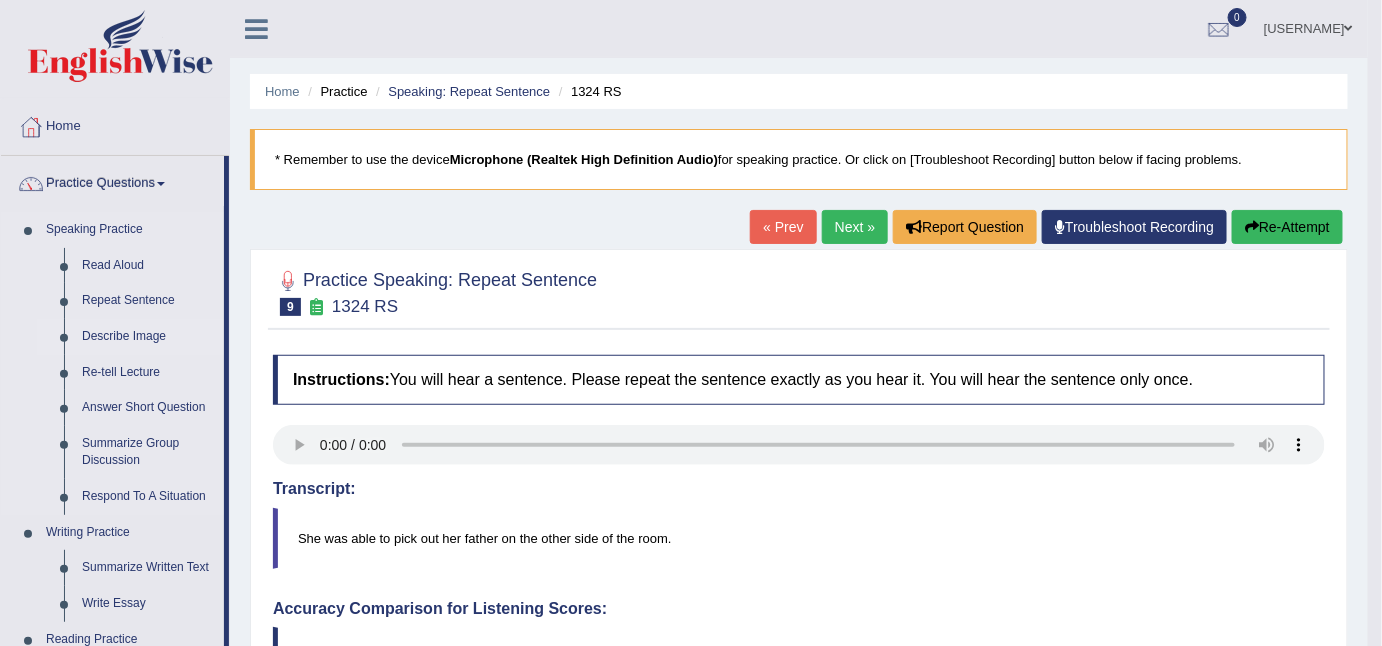 click on "Describe Image" at bounding box center [148, 337] 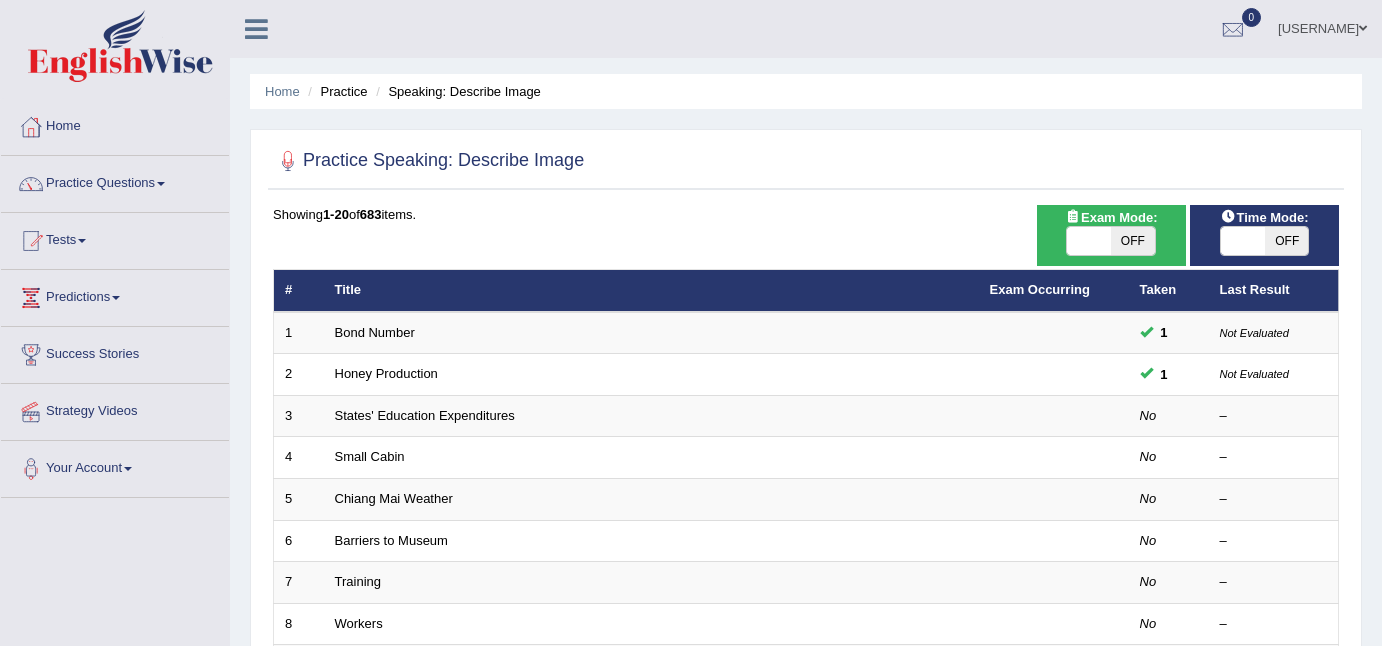 scroll, scrollTop: 0, scrollLeft: 0, axis: both 